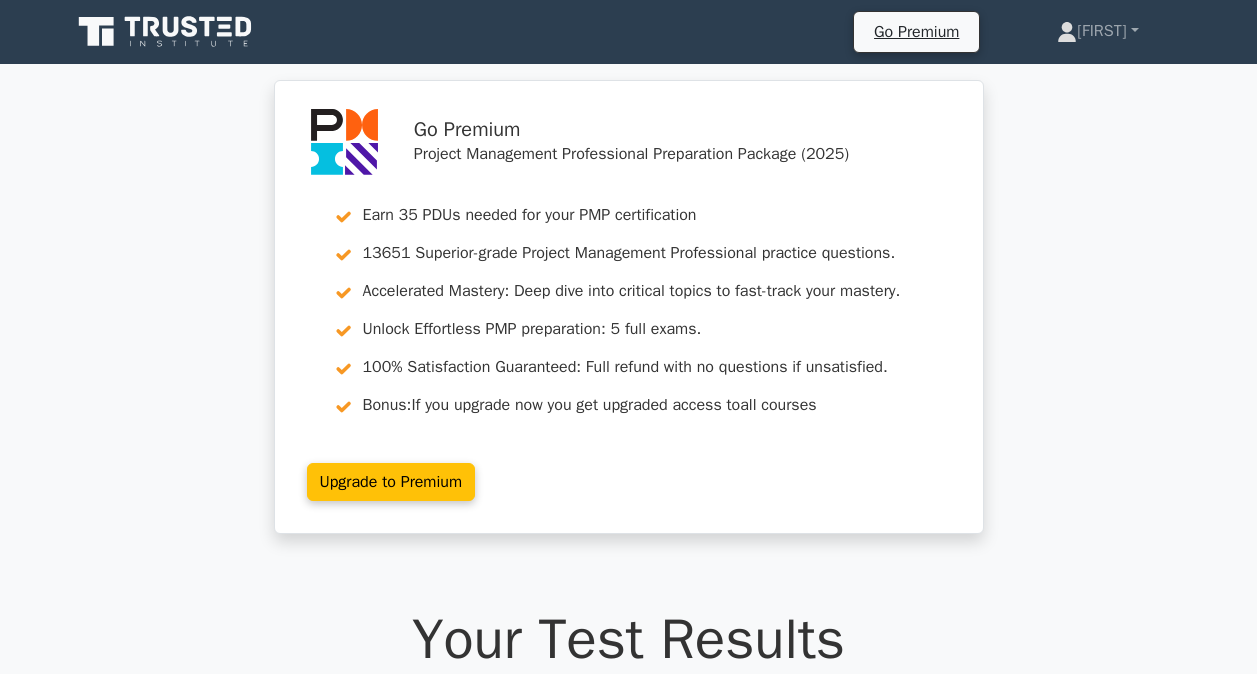 scroll, scrollTop: 0, scrollLeft: 0, axis: both 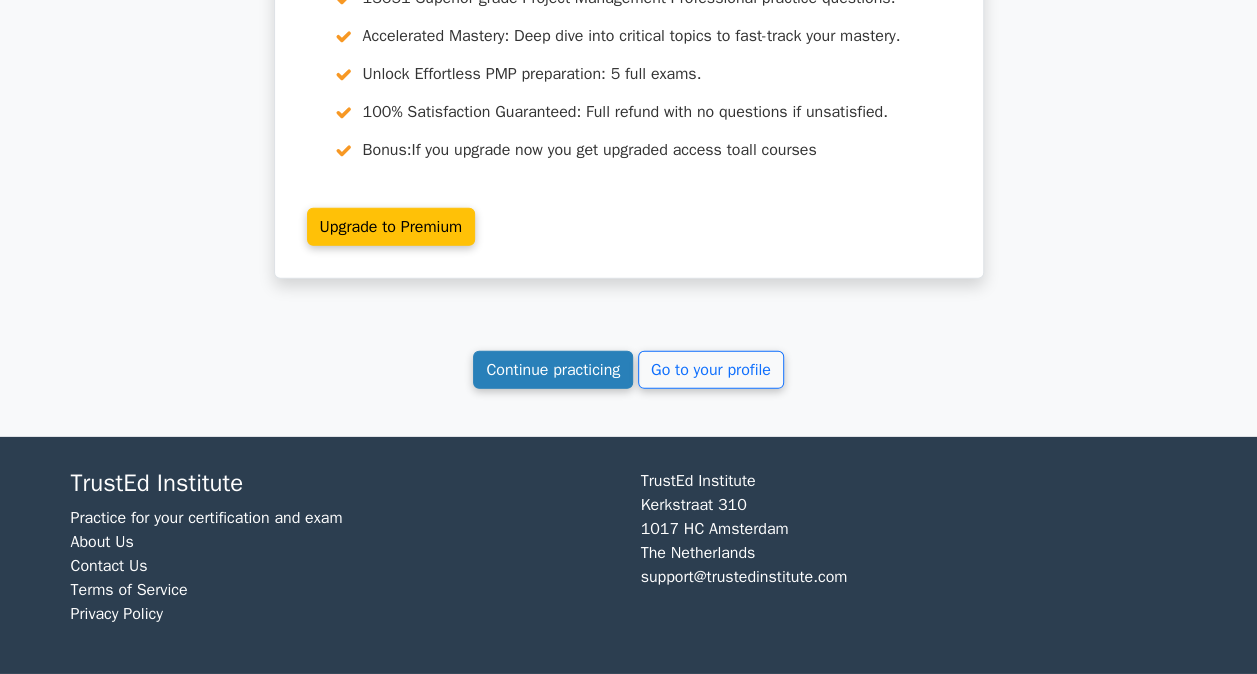 click on "Continue practicing" at bounding box center [553, 370] 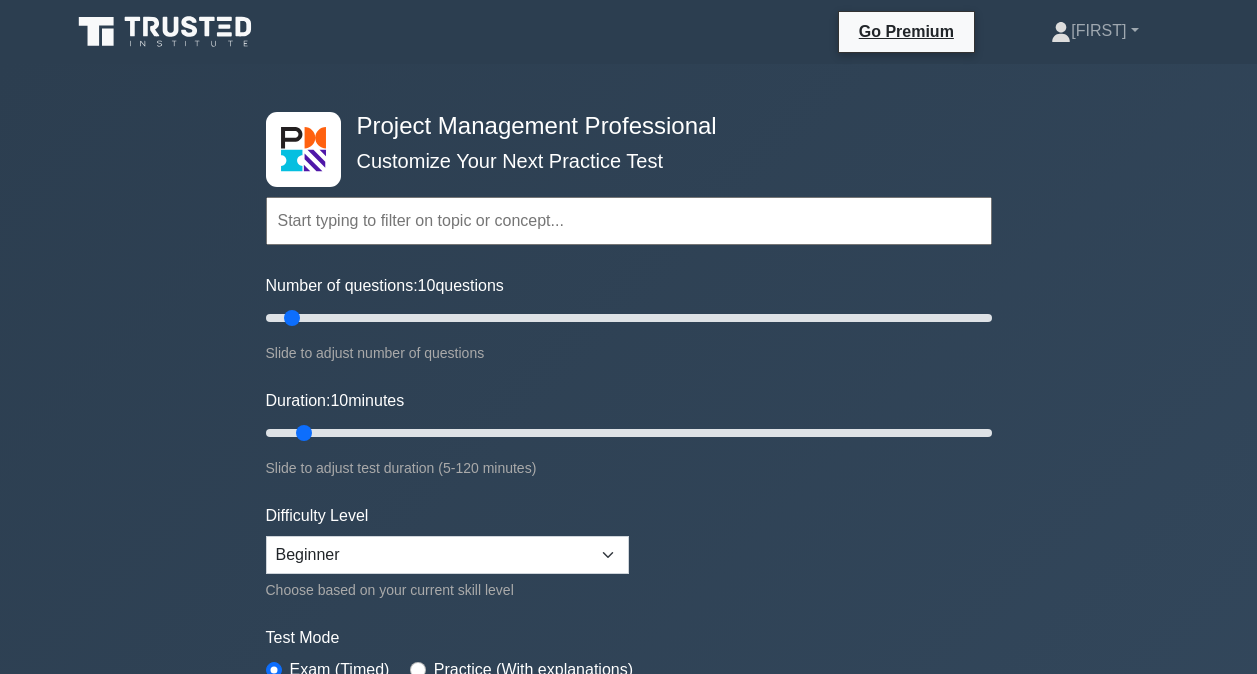 scroll, scrollTop: 0, scrollLeft: 0, axis: both 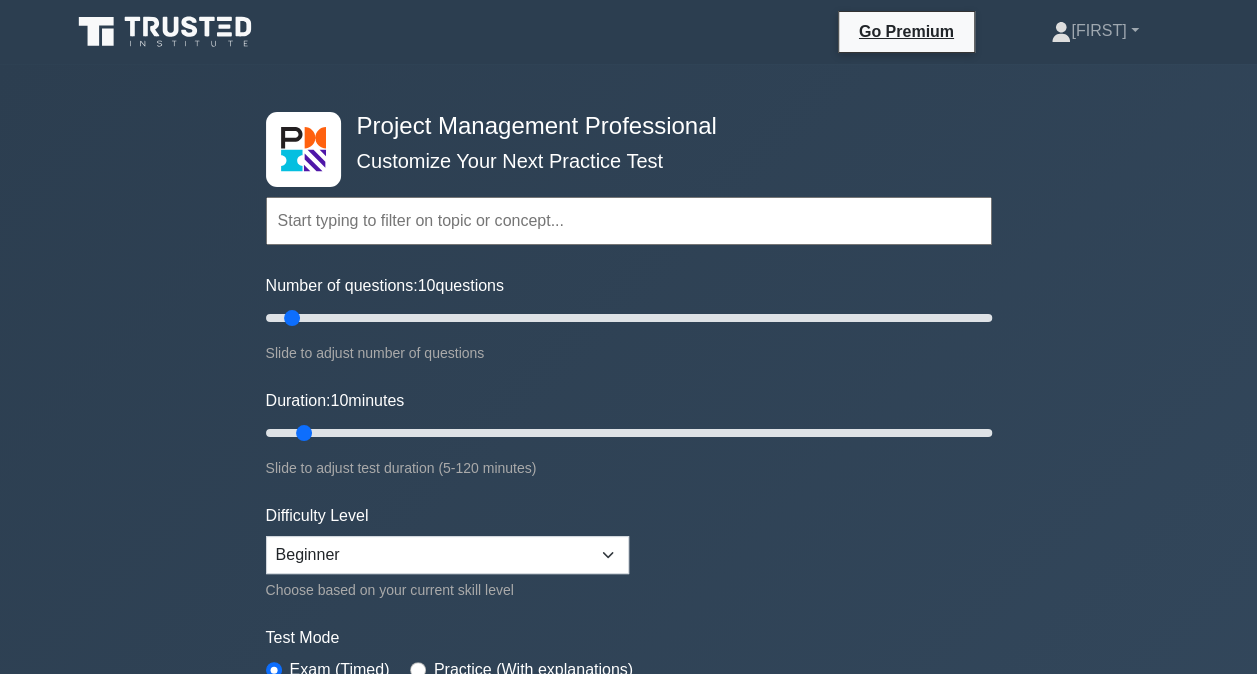 click at bounding box center [629, 221] 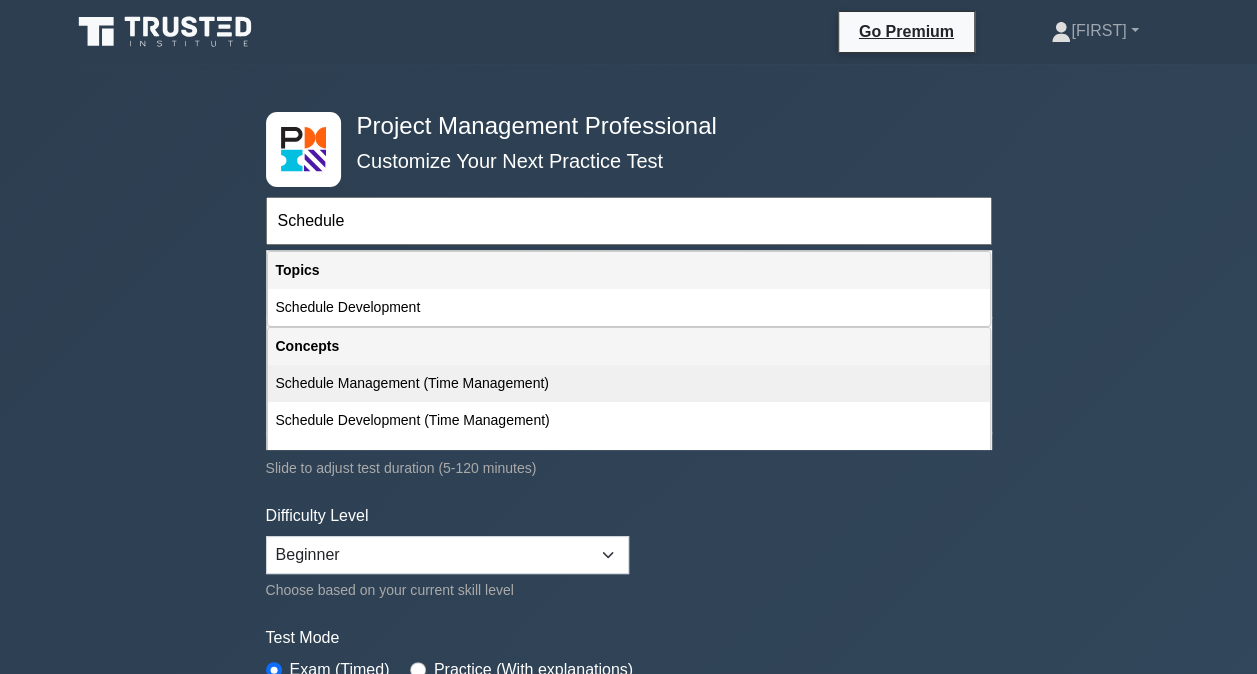 click on "Schedule Management (Time Management)" at bounding box center (629, 383) 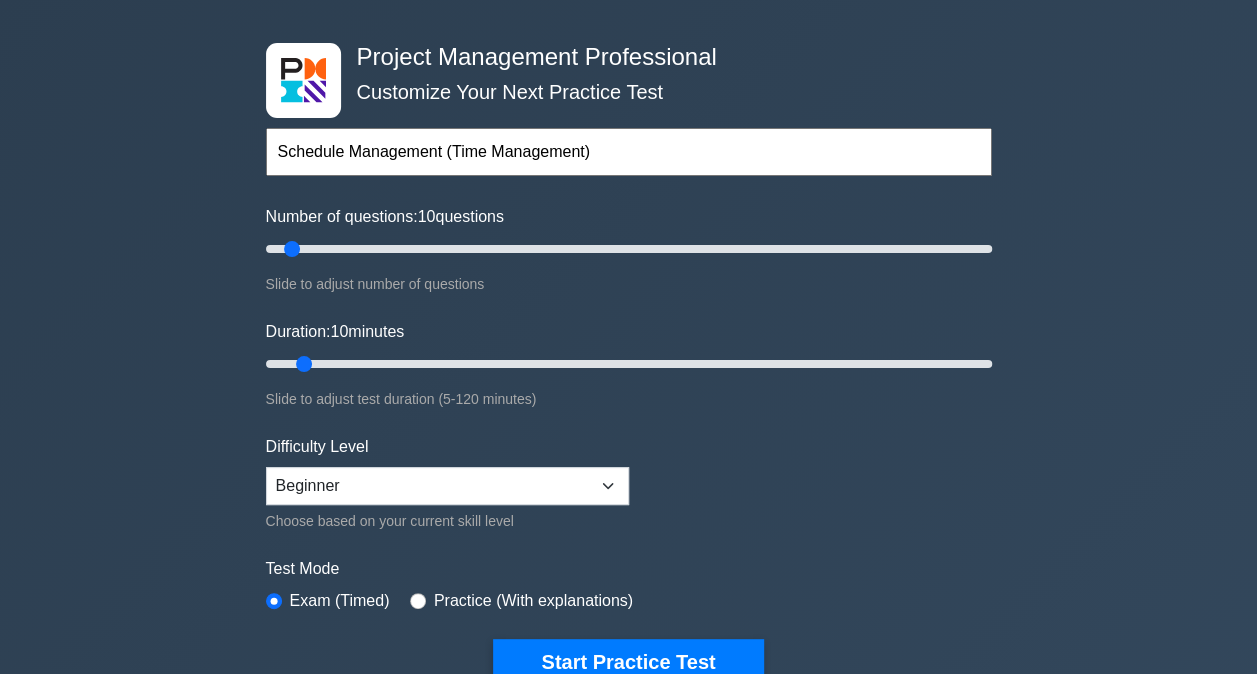 scroll, scrollTop: 70, scrollLeft: 0, axis: vertical 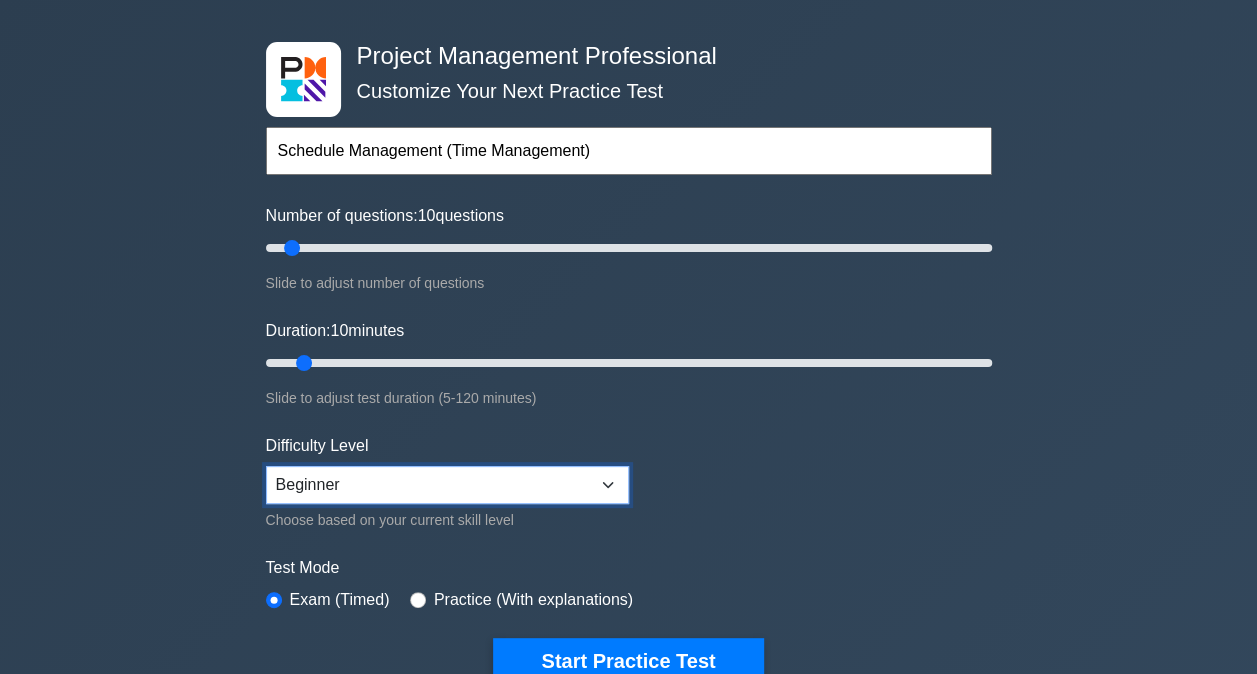 click on "Beginner
Intermediate
Expert" at bounding box center [447, 485] 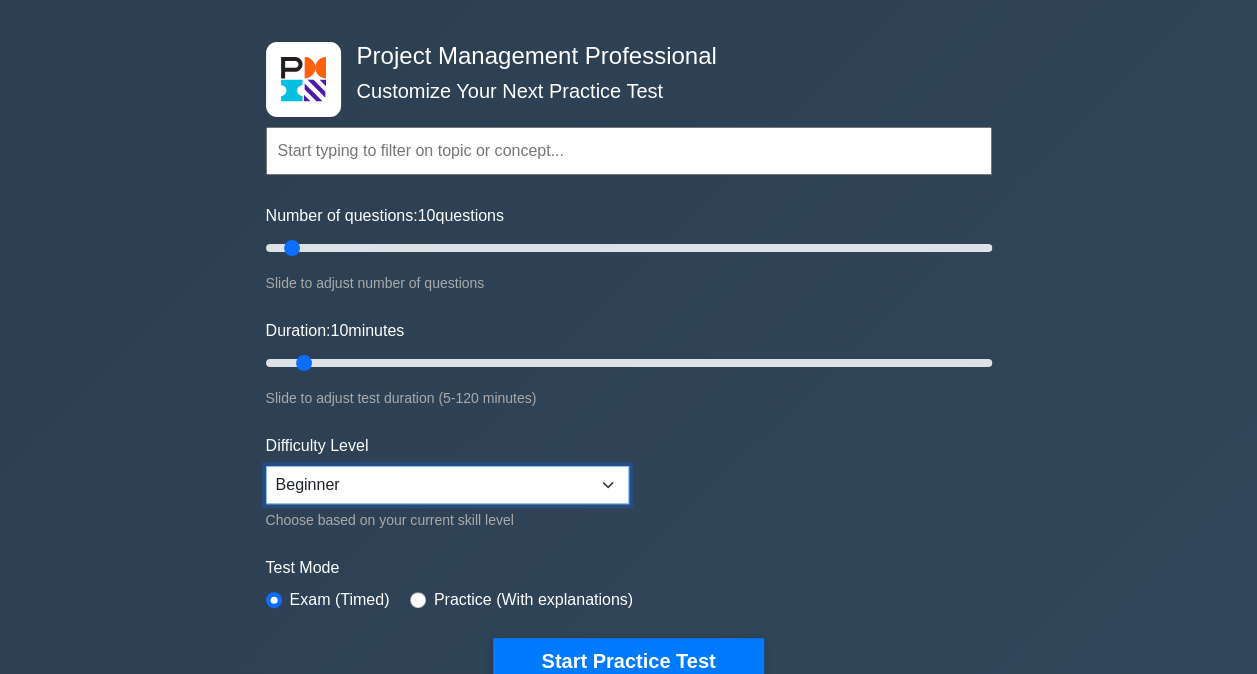select on "expert" 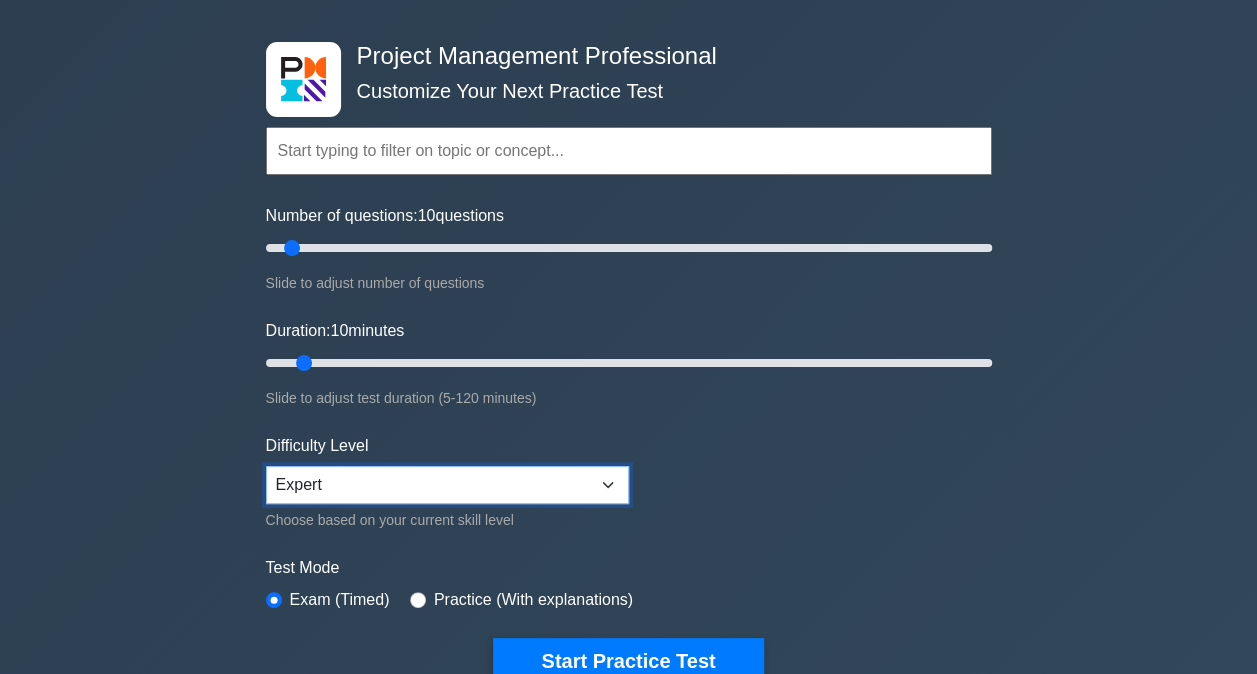 click on "Beginner
Intermediate
Expert" at bounding box center [447, 485] 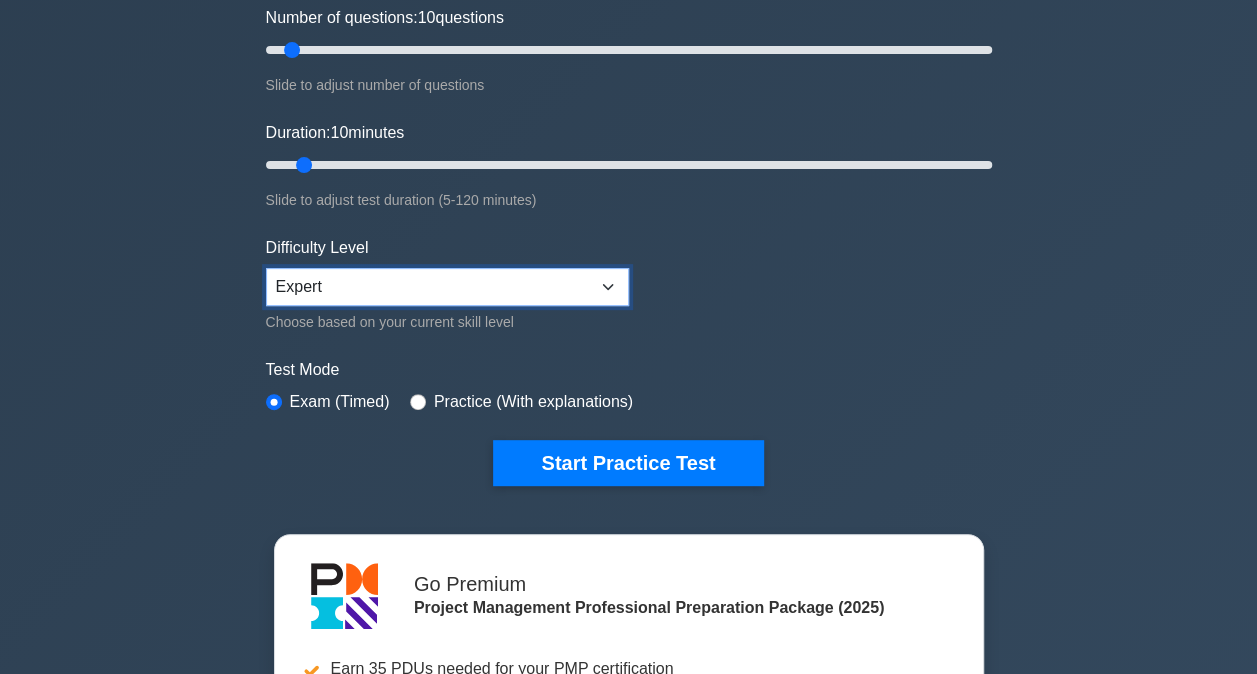 scroll, scrollTop: 342, scrollLeft: 0, axis: vertical 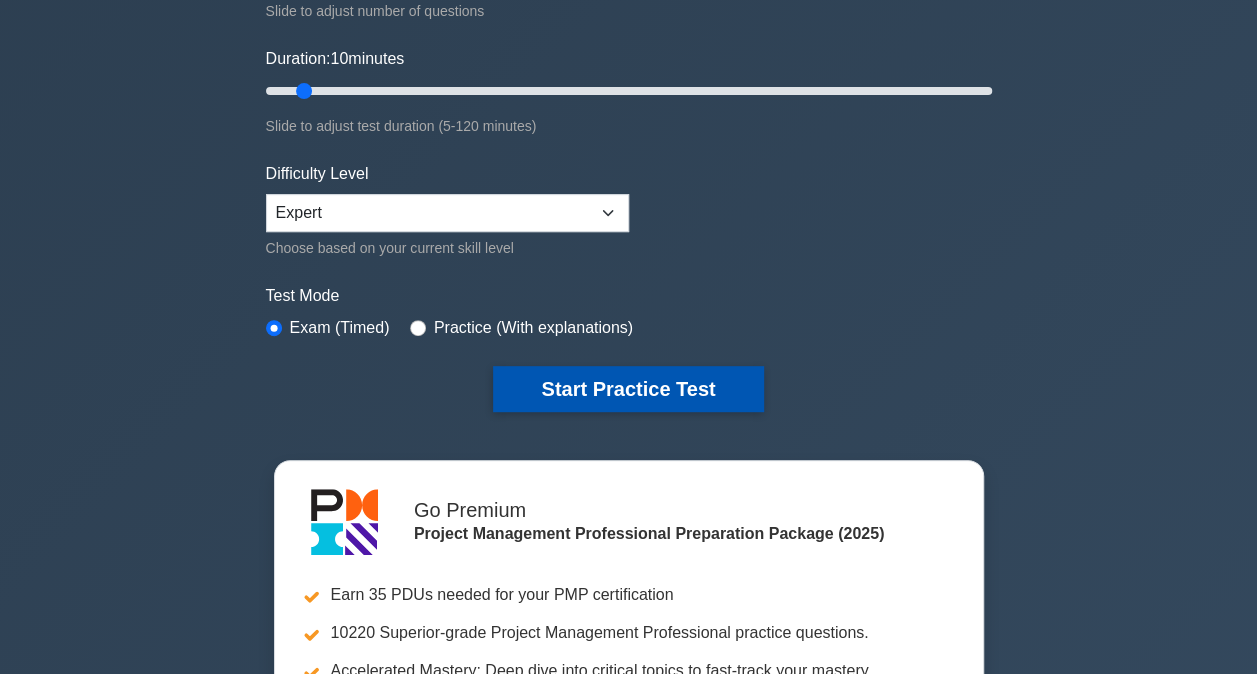 click on "Start Practice Test" at bounding box center [628, 389] 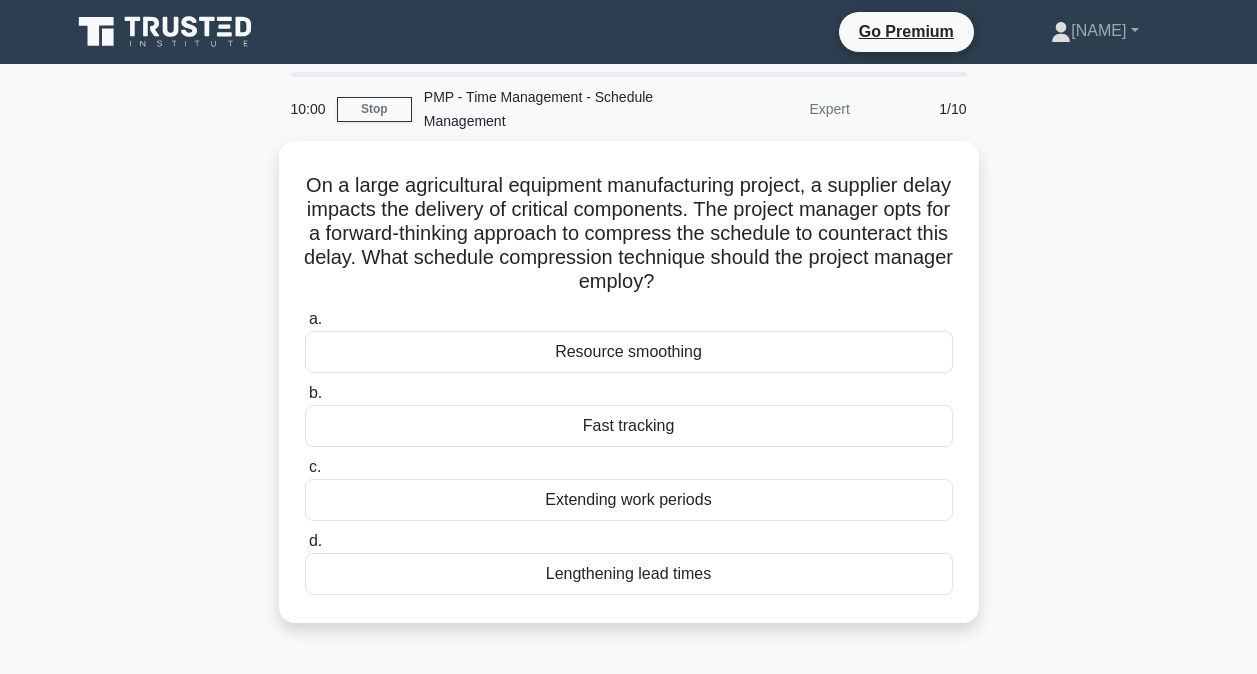 scroll, scrollTop: 0, scrollLeft: 0, axis: both 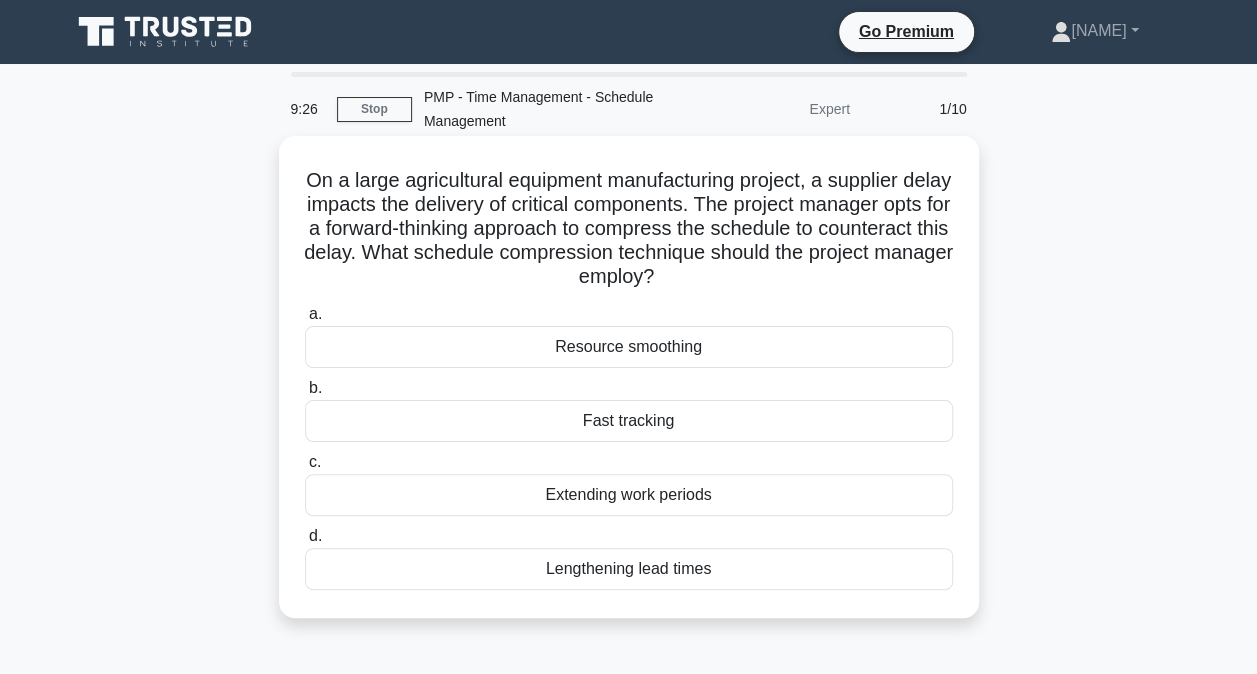 click on "Lengthening lead times" at bounding box center [629, 569] 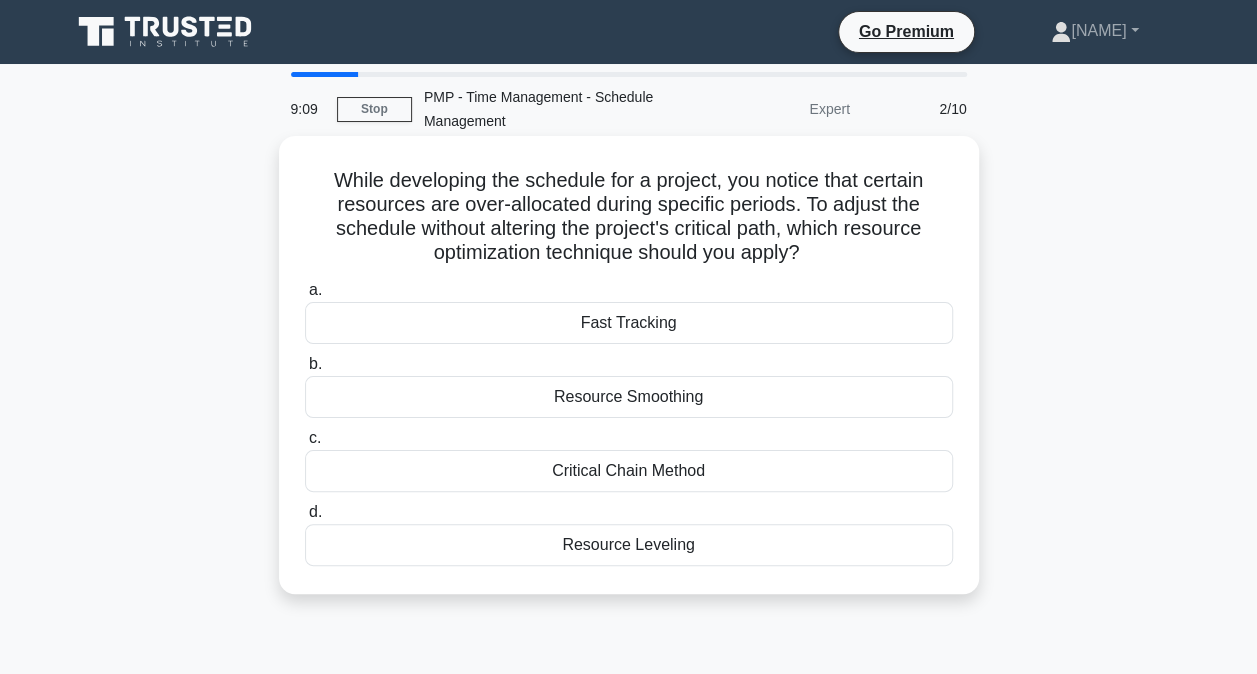 click on "Resource Leveling" at bounding box center [629, 545] 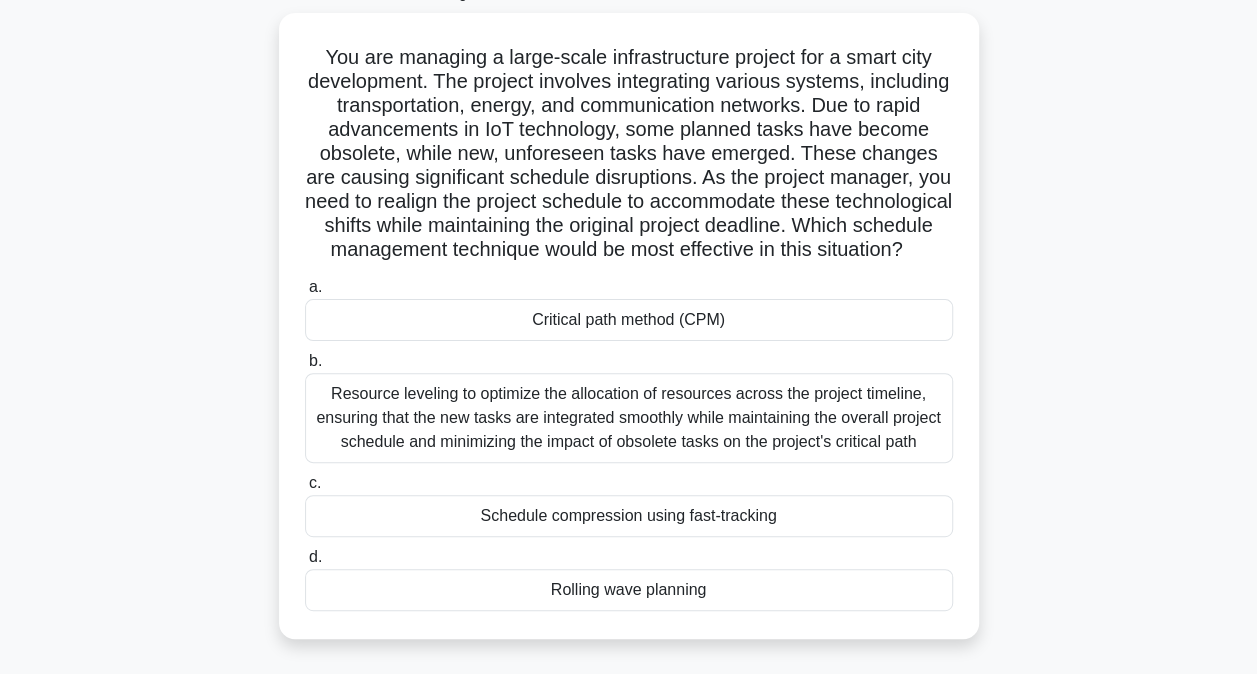 scroll, scrollTop: 124, scrollLeft: 0, axis: vertical 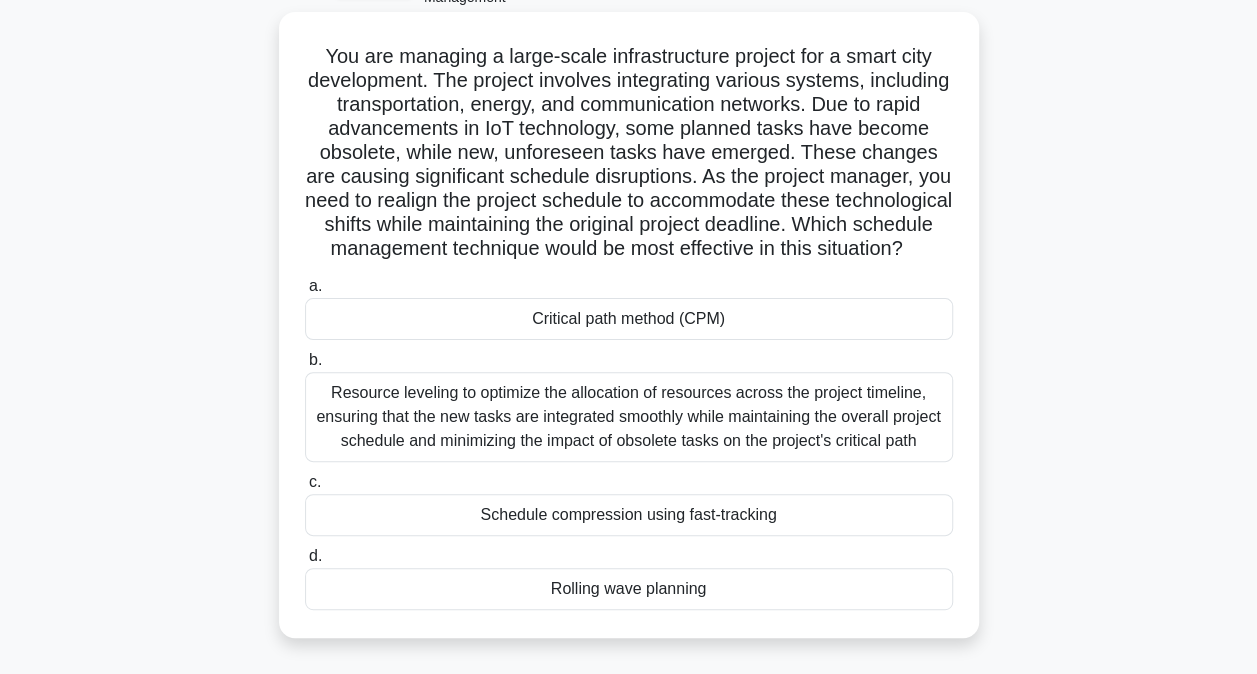 click on "Rolling wave planning" at bounding box center (629, 589) 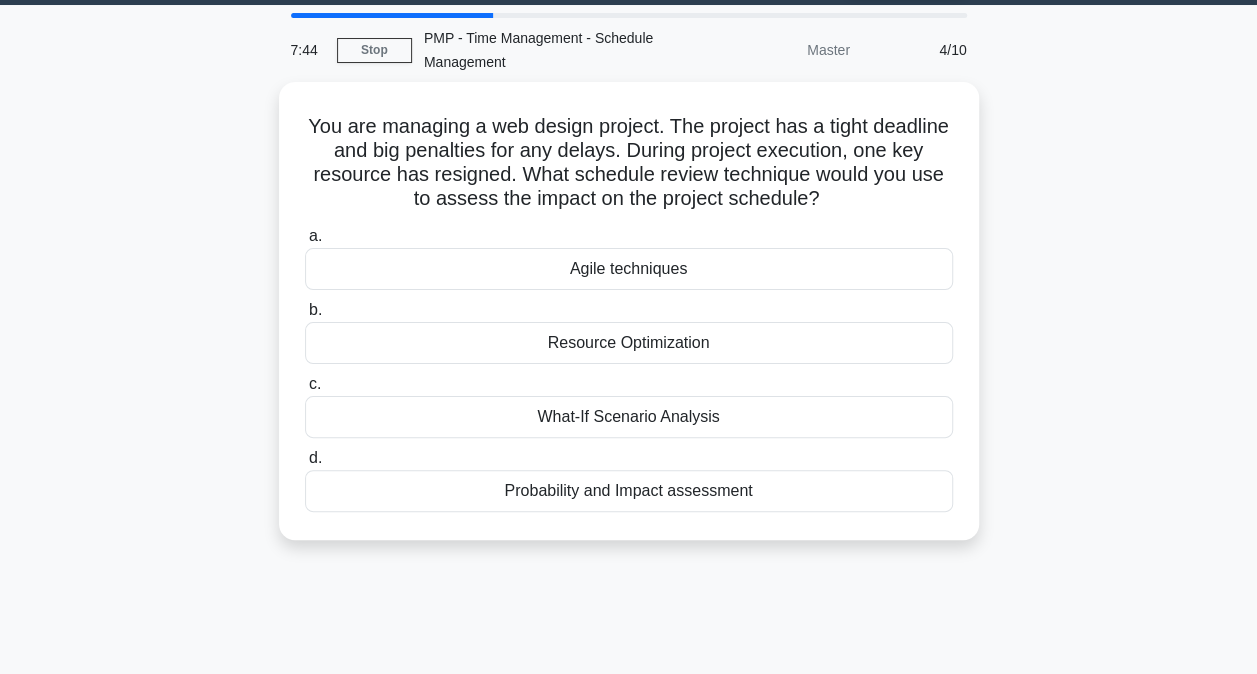 scroll, scrollTop: 0, scrollLeft: 0, axis: both 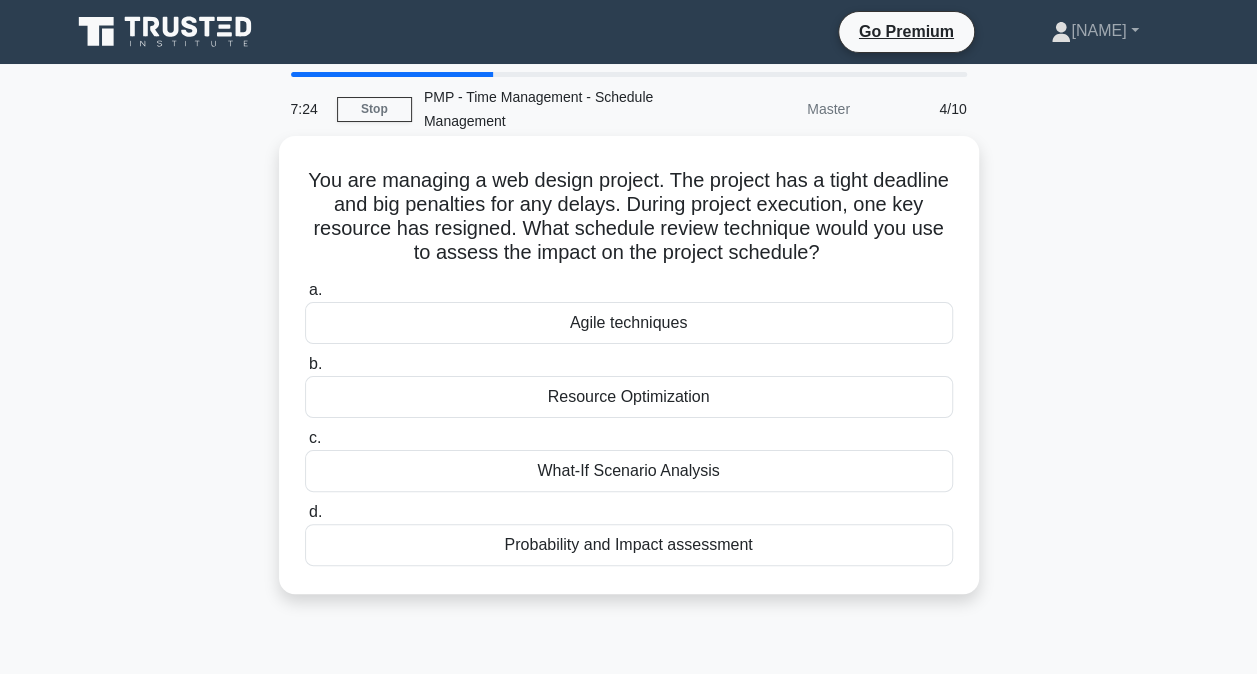 click on "Probability and Impact assessment" at bounding box center (629, 545) 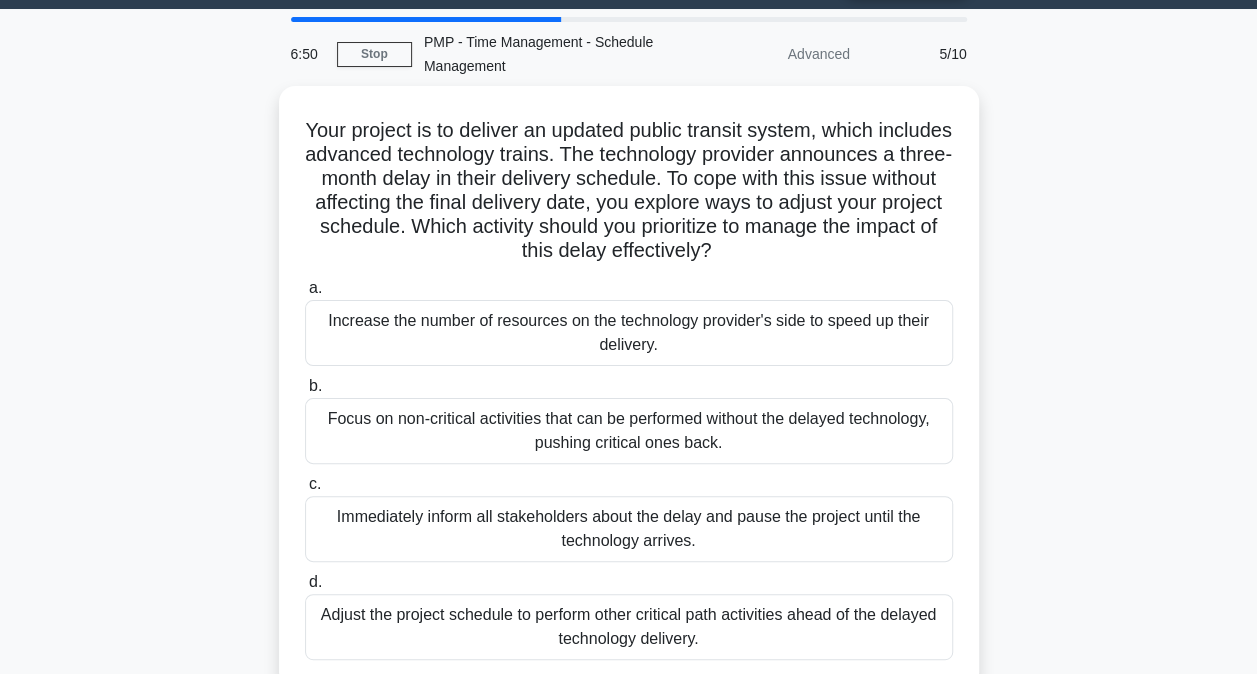 scroll, scrollTop: 56, scrollLeft: 0, axis: vertical 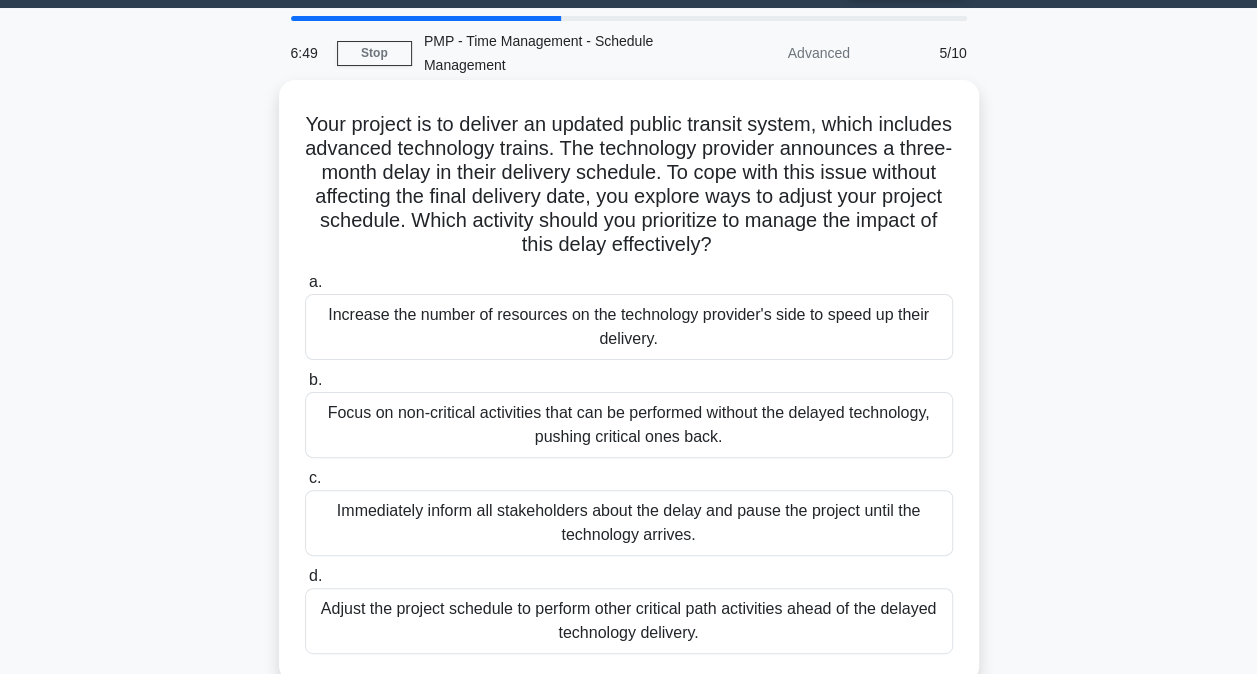 click on "Adjust the project schedule to perform other critical path activities ahead of the delayed technology delivery." at bounding box center (629, 621) 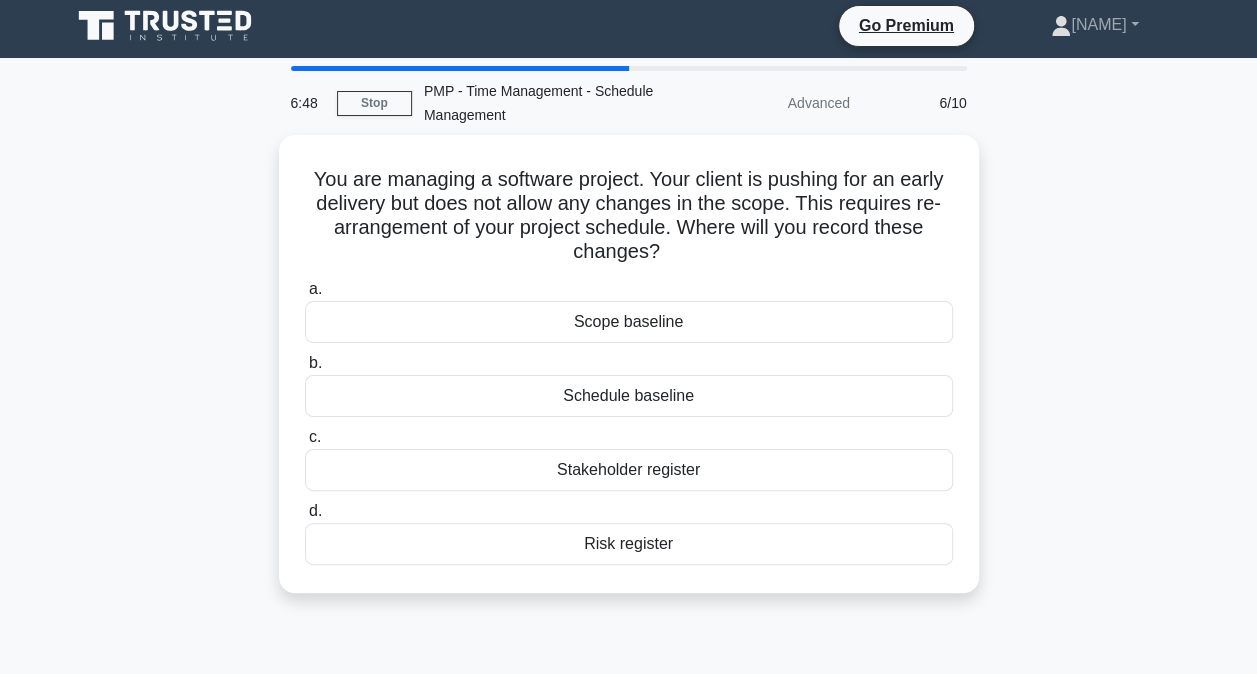 scroll, scrollTop: 0, scrollLeft: 0, axis: both 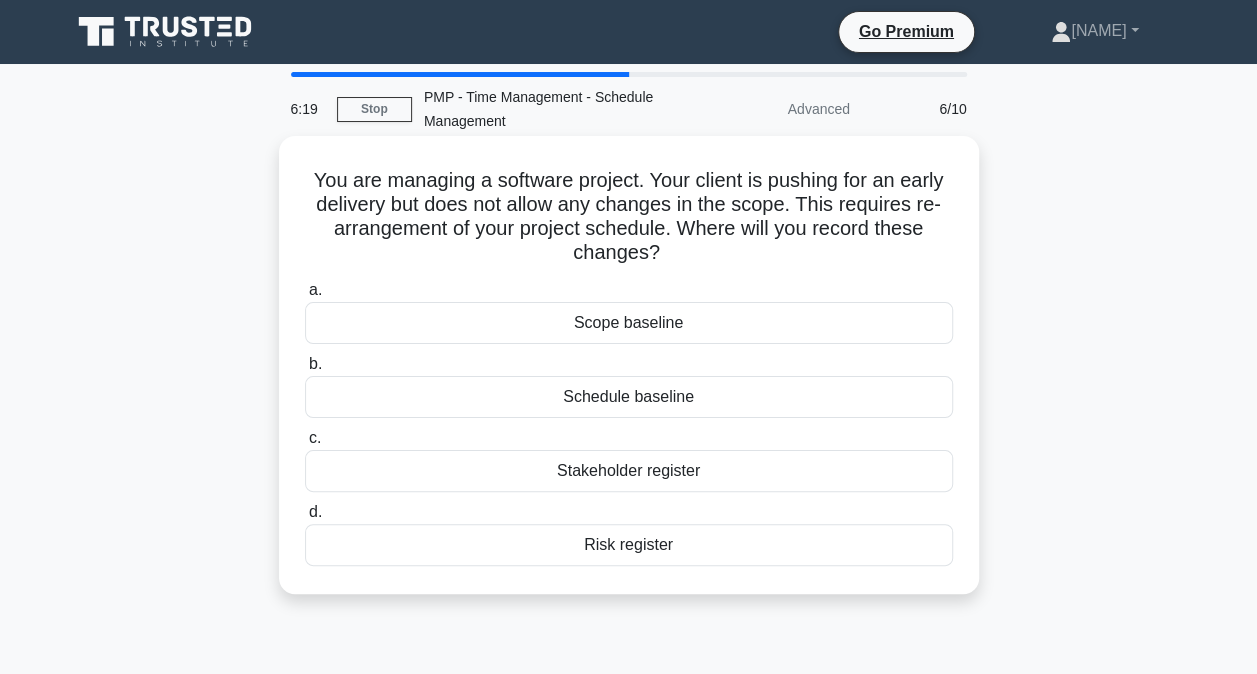 click on "Schedule baseline" at bounding box center (629, 397) 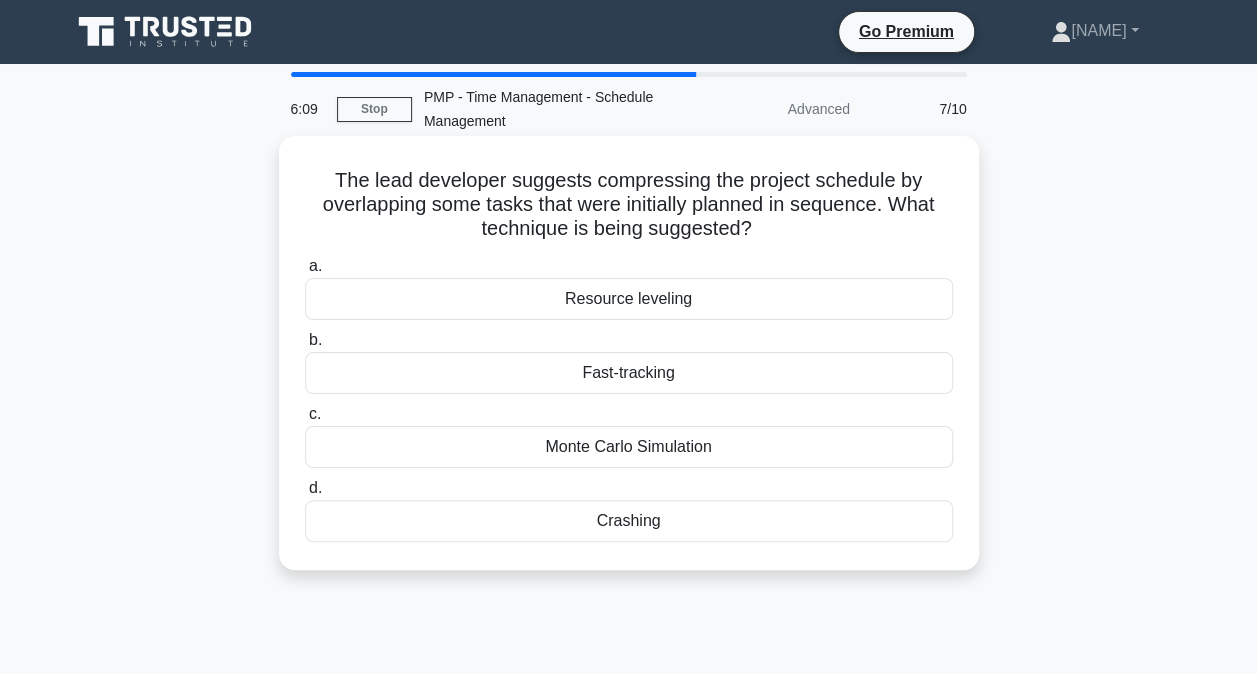 click on "Fast-tracking" at bounding box center (629, 373) 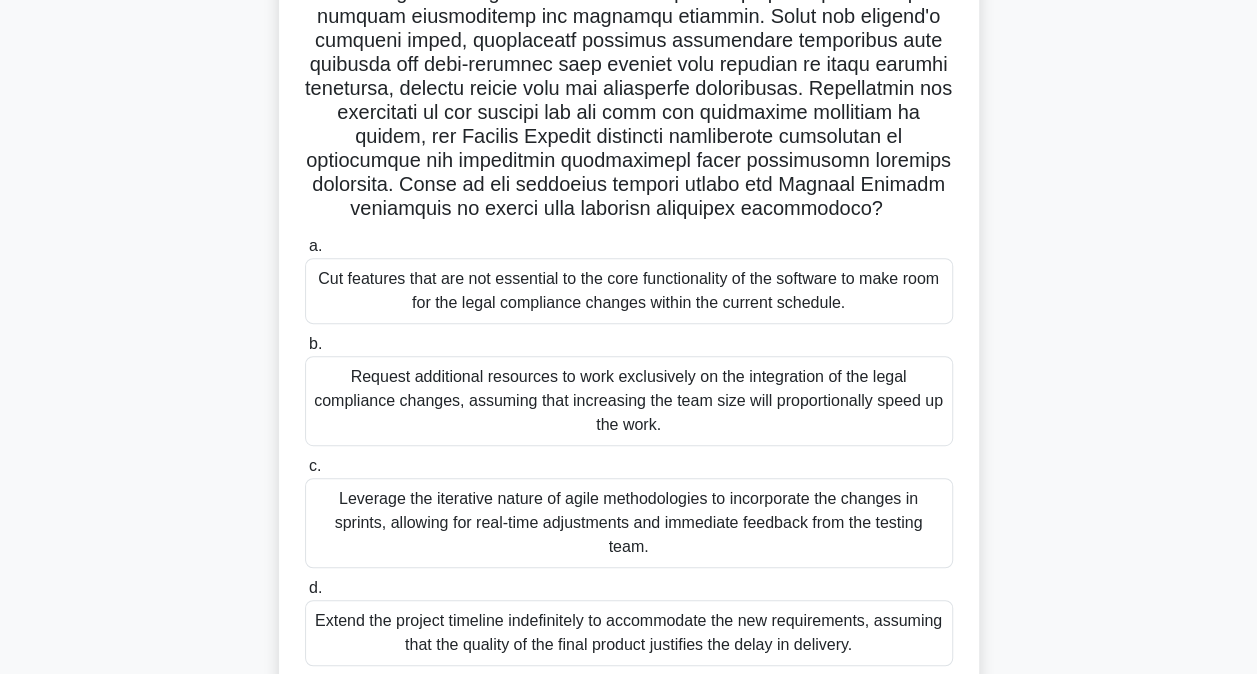 scroll, scrollTop: 344, scrollLeft: 0, axis: vertical 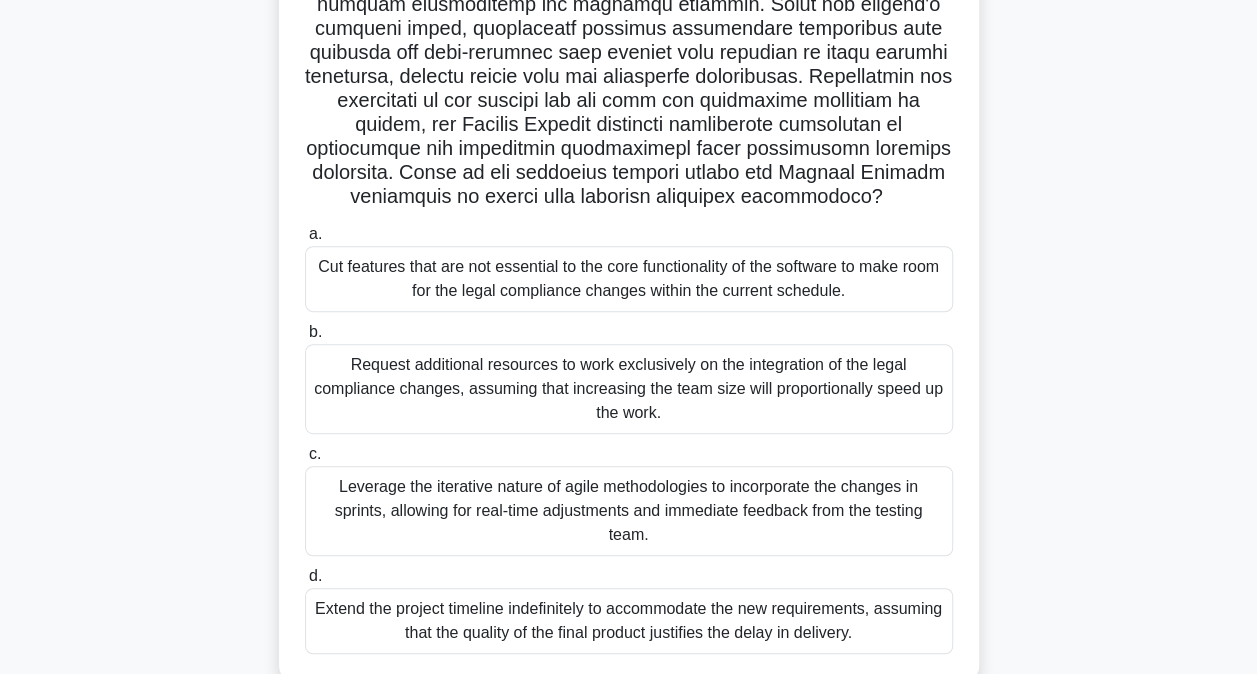 click on "Leverage the iterative nature of agile methodologies to incorporate the changes in sprints, allowing for real-time adjustments and immediate feedback from the testing team." at bounding box center [629, 511] 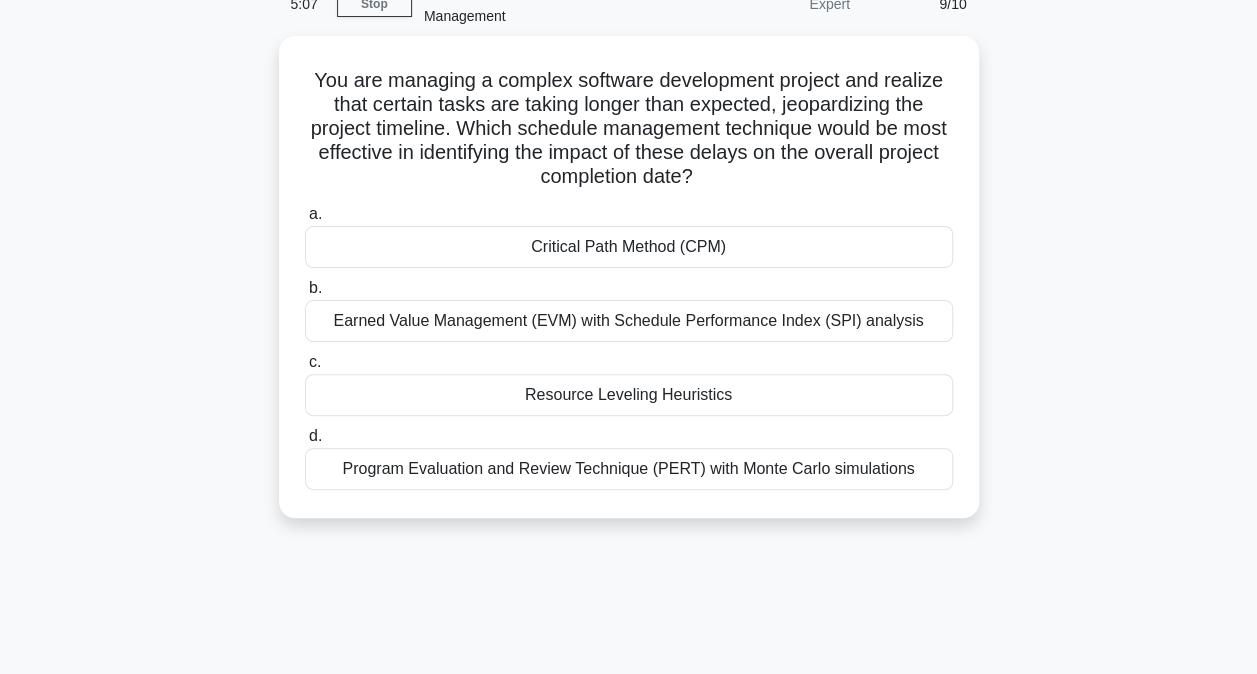 scroll, scrollTop: 0, scrollLeft: 0, axis: both 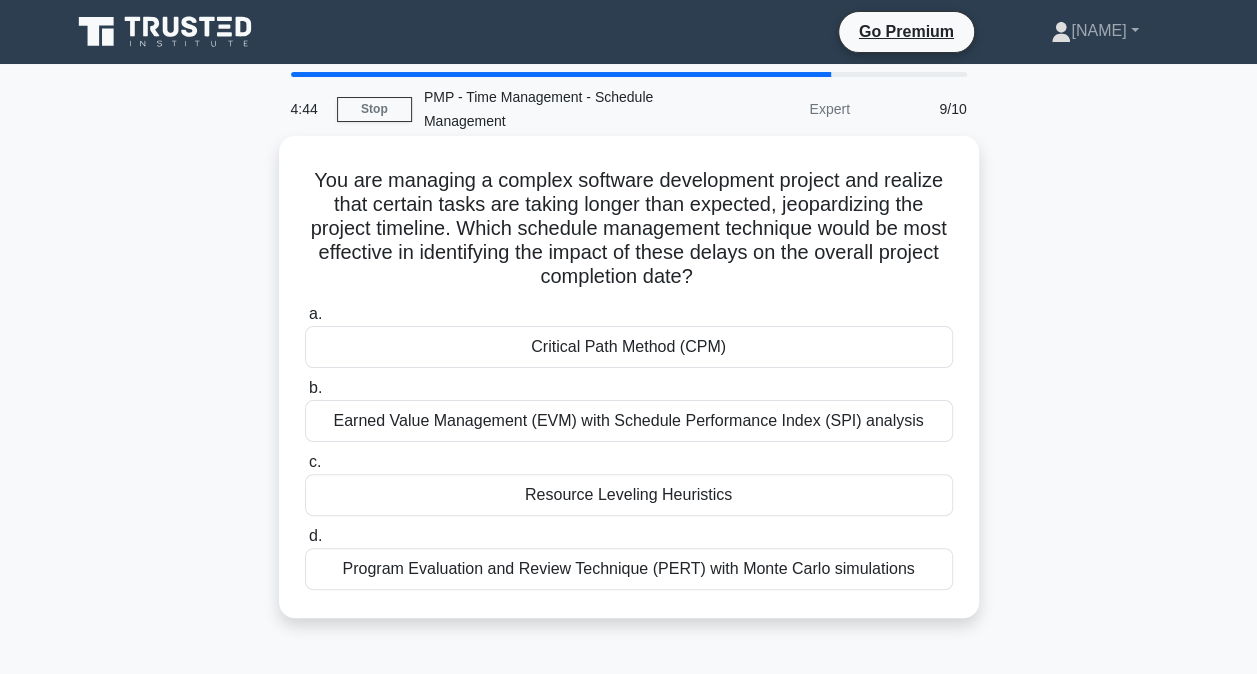 click on "Program Evaluation and Review Technique (PERT) with Monte Carlo simulations" at bounding box center [629, 569] 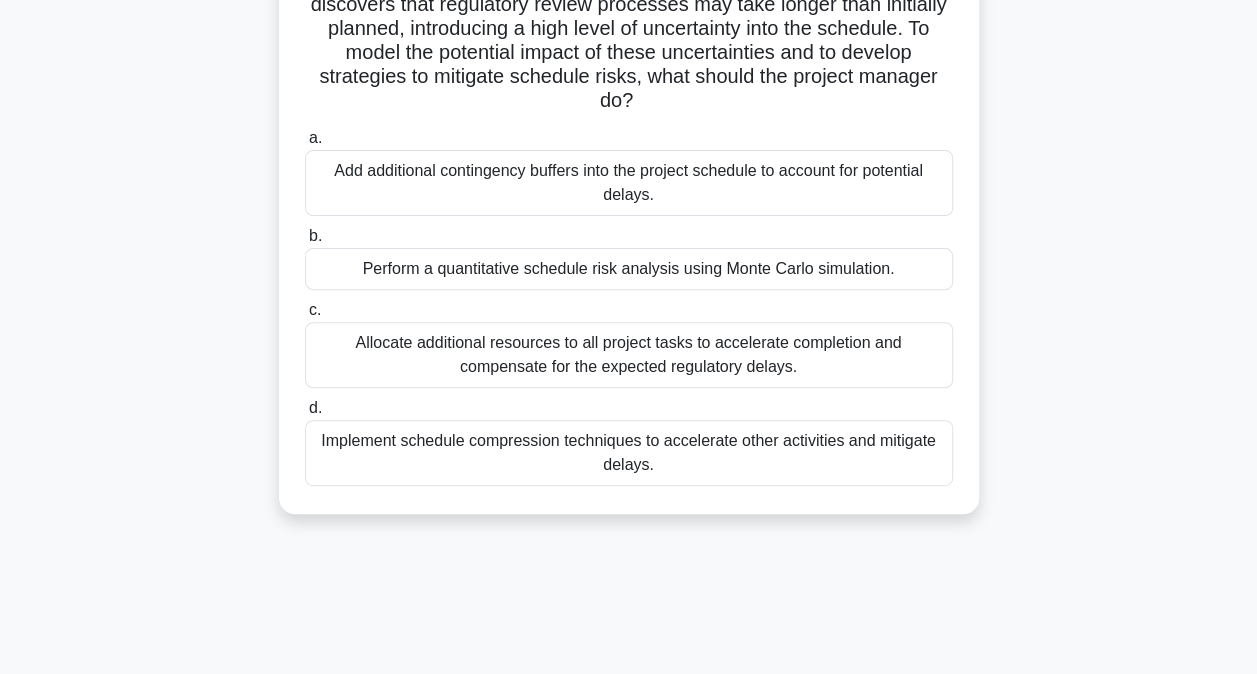 scroll, scrollTop: 212, scrollLeft: 0, axis: vertical 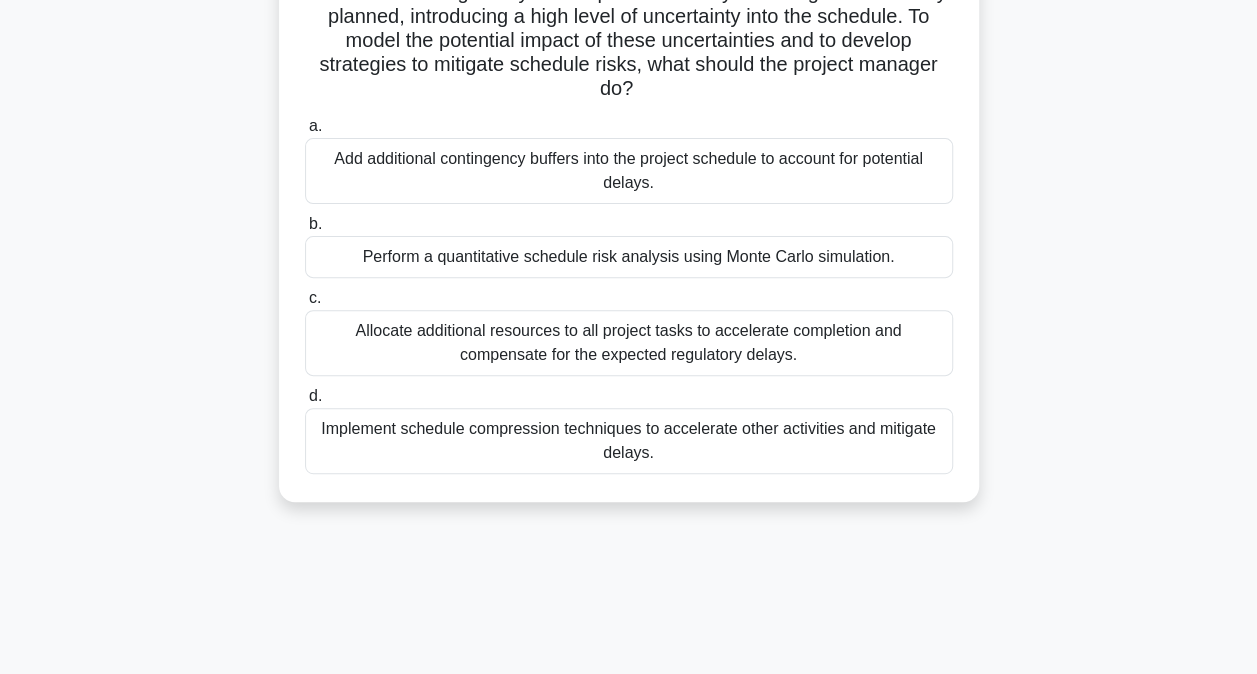 click on "Add additional contingency buffers into the project schedule to account for potential delays." at bounding box center (629, 171) 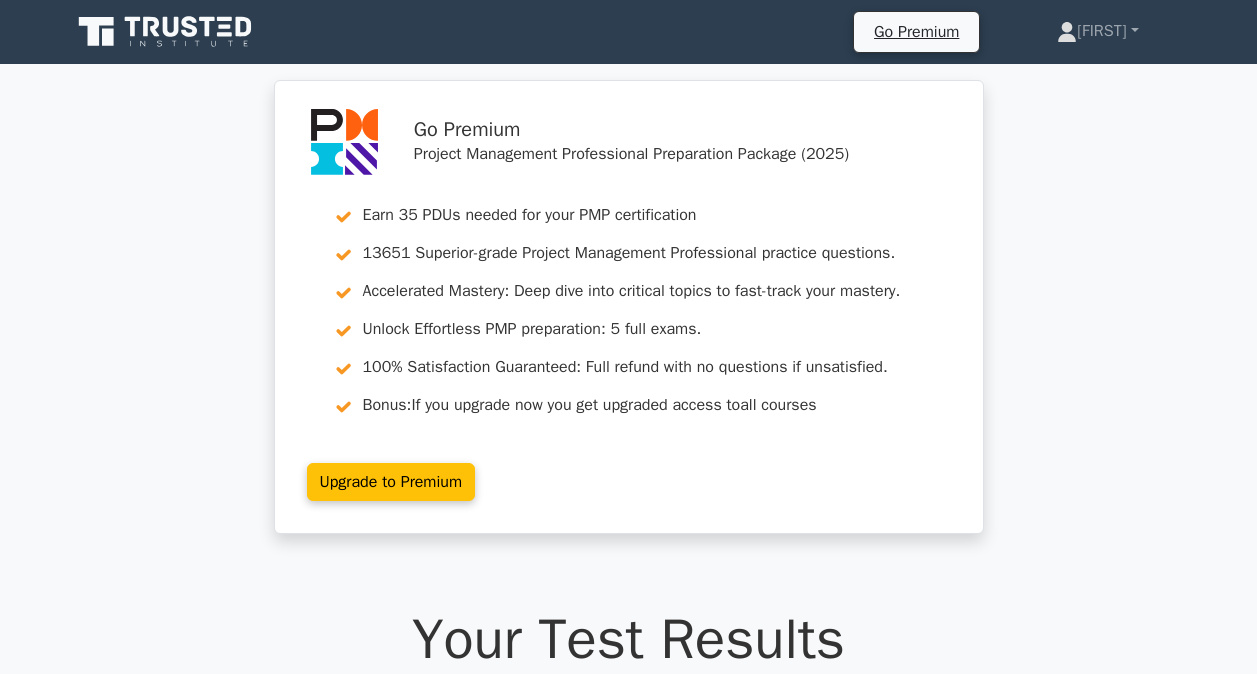 scroll, scrollTop: 0, scrollLeft: 0, axis: both 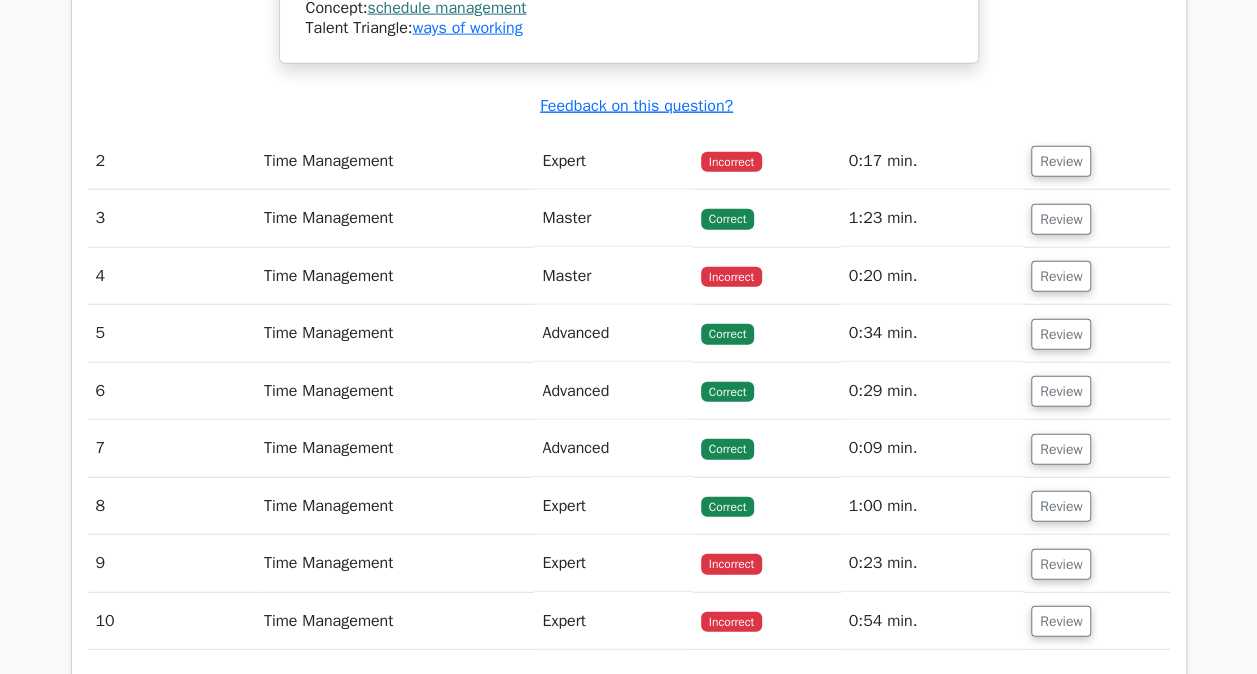 click on "Incorrect" at bounding box center [731, 162] 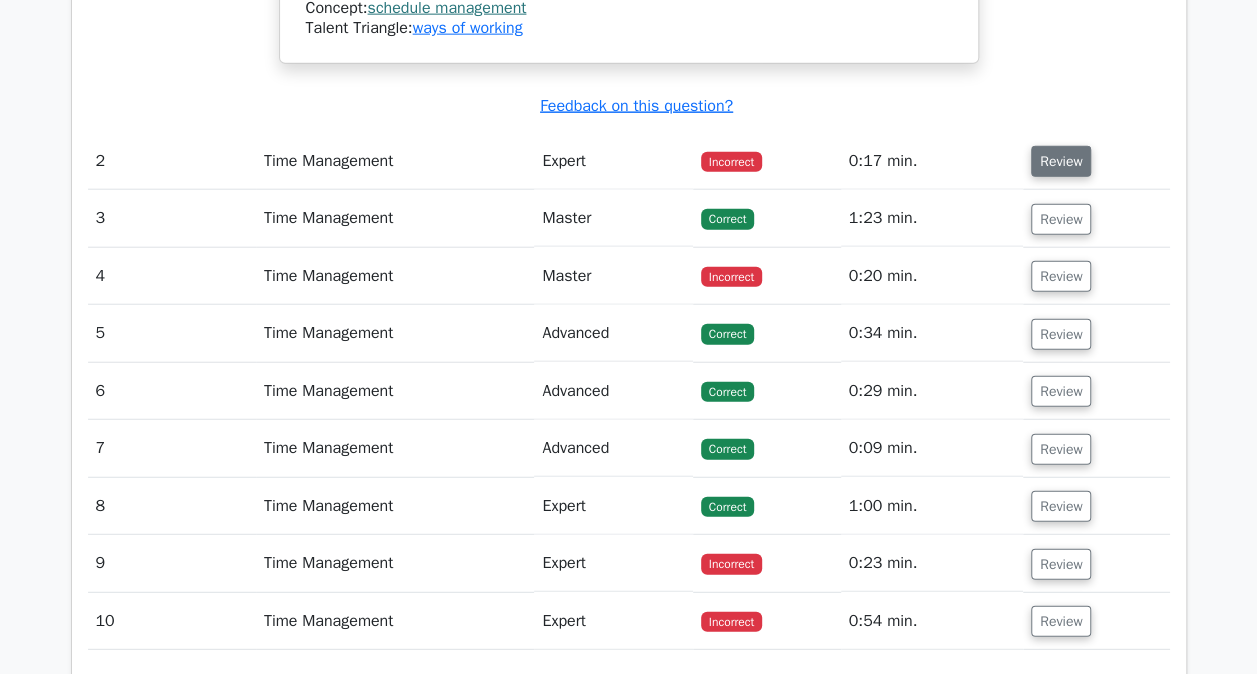 click on "Review" at bounding box center [1061, 161] 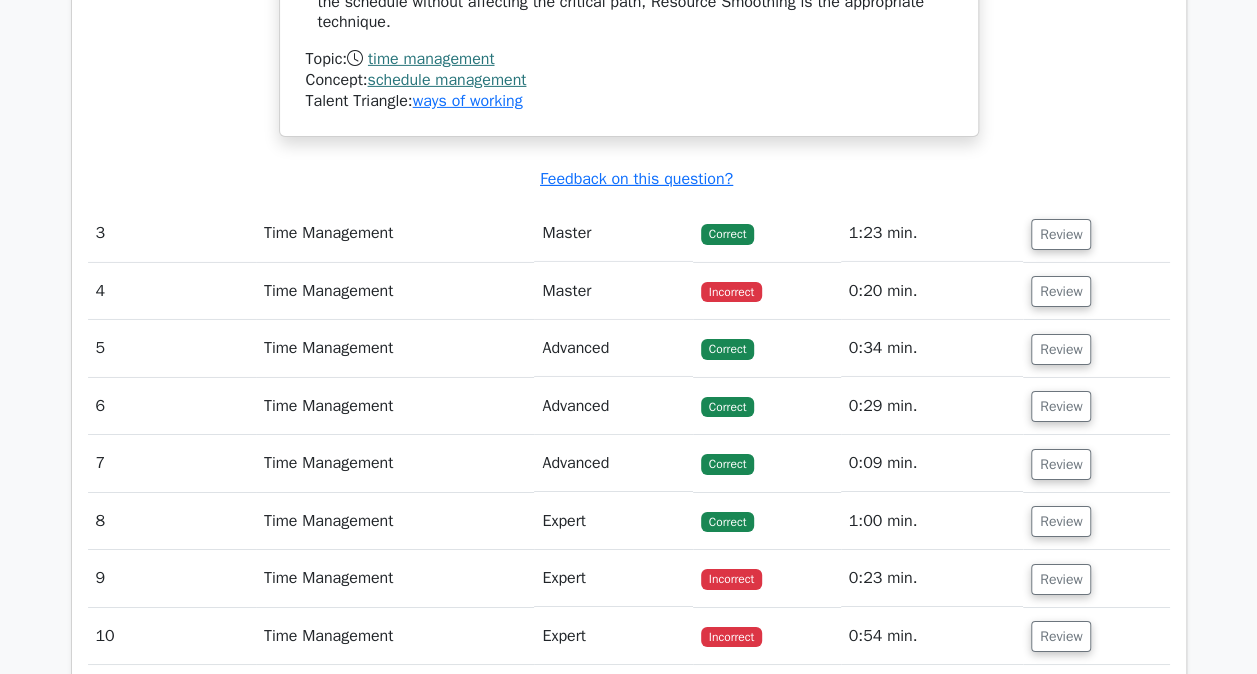scroll, scrollTop: 3278, scrollLeft: 0, axis: vertical 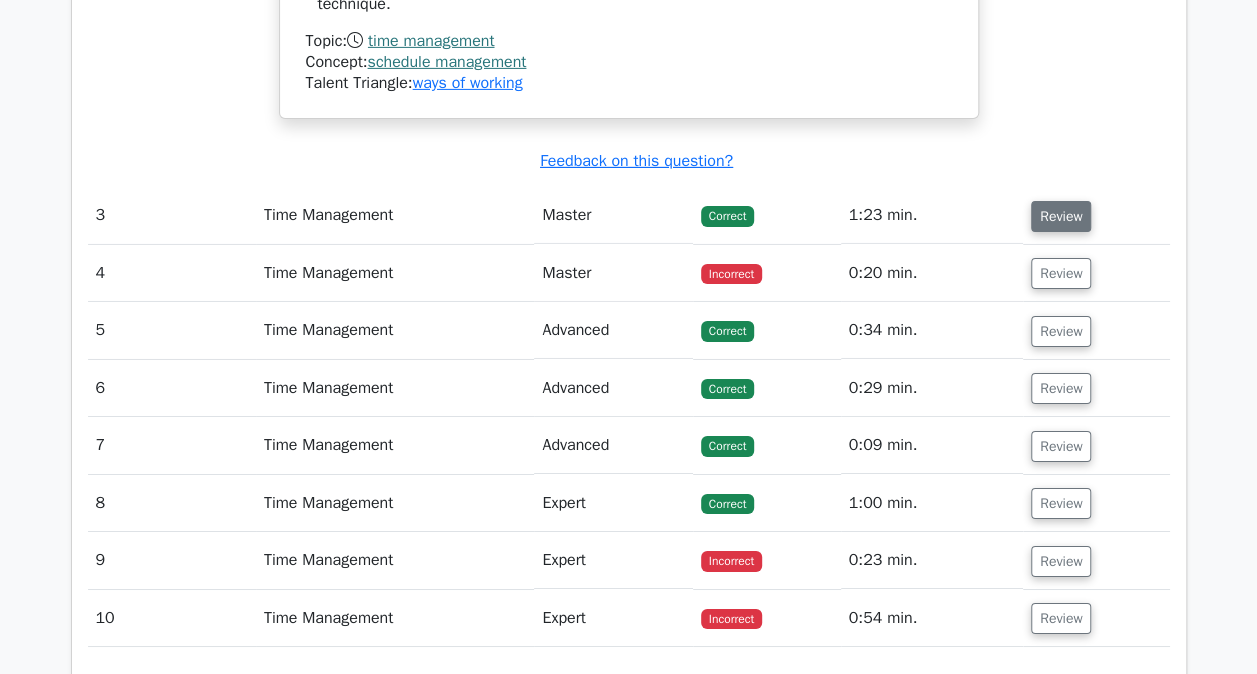 click on "Review" at bounding box center (1061, 216) 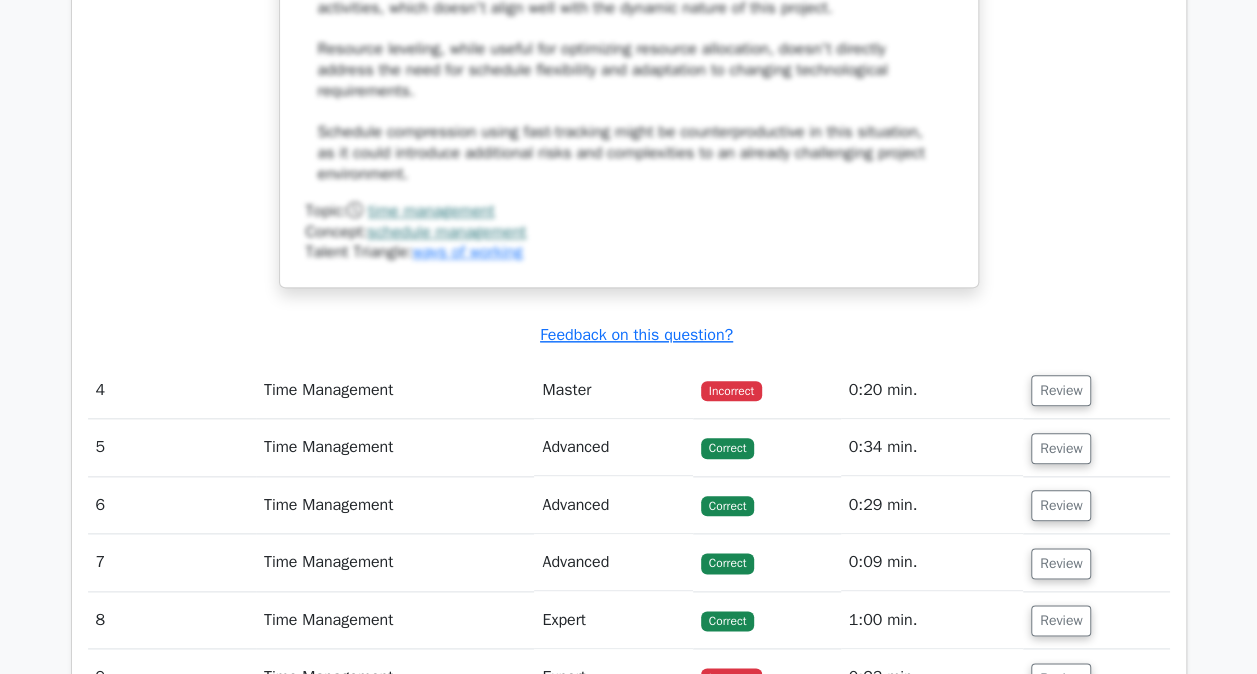 scroll, scrollTop: 4672, scrollLeft: 0, axis: vertical 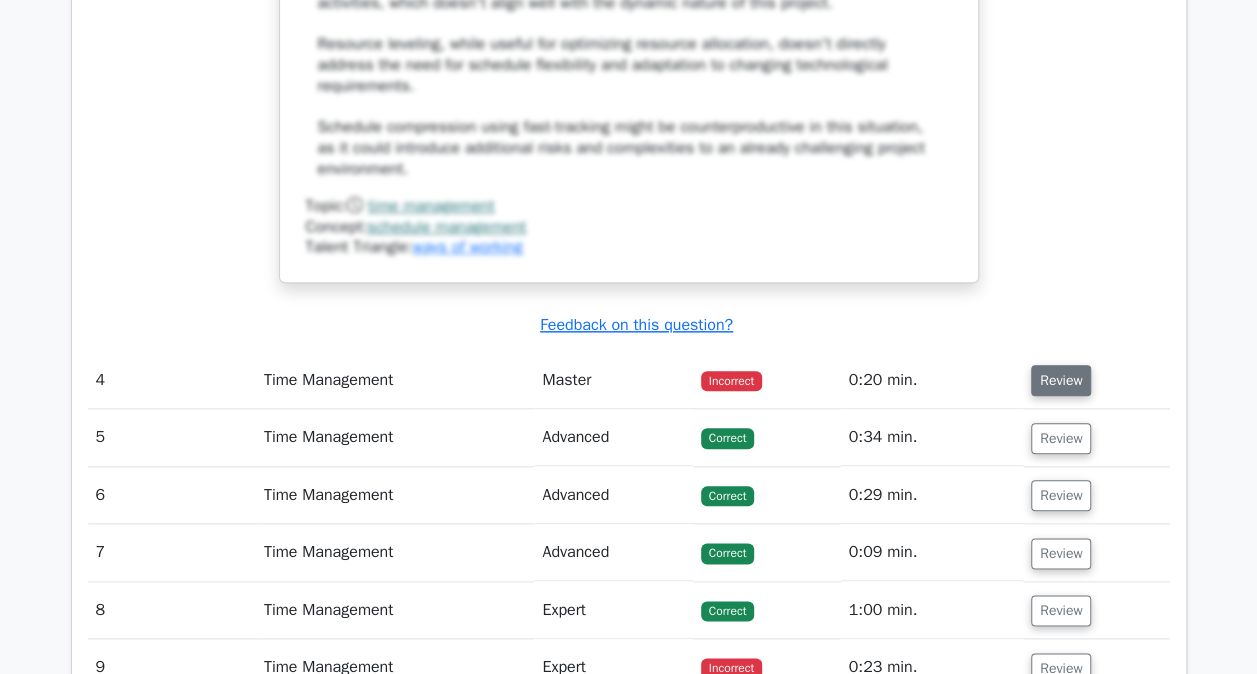 click on "Review" at bounding box center (1061, 380) 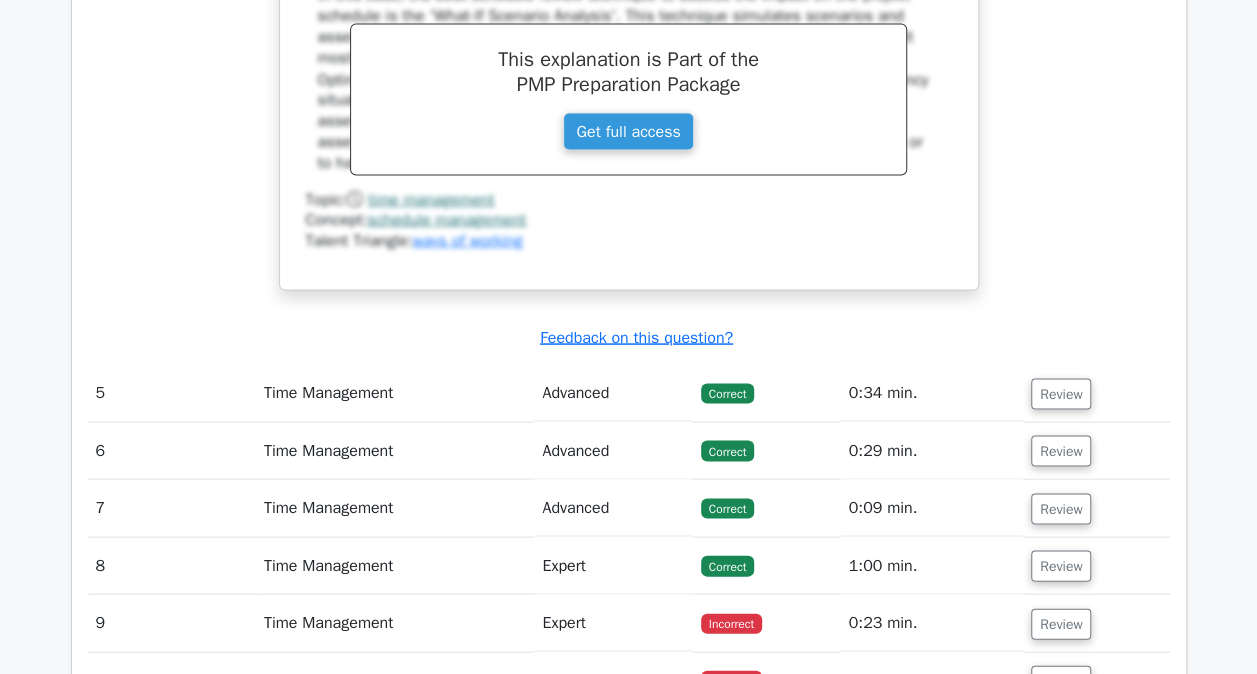 scroll, scrollTop: 5590, scrollLeft: 0, axis: vertical 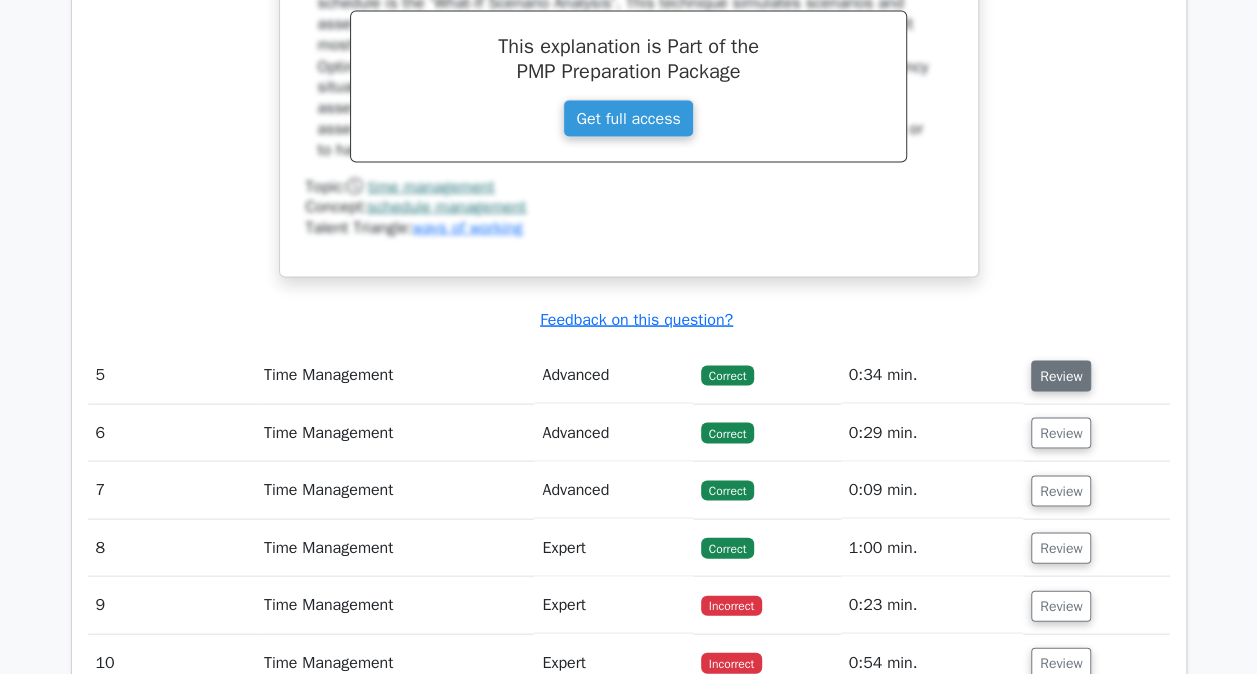 click on "Review" at bounding box center [1061, 375] 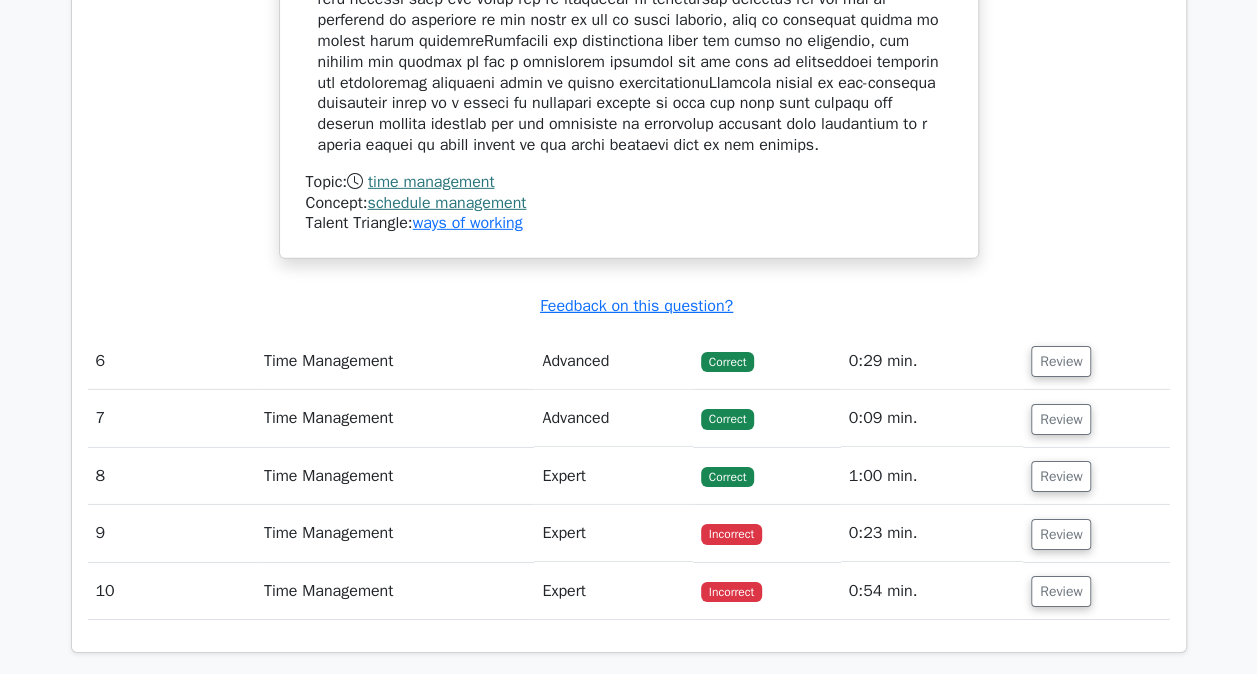scroll, scrollTop: 6802, scrollLeft: 0, axis: vertical 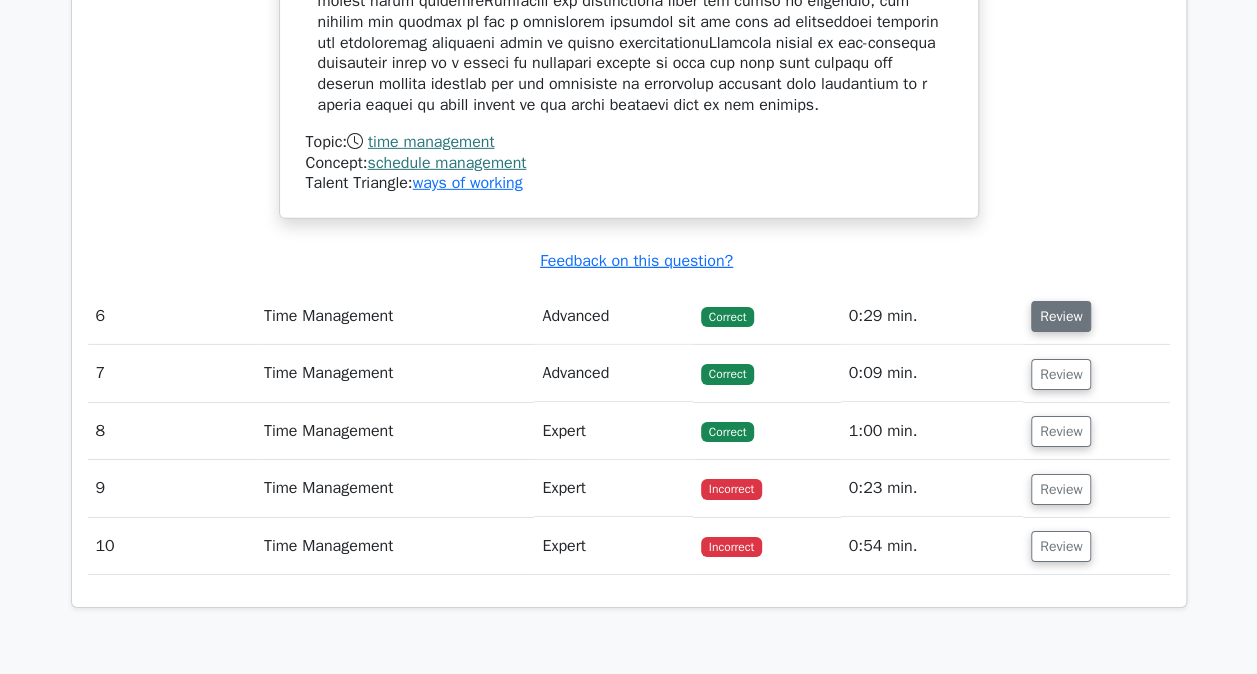click on "Review" at bounding box center (1061, 316) 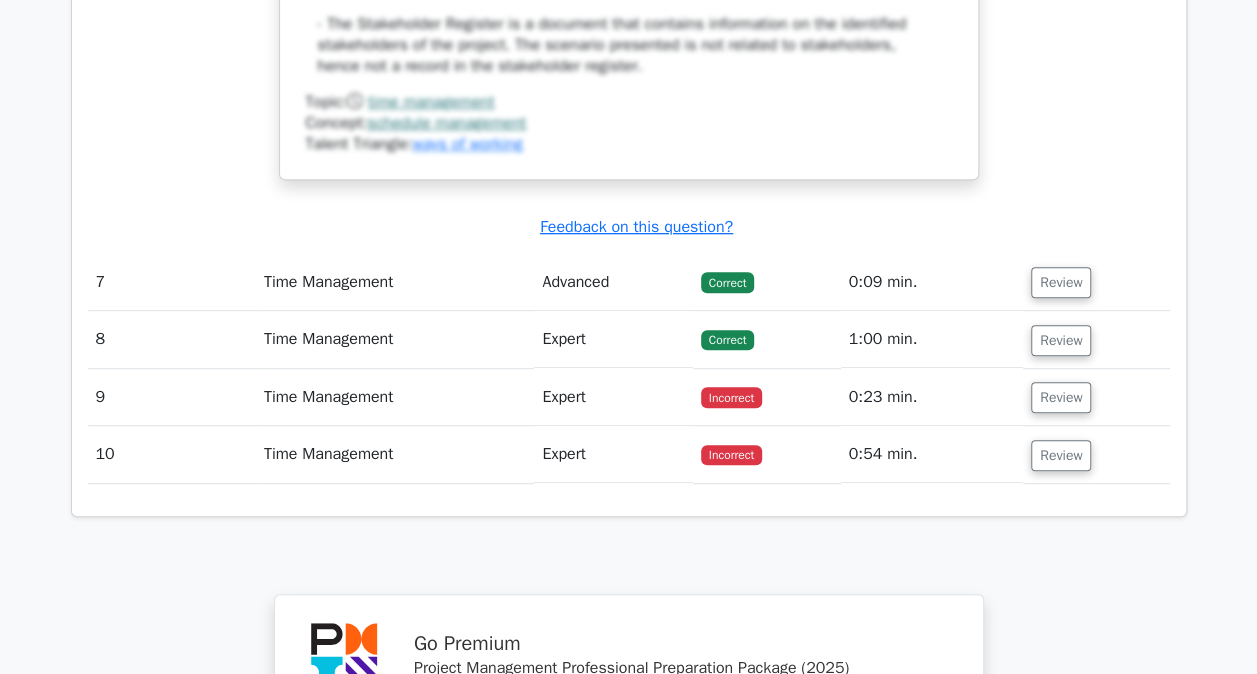 scroll, scrollTop: 7964, scrollLeft: 0, axis: vertical 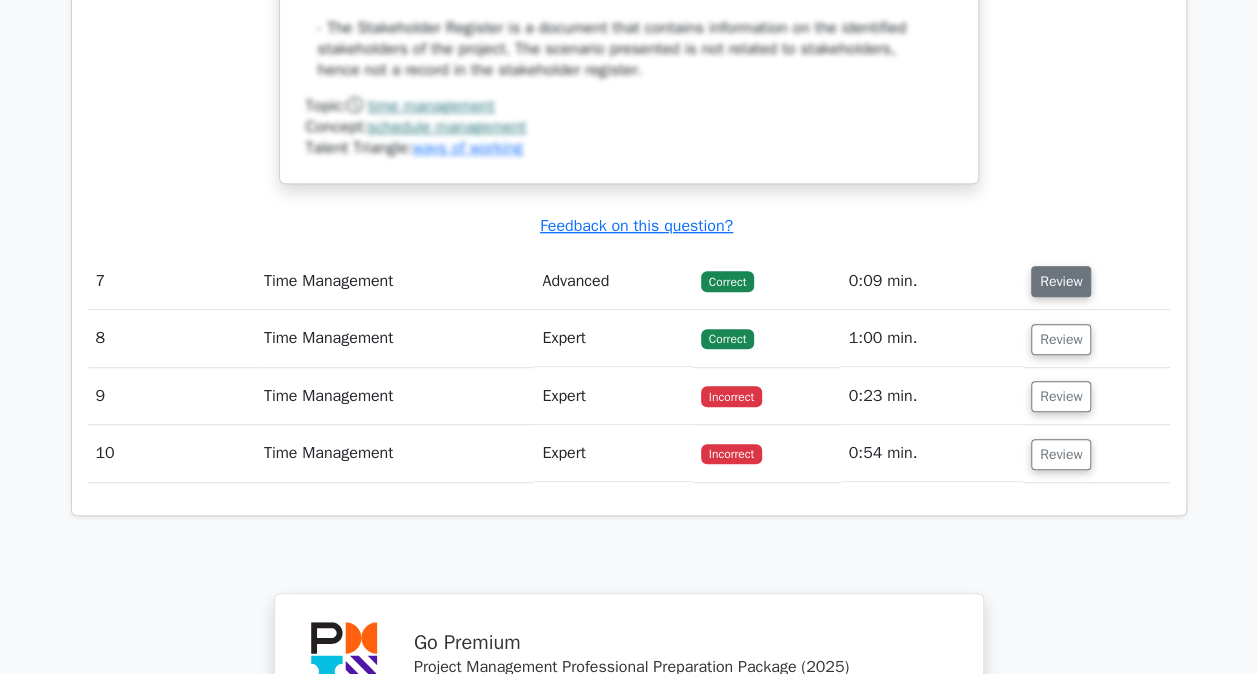 click on "Review" at bounding box center [1061, 281] 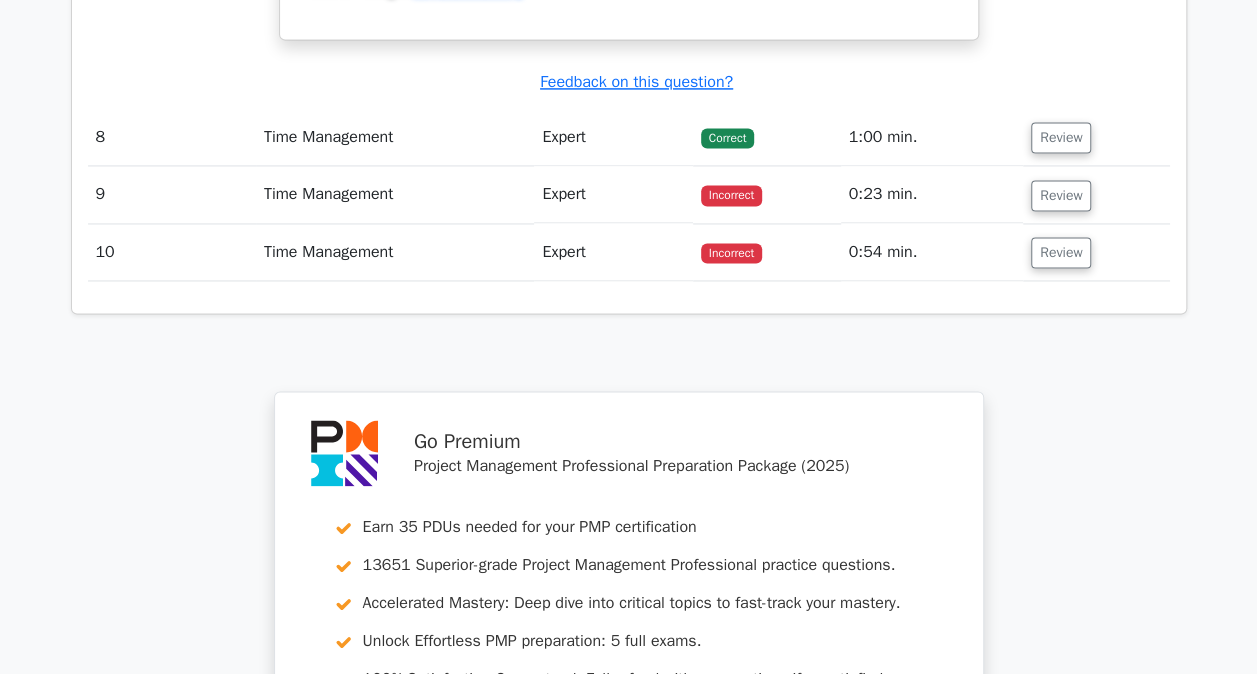 scroll, scrollTop: 9004, scrollLeft: 0, axis: vertical 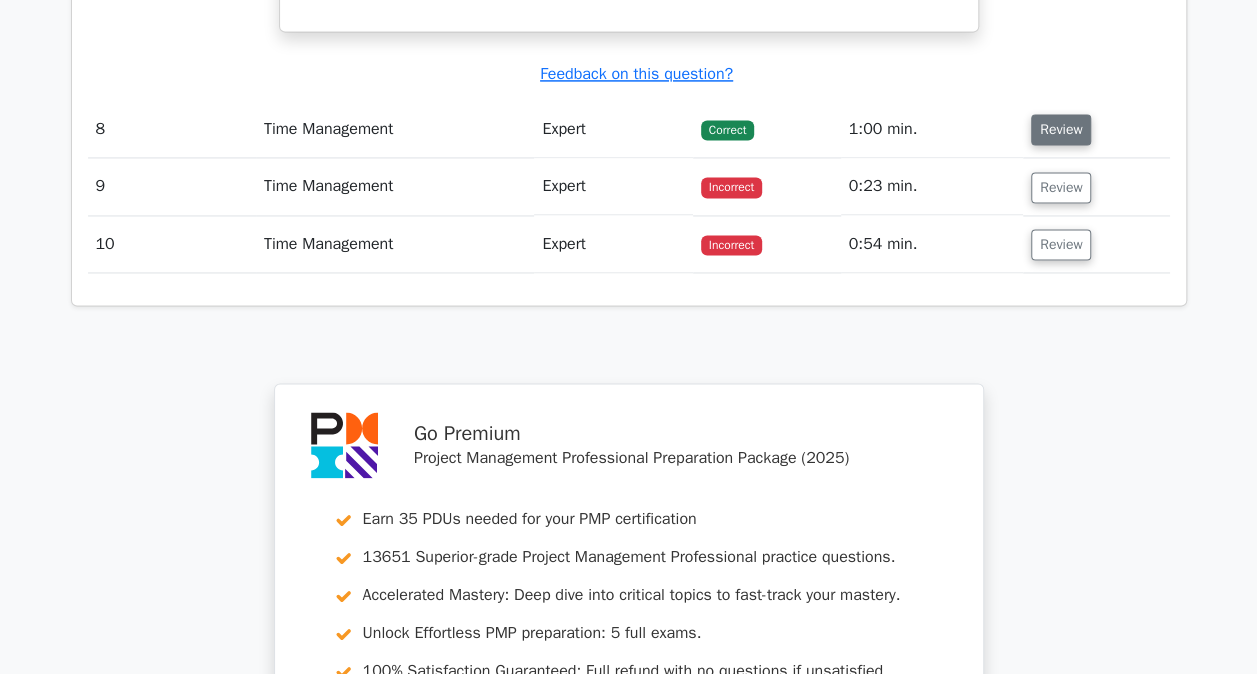 click on "Review" at bounding box center (1061, 129) 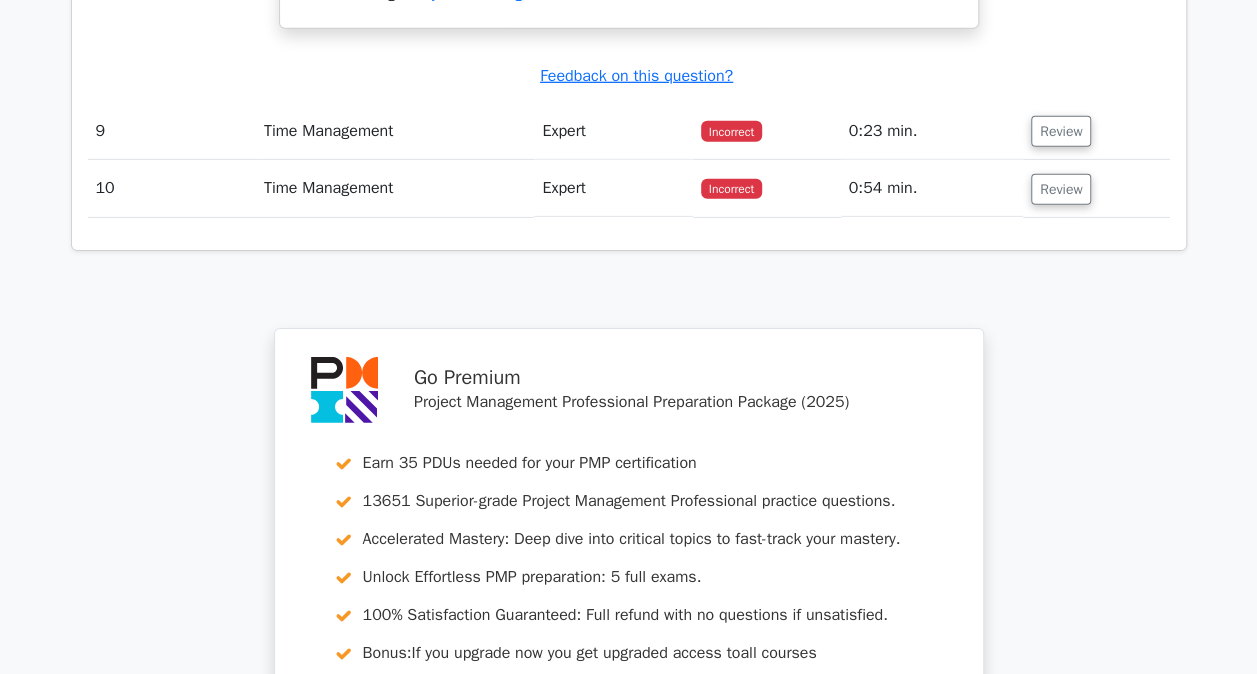 scroll, scrollTop: 10594, scrollLeft: 0, axis: vertical 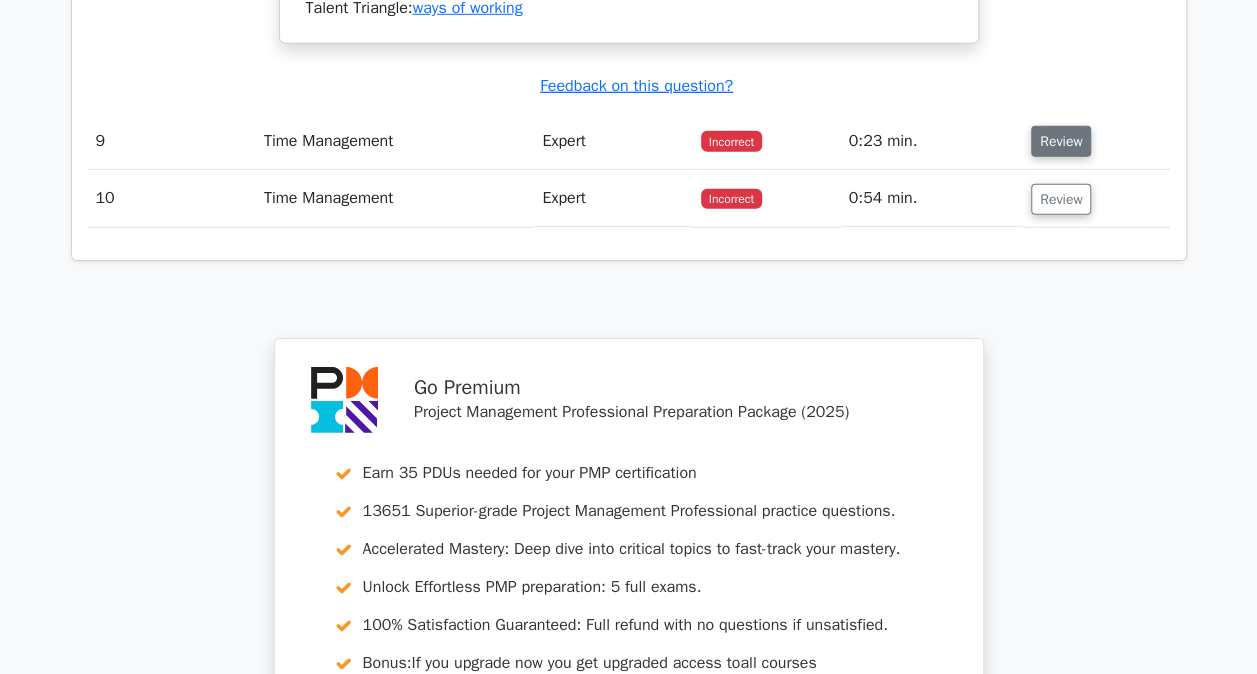 click on "Review" at bounding box center [1061, 141] 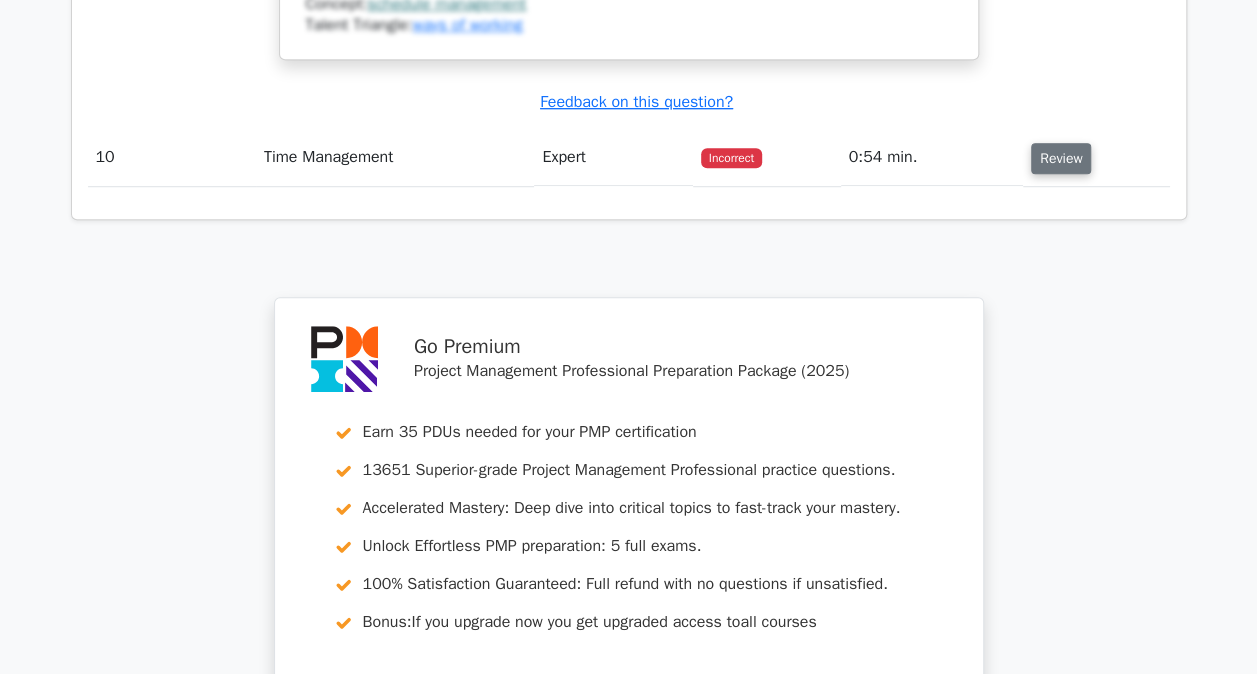 scroll, scrollTop: 11937, scrollLeft: 0, axis: vertical 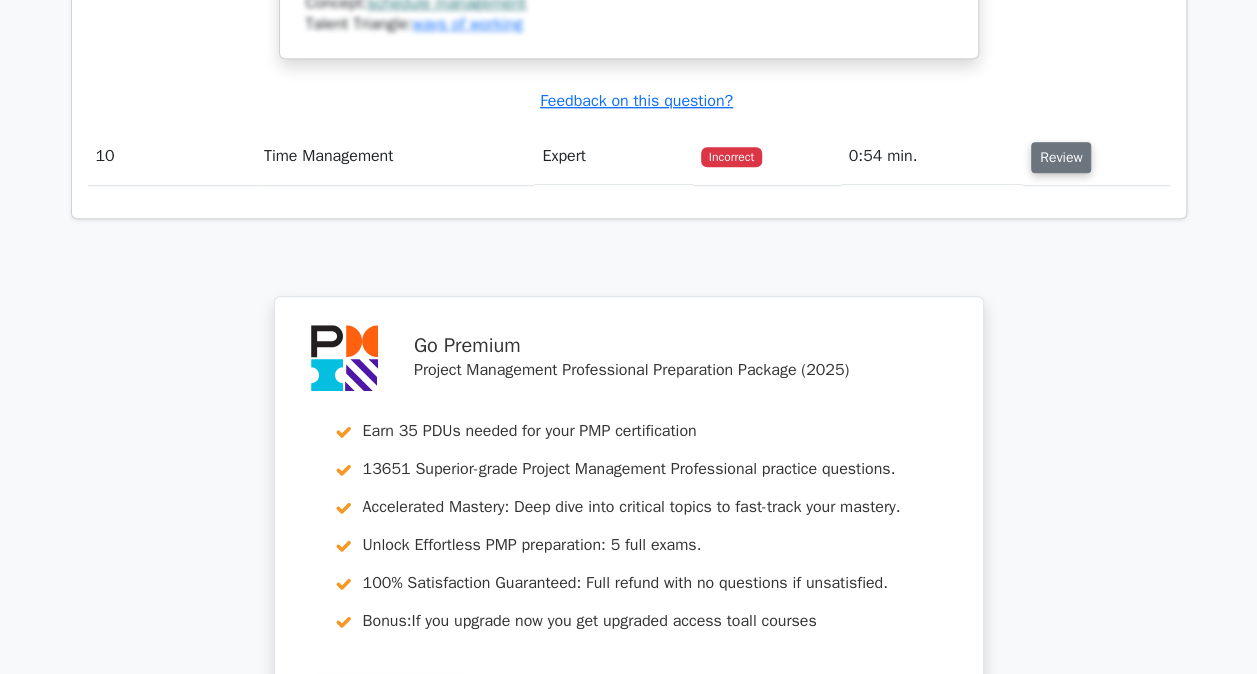 click on "Review" at bounding box center (1061, 157) 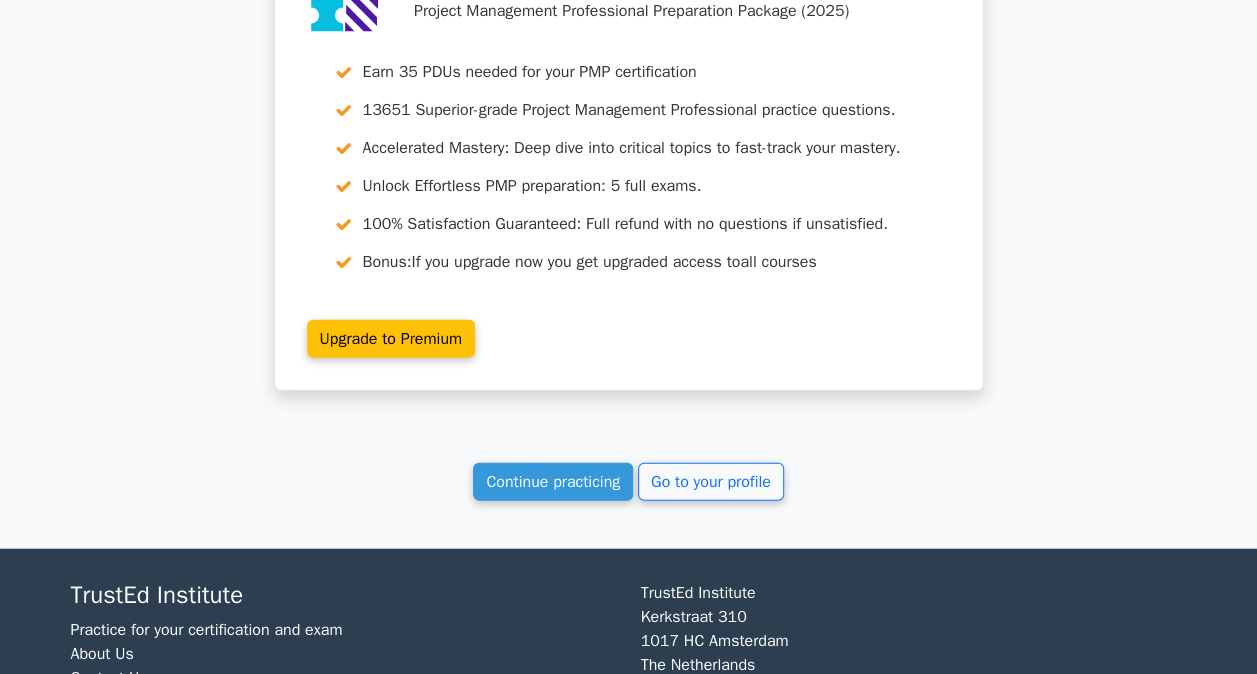 scroll, scrollTop: 13544, scrollLeft: 0, axis: vertical 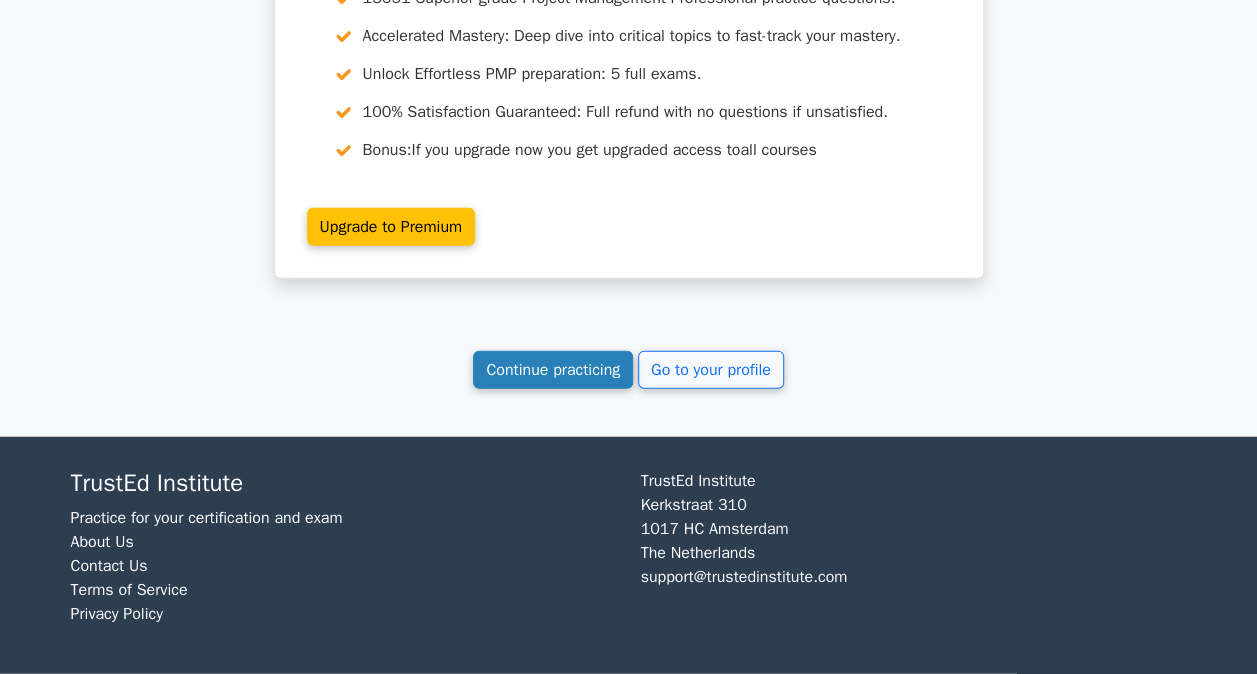 click on "Continue practicing" at bounding box center (553, 370) 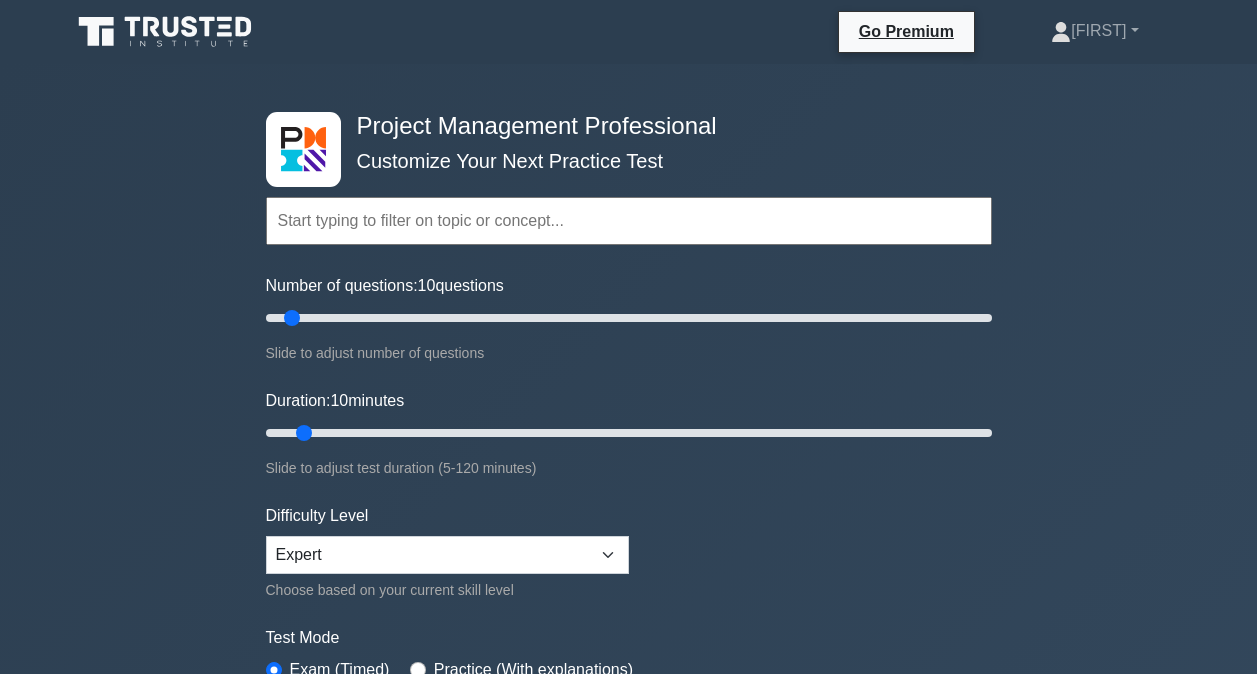scroll, scrollTop: 0, scrollLeft: 0, axis: both 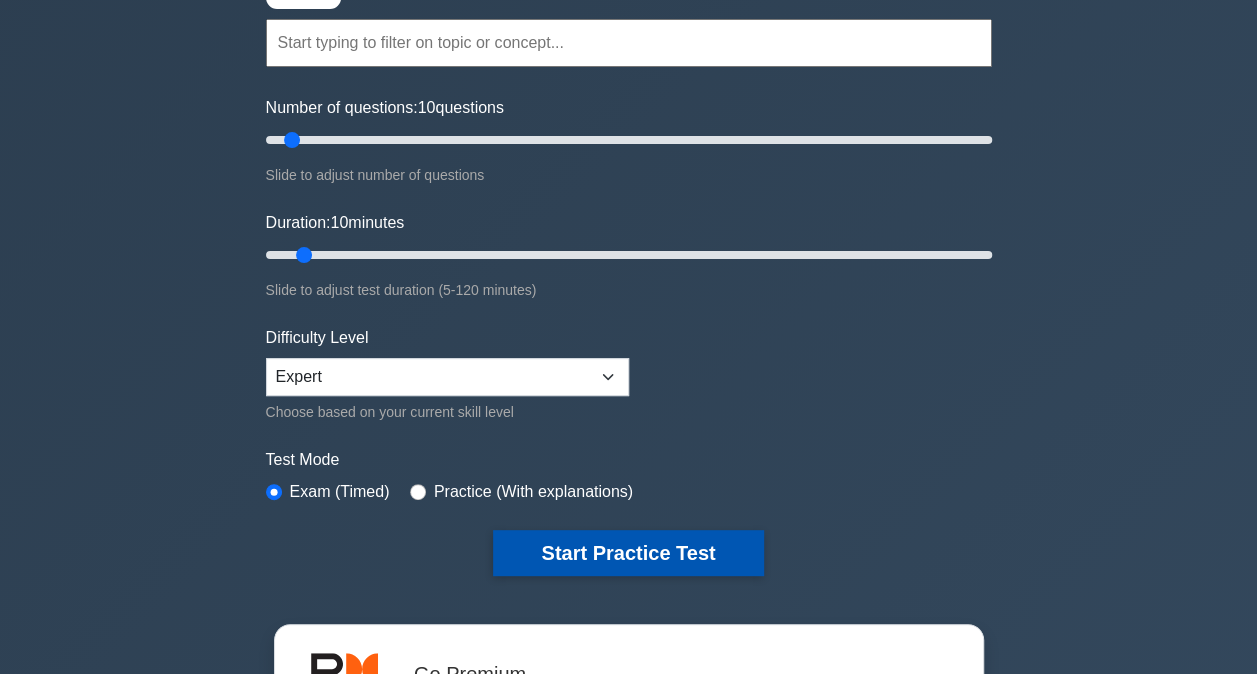 click on "Start Practice Test" at bounding box center (628, 553) 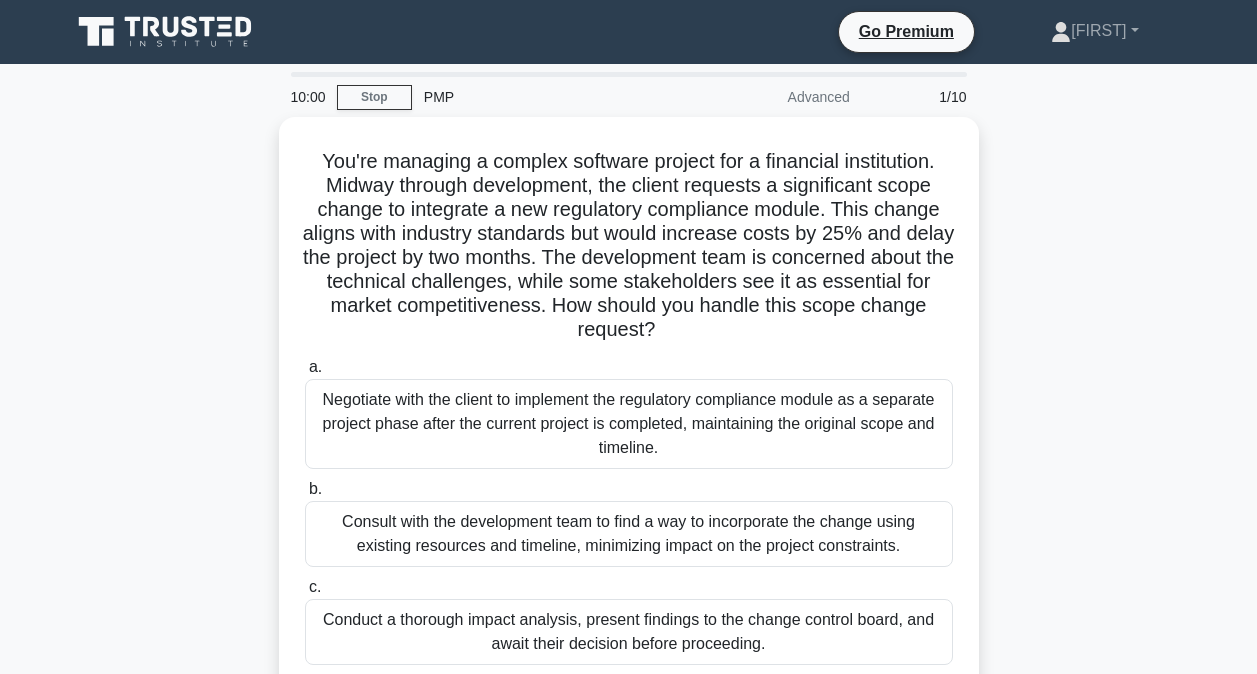 scroll, scrollTop: 0, scrollLeft: 0, axis: both 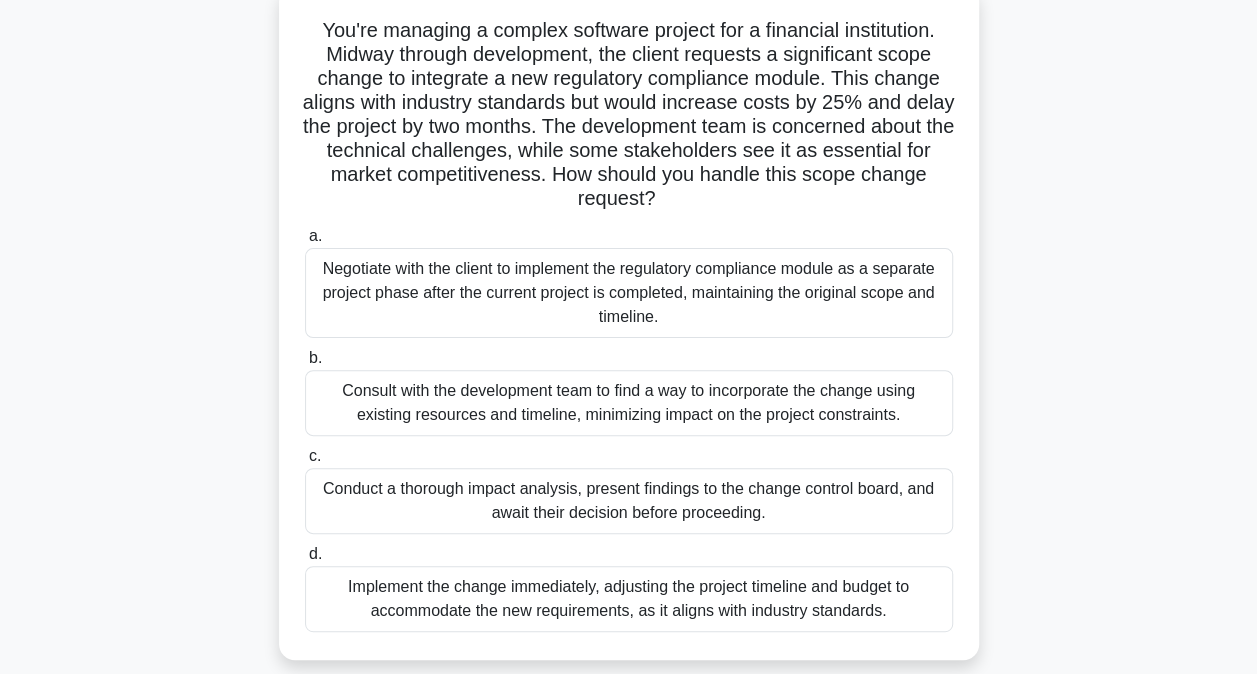 click on "Conduct a thorough impact analysis, present findings to the change control board, and await their decision before proceeding." at bounding box center [629, 501] 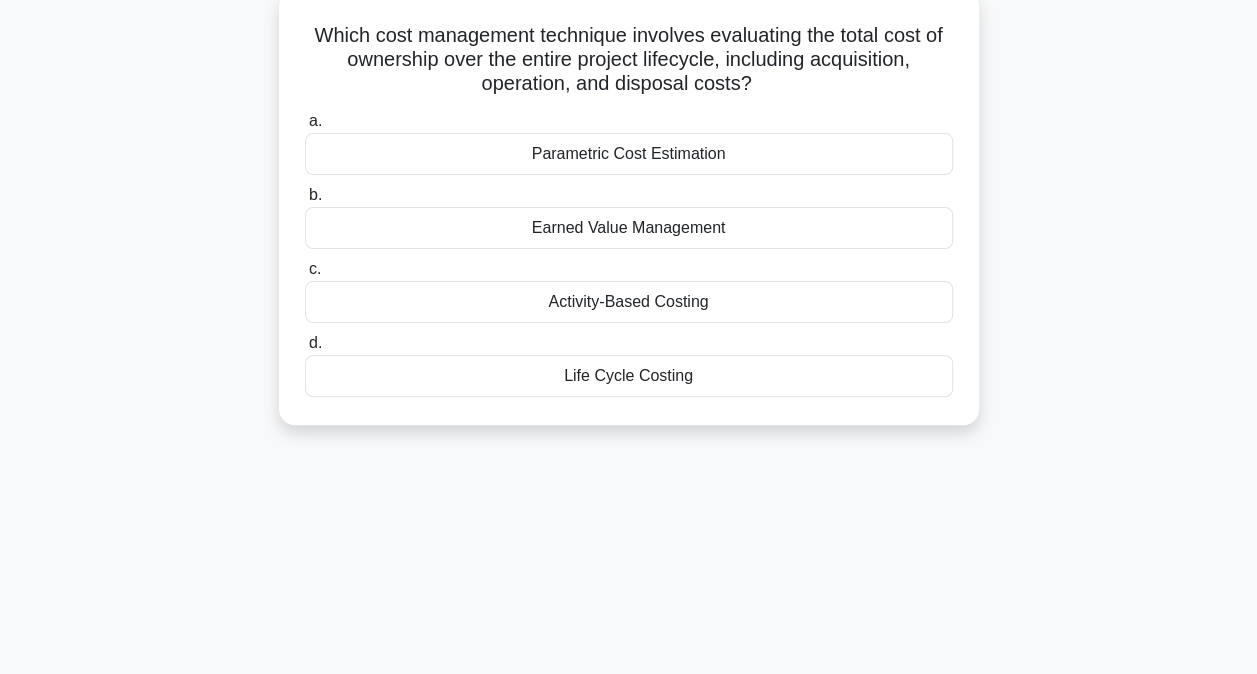 scroll, scrollTop: 0, scrollLeft: 0, axis: both 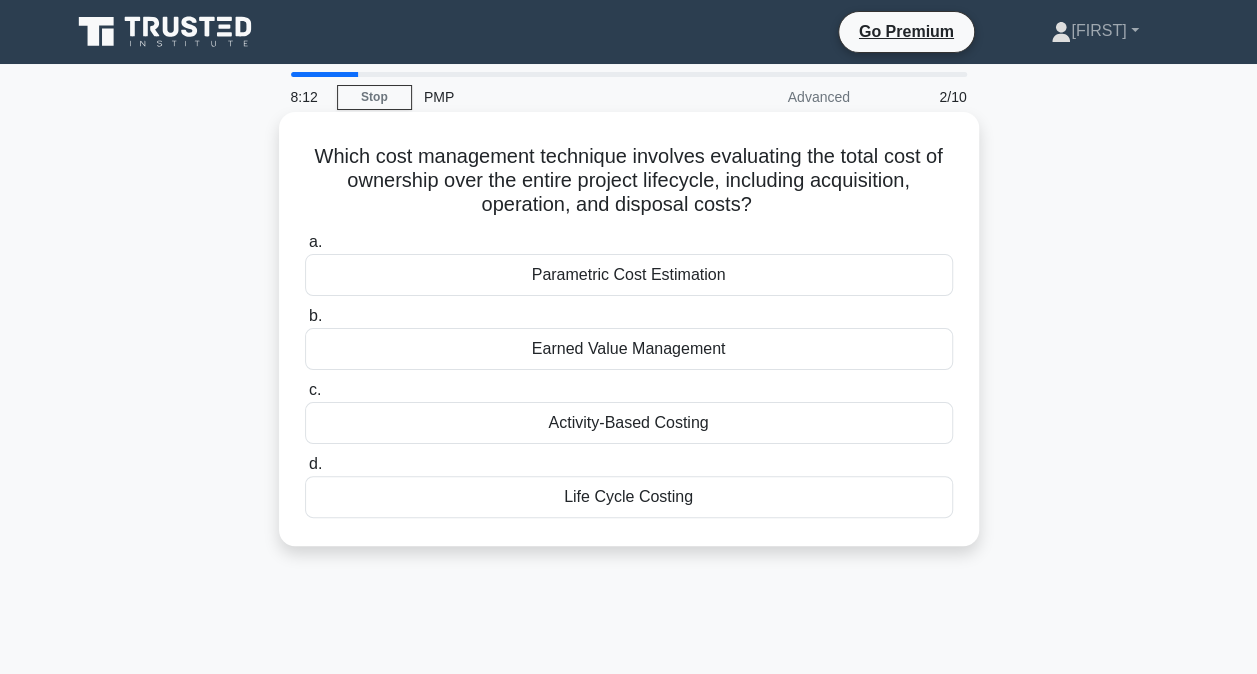 click on "Life Cycle Costing" at bounding box center [629, 497] 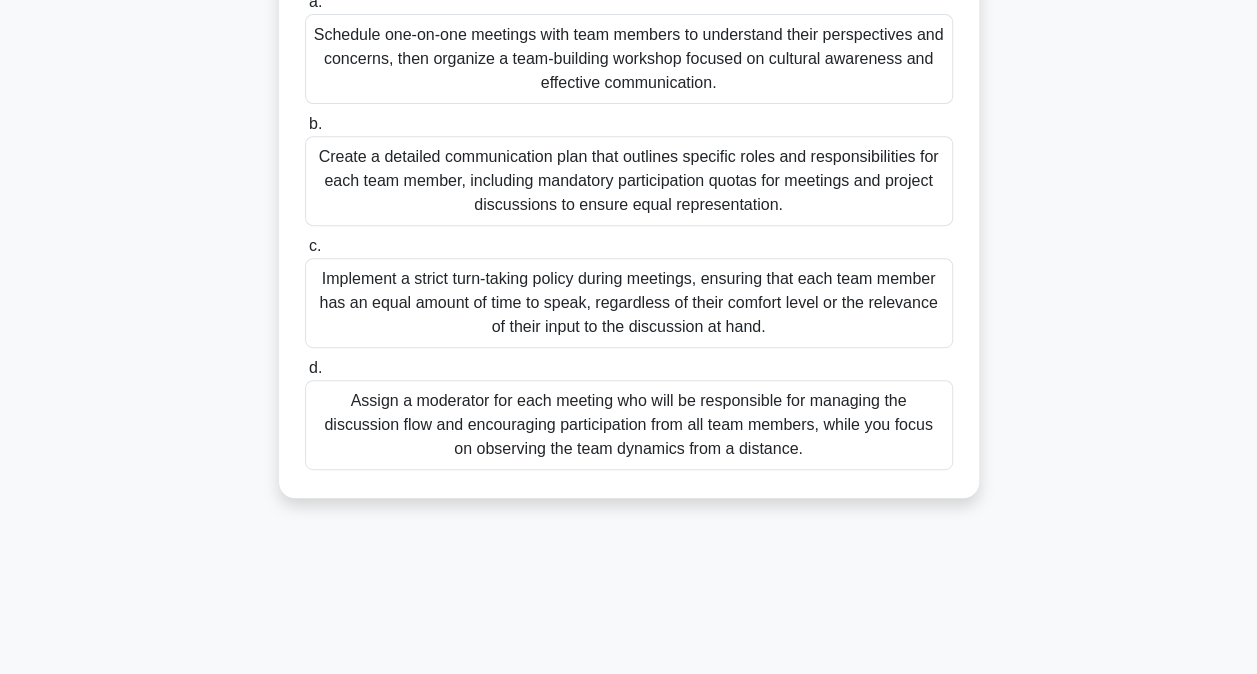 scroll, scrollTop: 340, scrollLeft: 0, axis: vertical 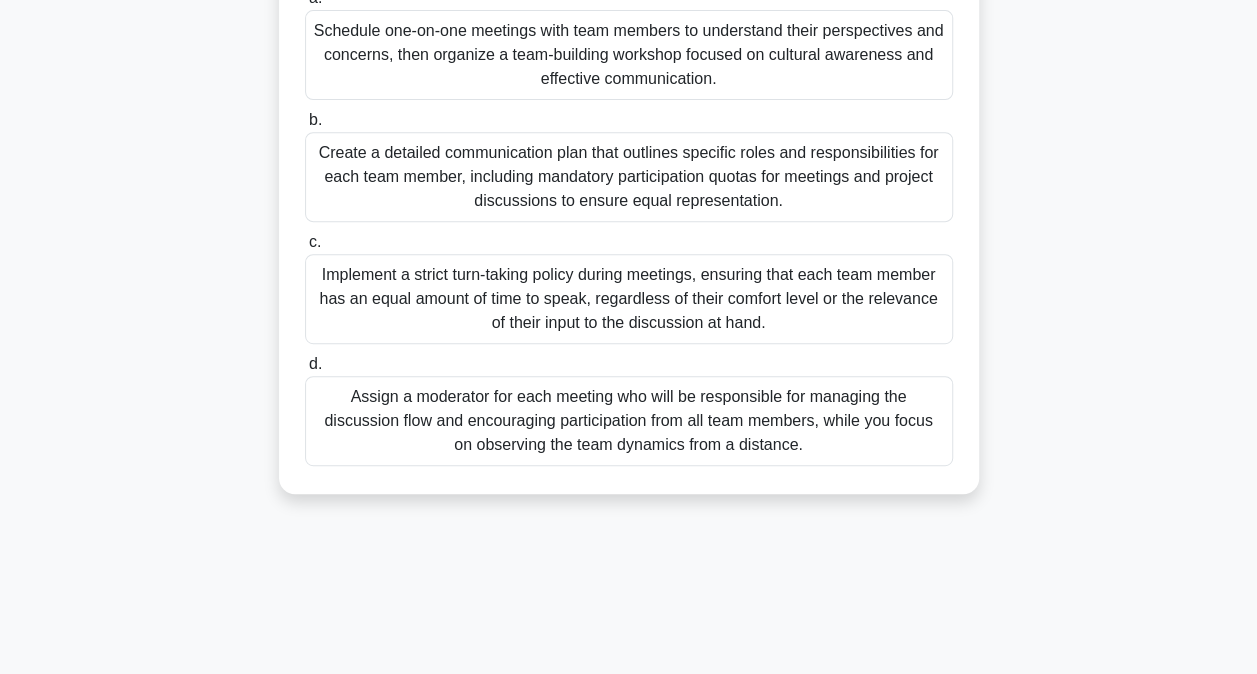click on "Schedule one-on-one meetings with team members to understand their perspectives and concerns, then organize a team-building workshop focused on cultural awareness and effective communication." at bounding box center (629, 55) 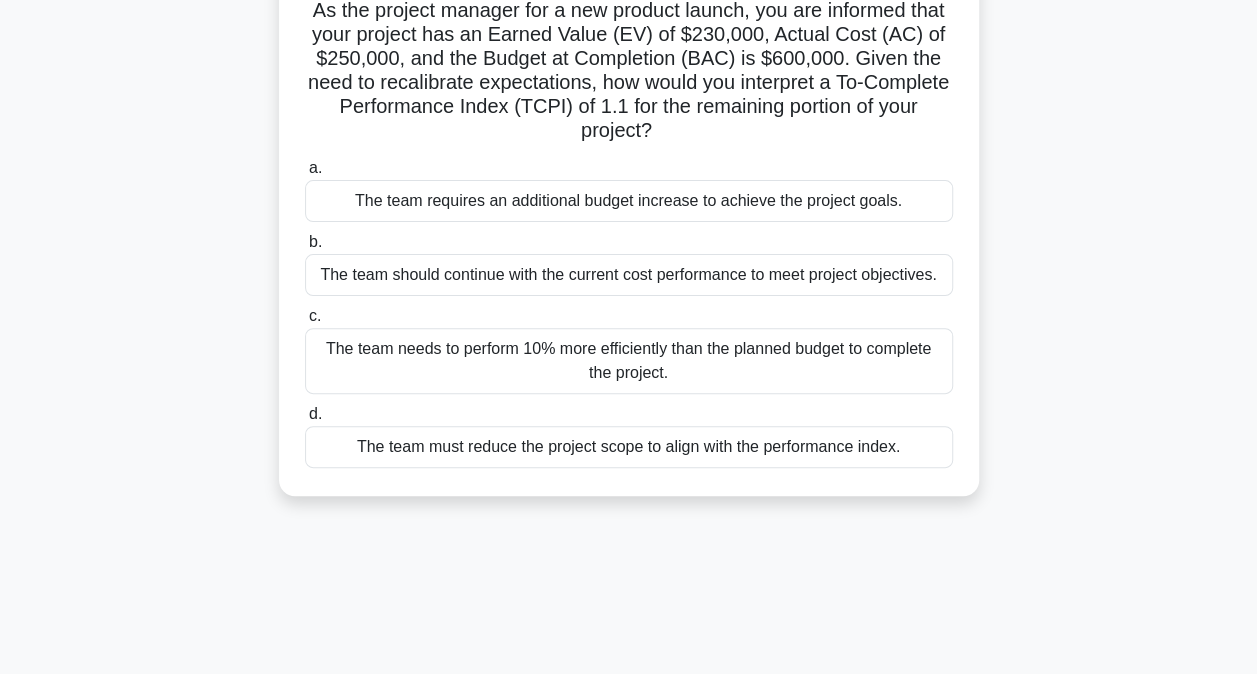 scroll, scrollTop: 0, scrollLeft: 0, axis: both 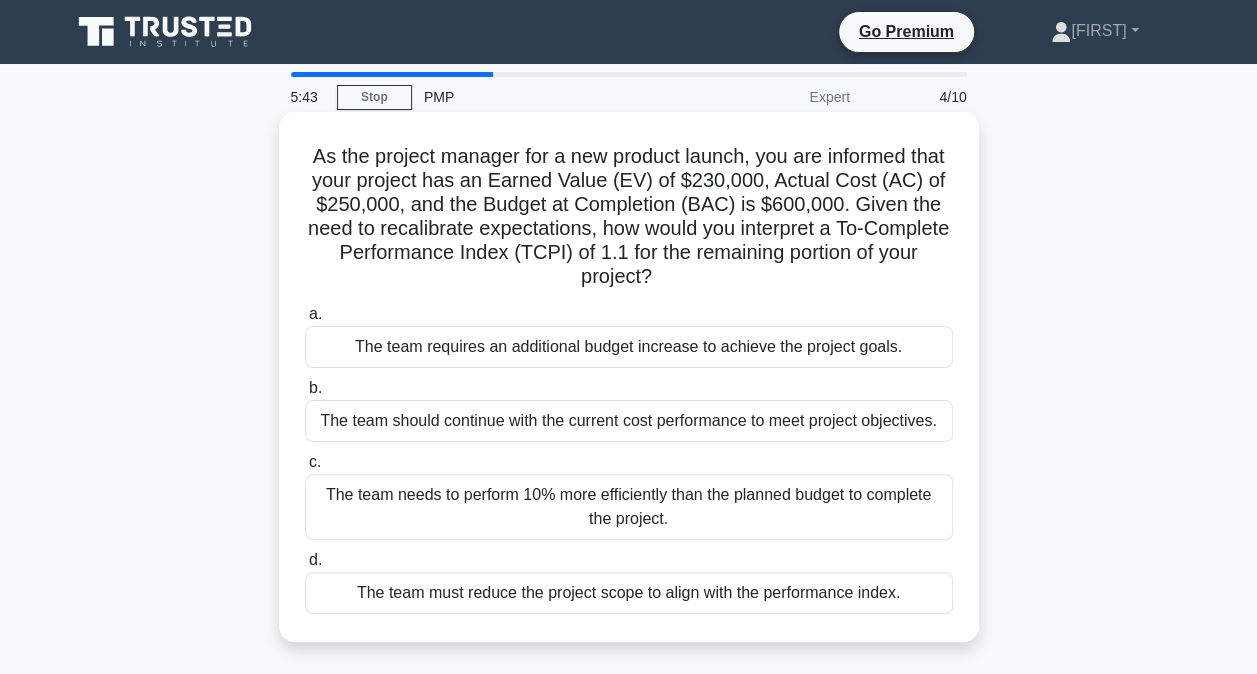 click on "The team needs to perform 10% more efficiently than the planned budget to complete the project." at bounding box center (629, 507) 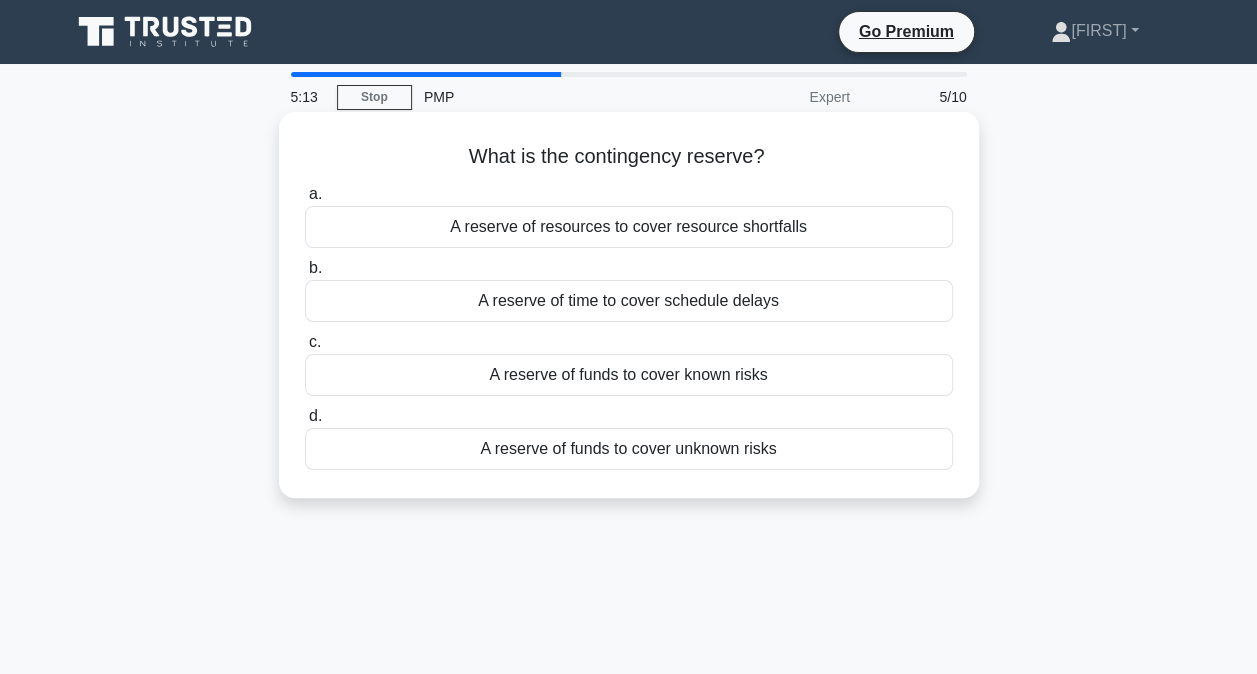 click on "A reserve of funds to cover known risks" at bounding box center [629, 375] 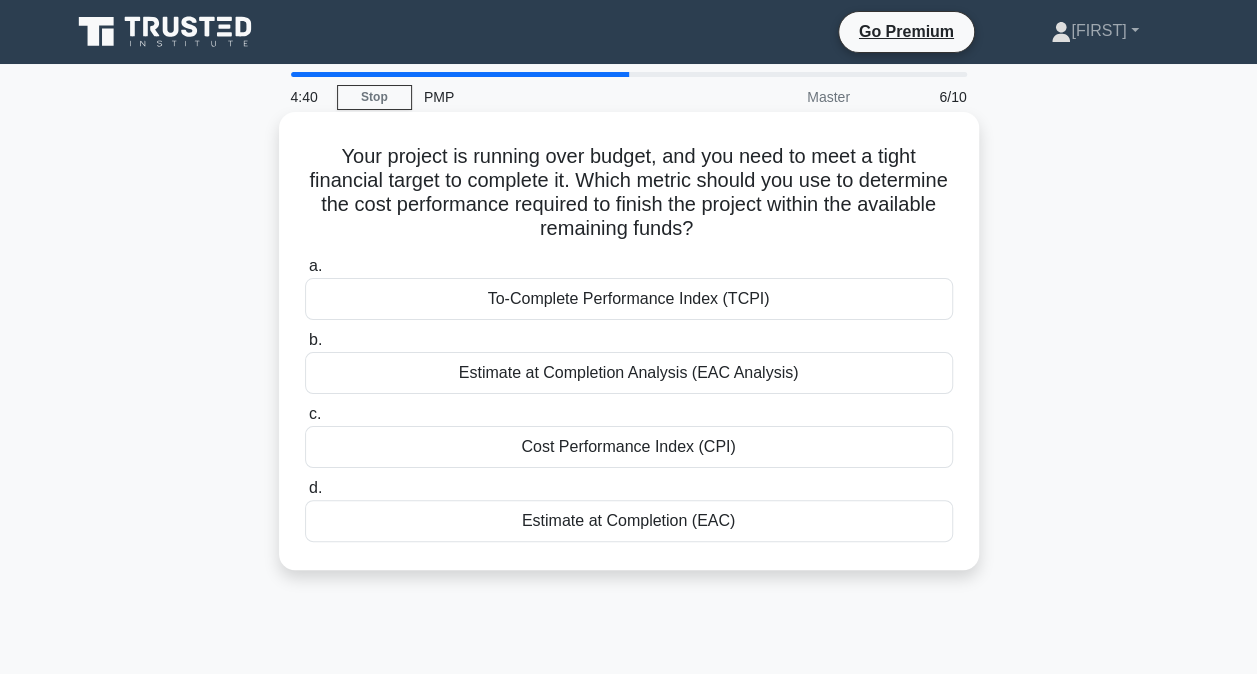 click on "To-Complete Performance Index (TCPI)" at bounding box center (629, 299) 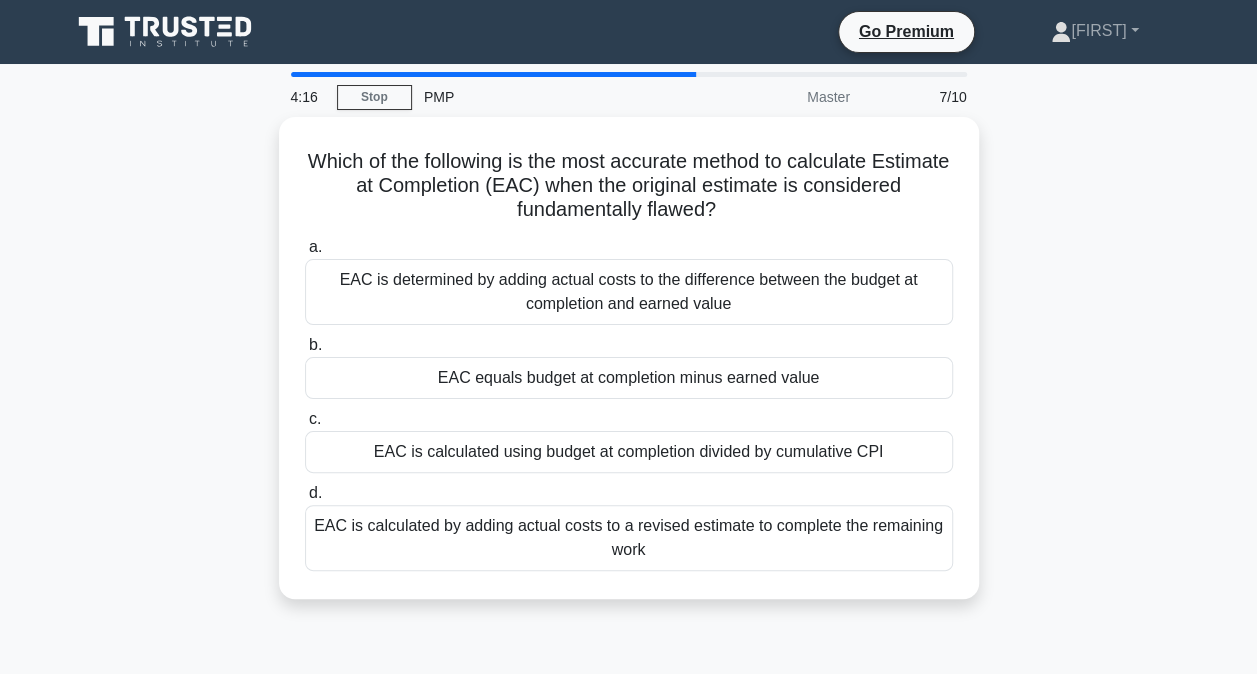 click on "EAC is determined by adding actual costs to the difference between the budget at completion and earned value" at bounding box center (629, 292) 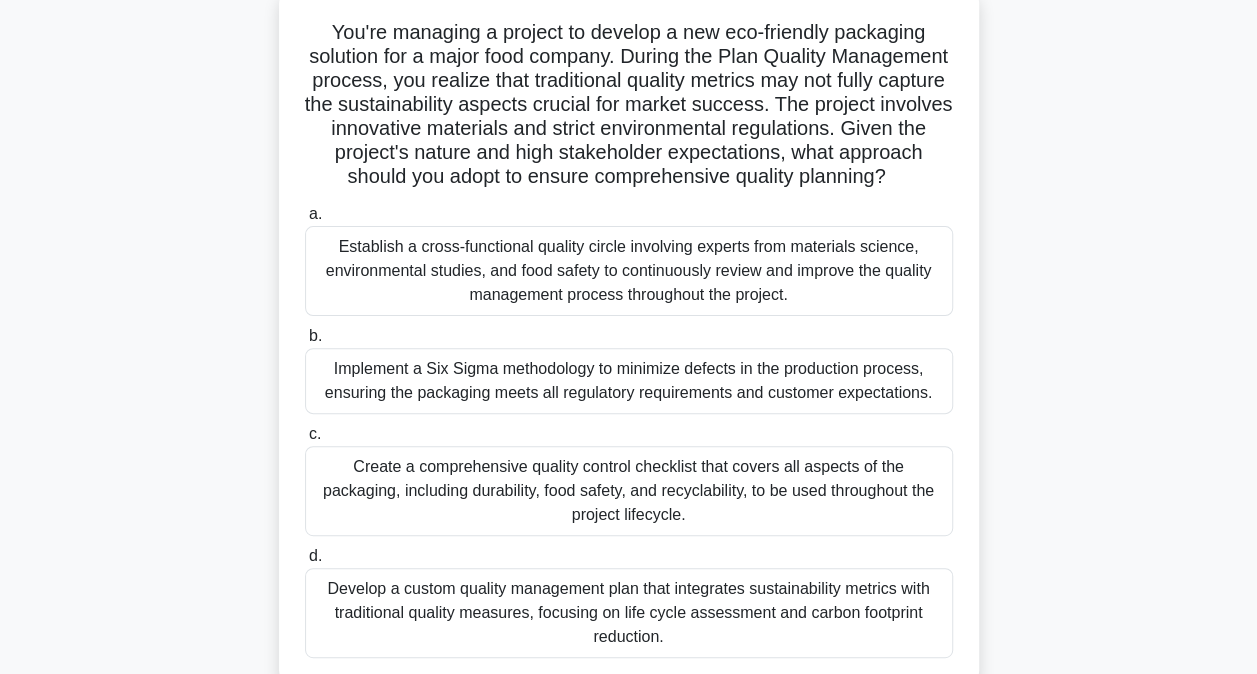 scroll, scrollTop: 131, scrollLeft: 0, axis: vertical 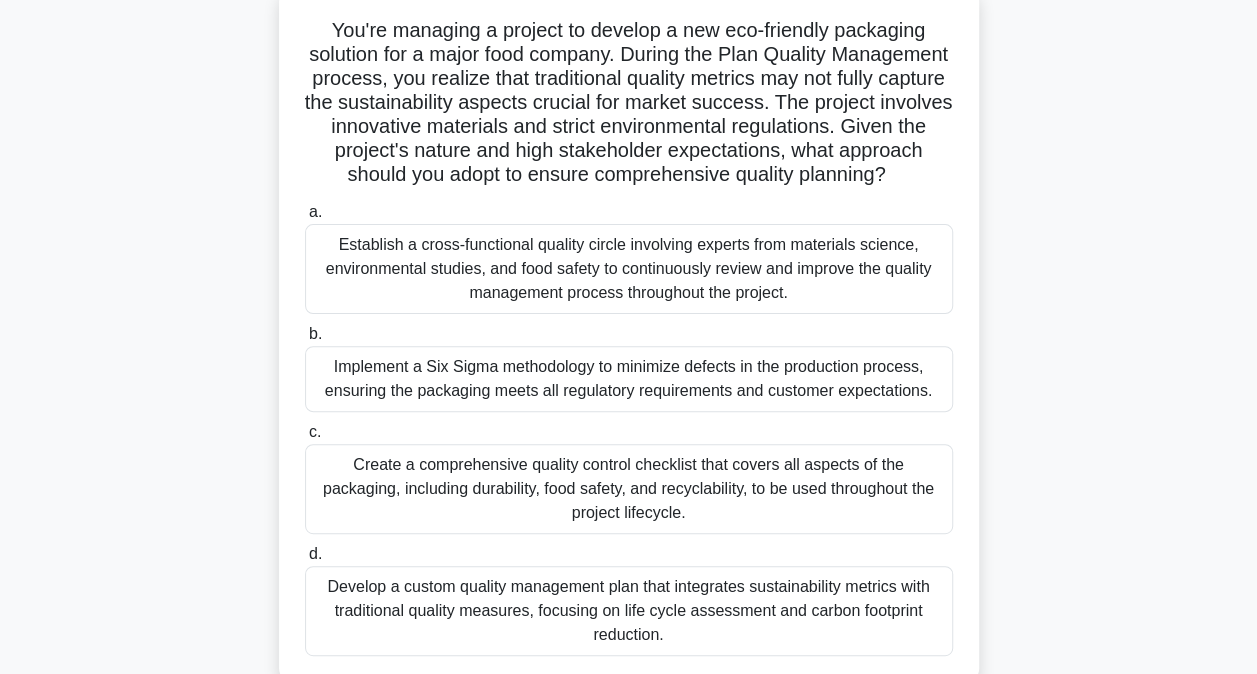click on "Establish a cross-functional quality circle involving experts from materials science, environmental studies, and food safety to continuously review and improve the quality management process throughout the project." at bounding box center [629, 269] 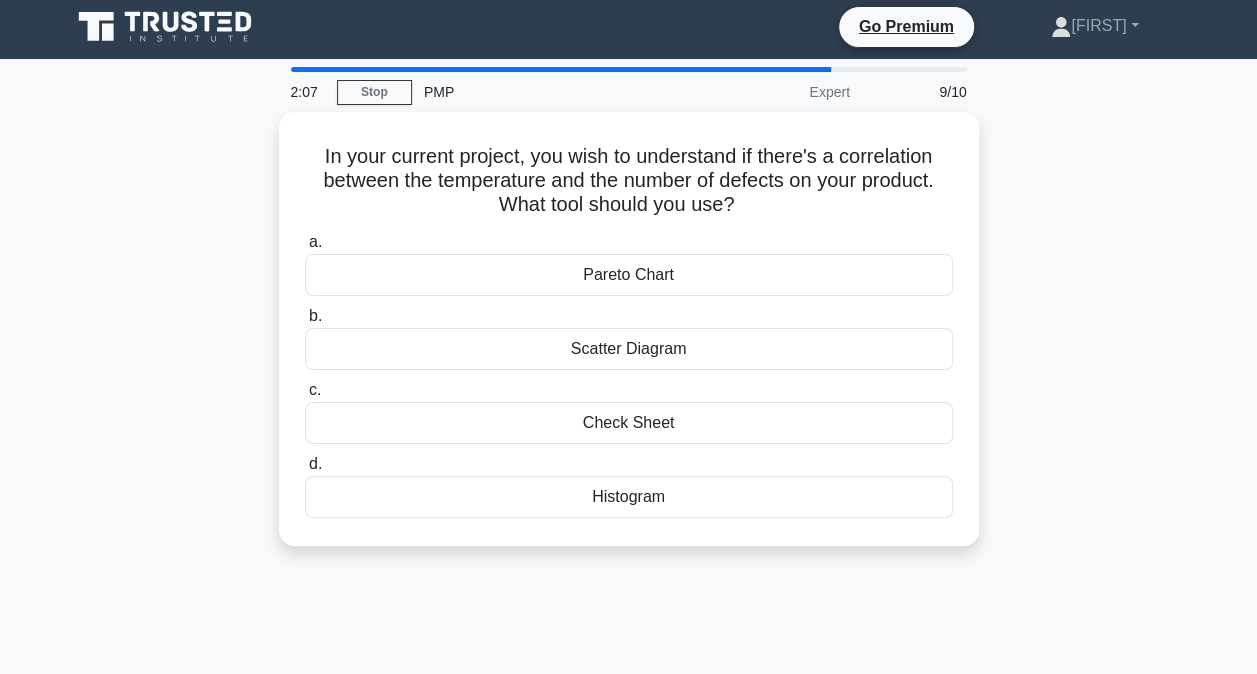 scroll, scrollTop: 0, scrollLeft: 0, axis: both 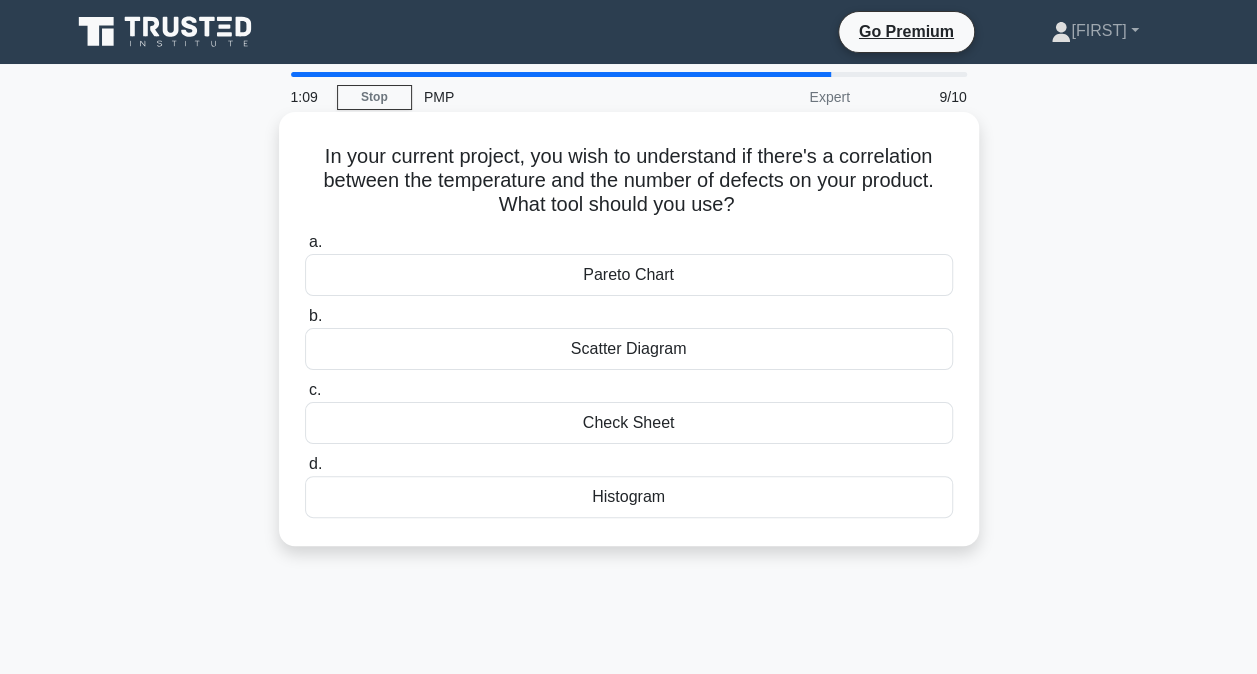 click on "Pareto Chart" at bounding box center [629, 275] 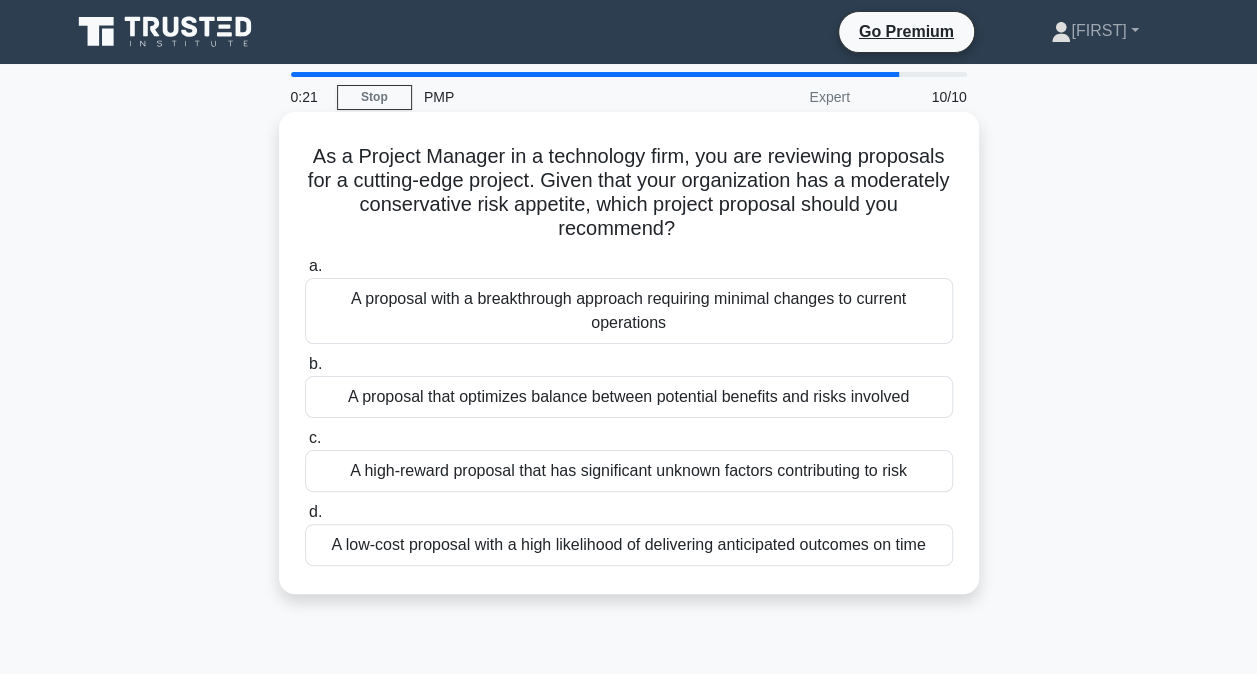 click on "A proposal that optimizes balance between potential benefits and risks involved" at bounding box center (629, 397) 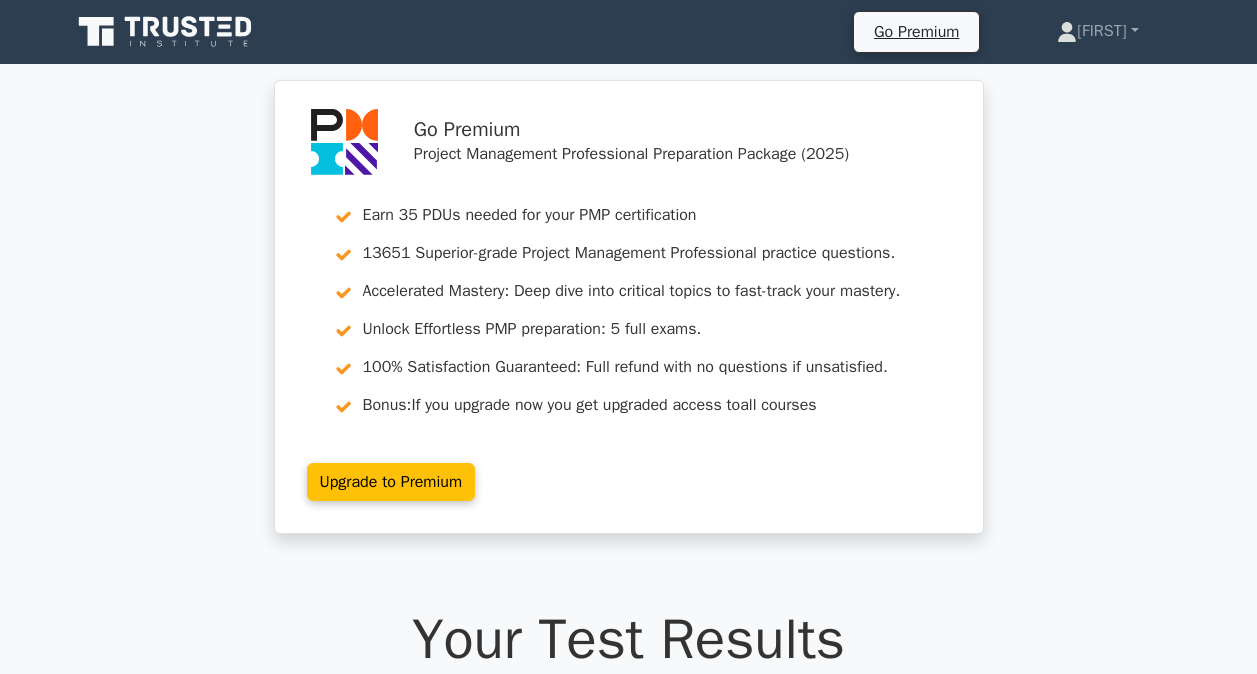 scroll, scrollTop: 0, scrollLeft: 0, axis: both 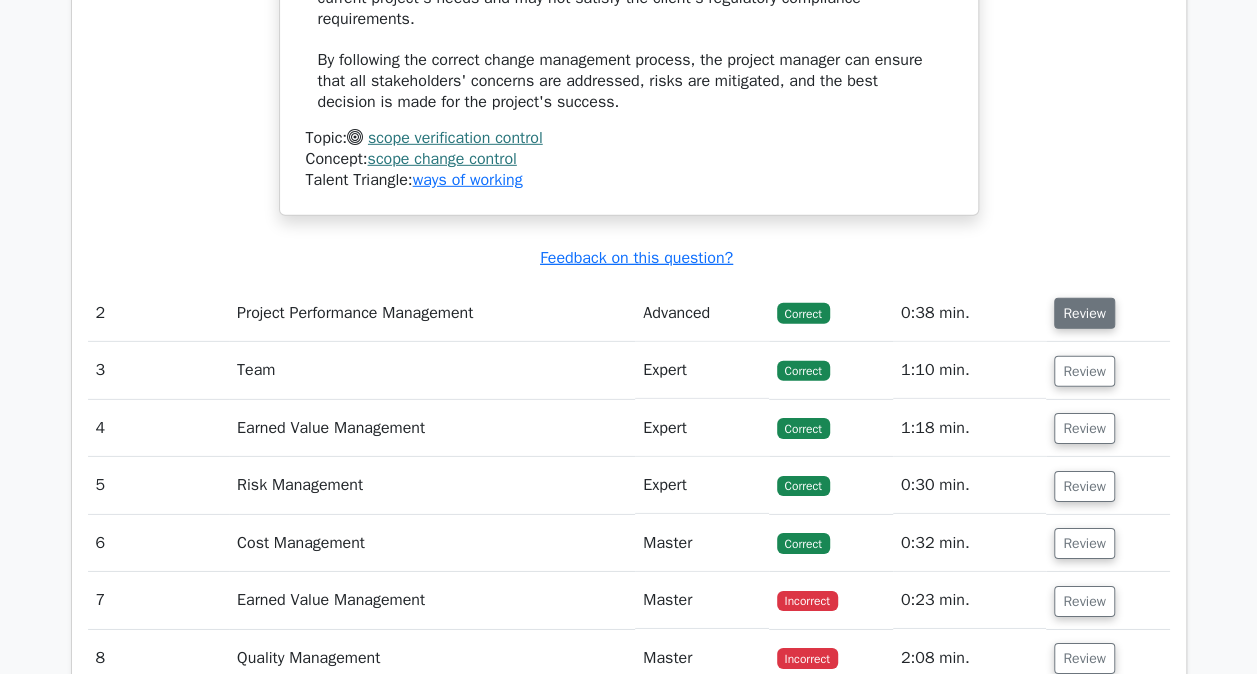 click on "Review" at bounding box center [1084, 313] 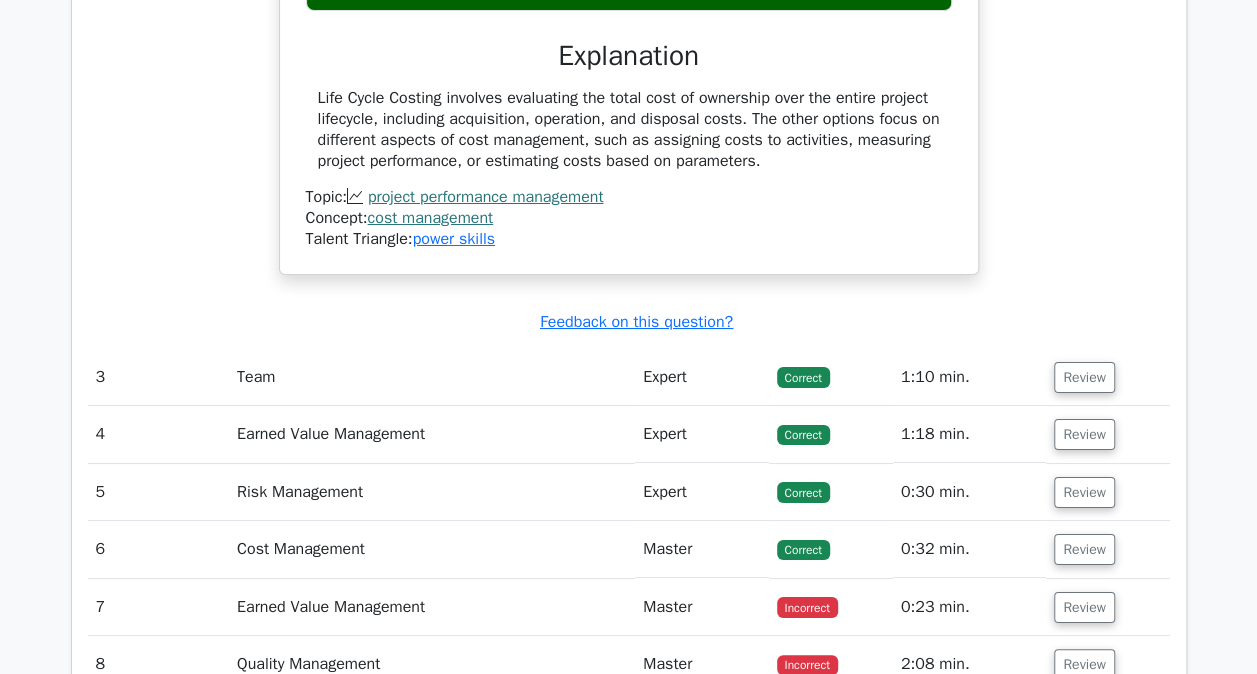 scroll, scrollTop: 3612, scrollLeft: 0, axis: vertical 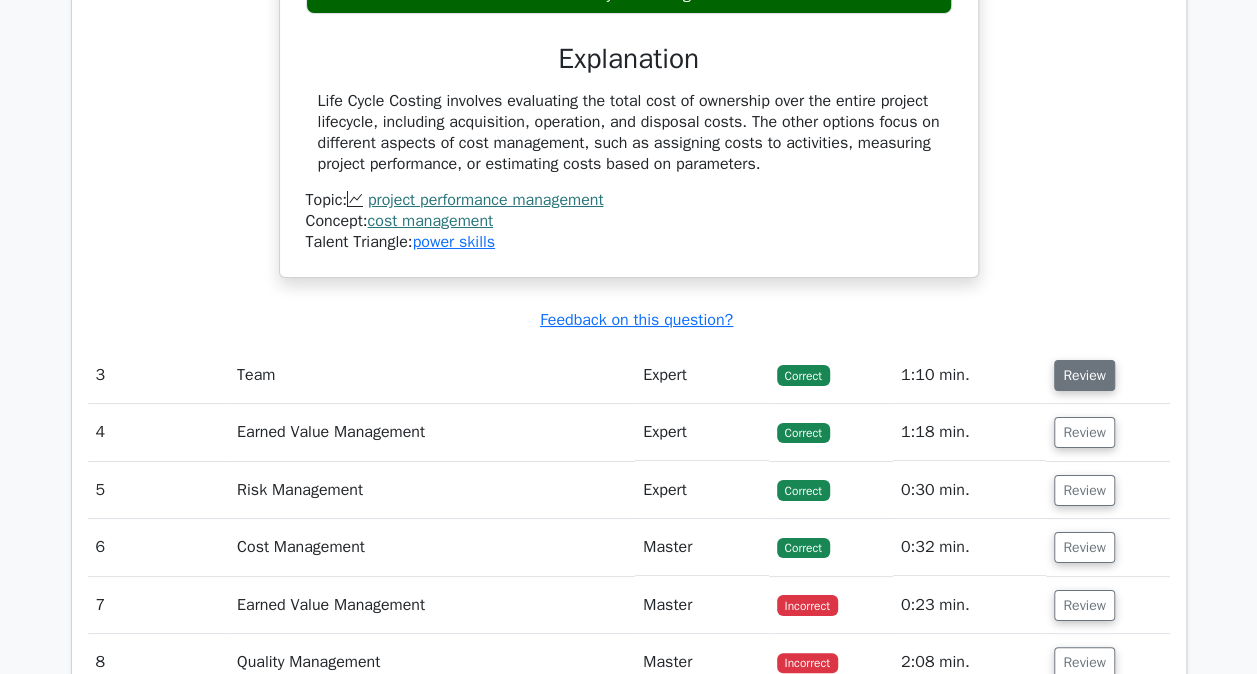 click on "Review" at bounding box center [1084, 375] 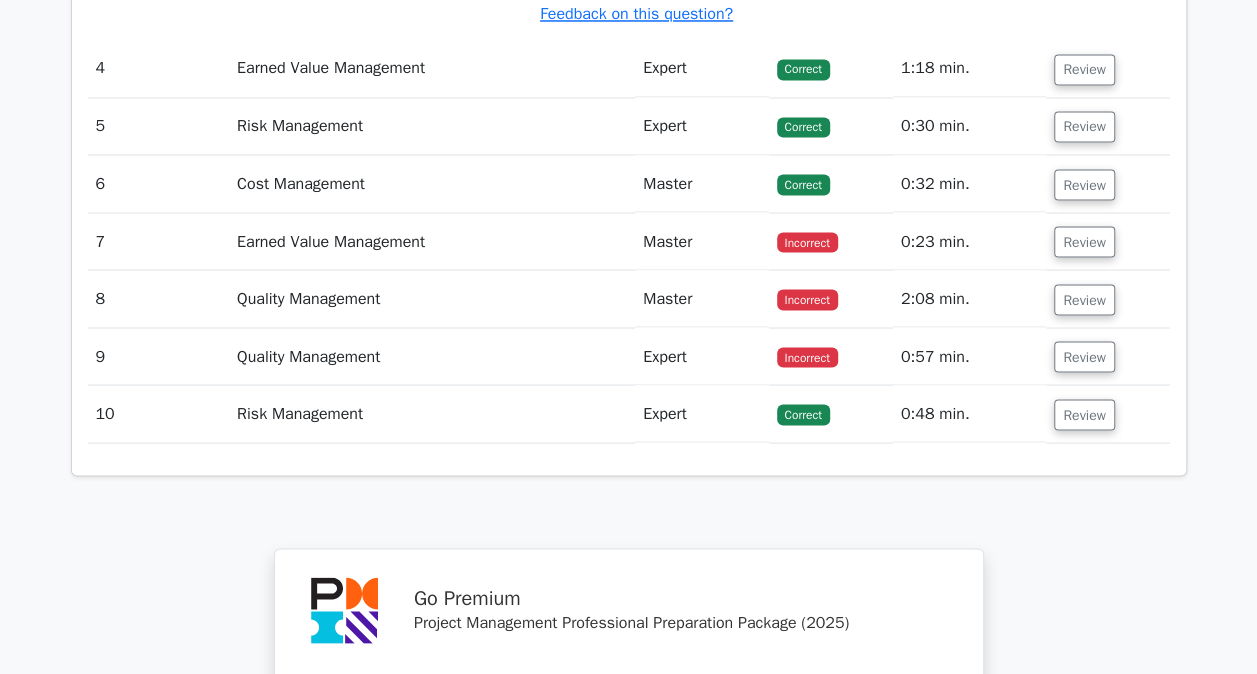 scroll, scrollTop: 5493, scrollLeft: 0, axis: vertical 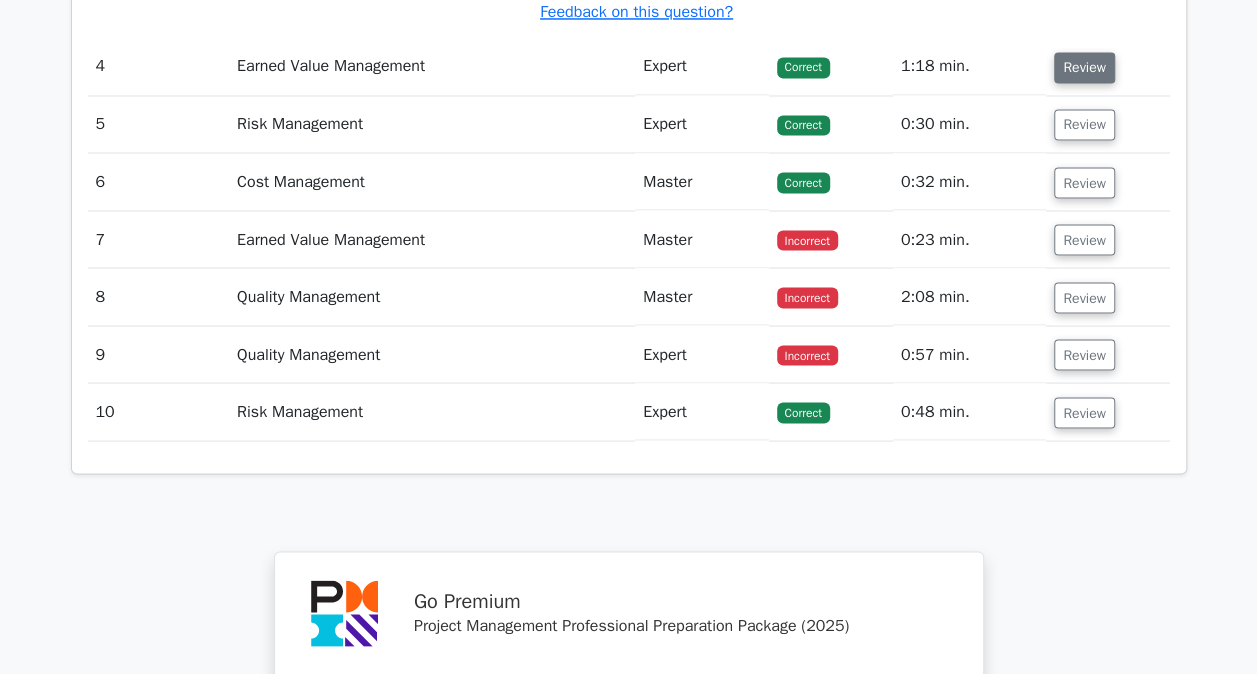 click on "Review" at bounding box center [1084, 67] 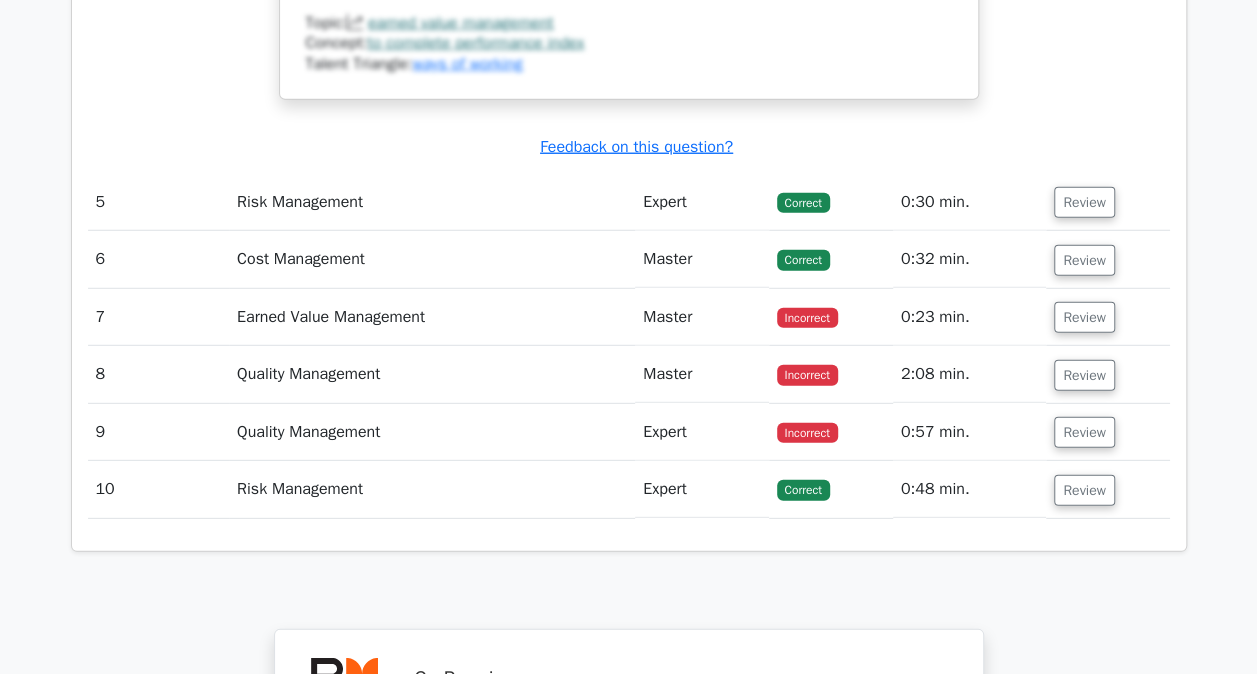 scroll, scrollTop: 6427, scrollLeft: 0, axis: vertical 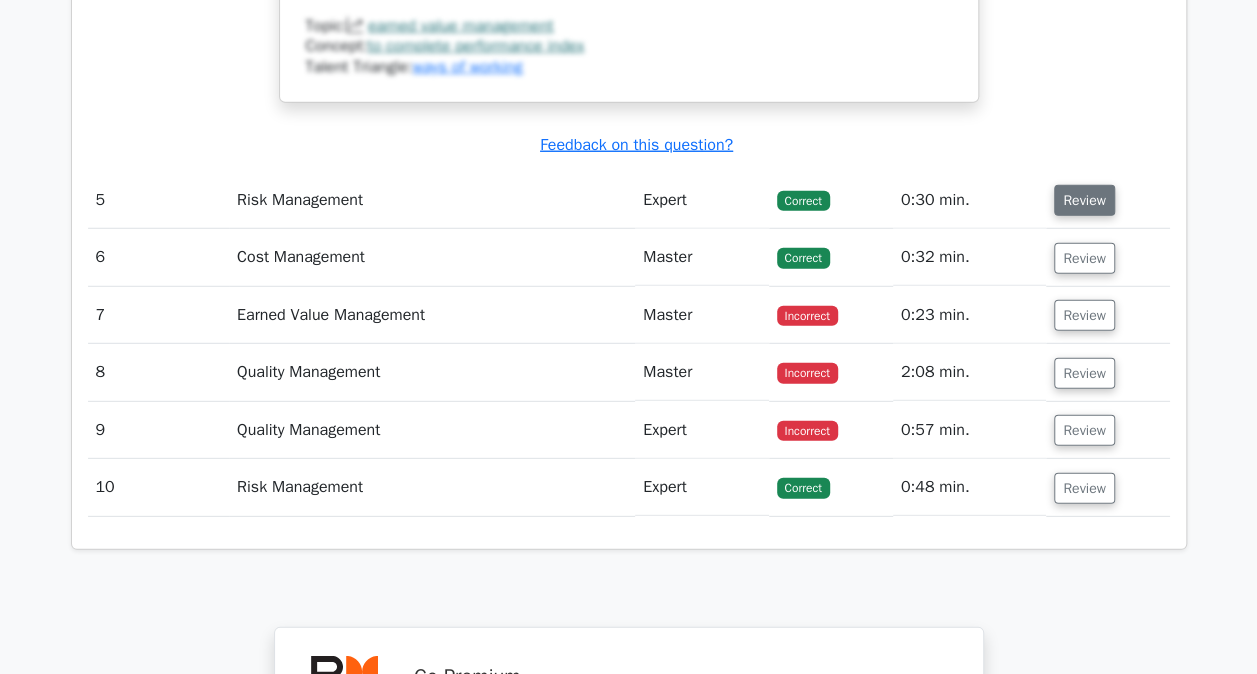 click on "Review" at bounding box center [1084, 200] 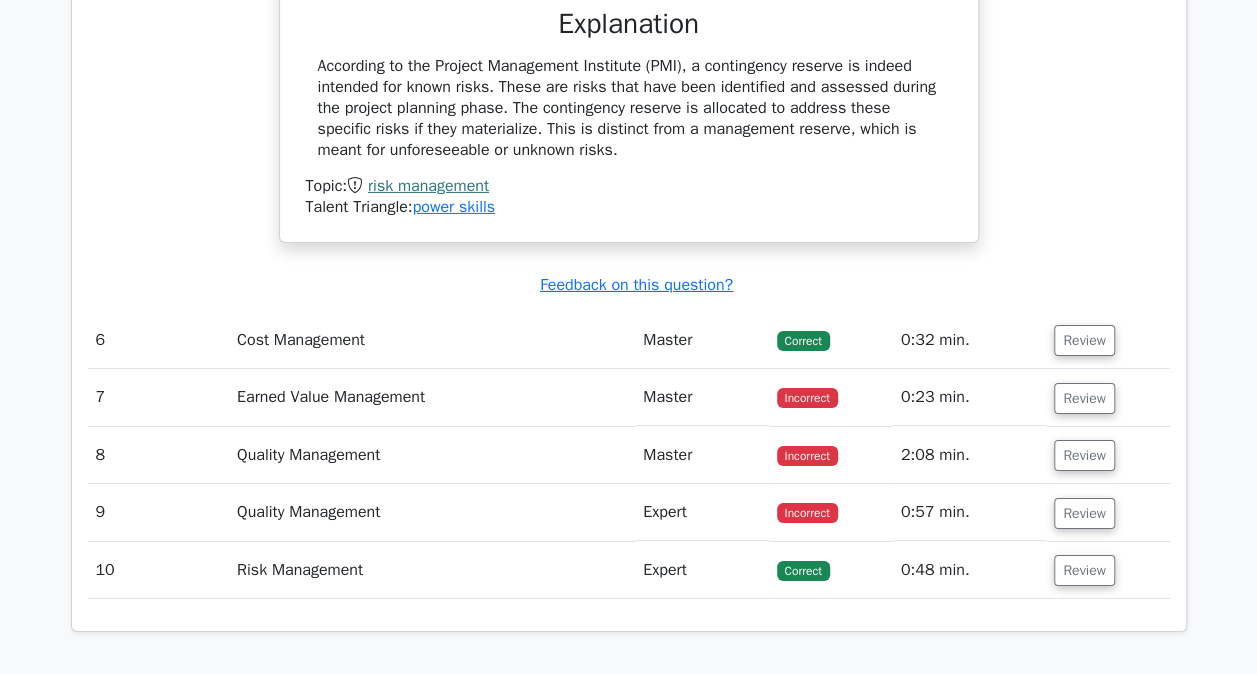 scroll, scrollTop: 7010, scrollLeft: 0, axis: vertical 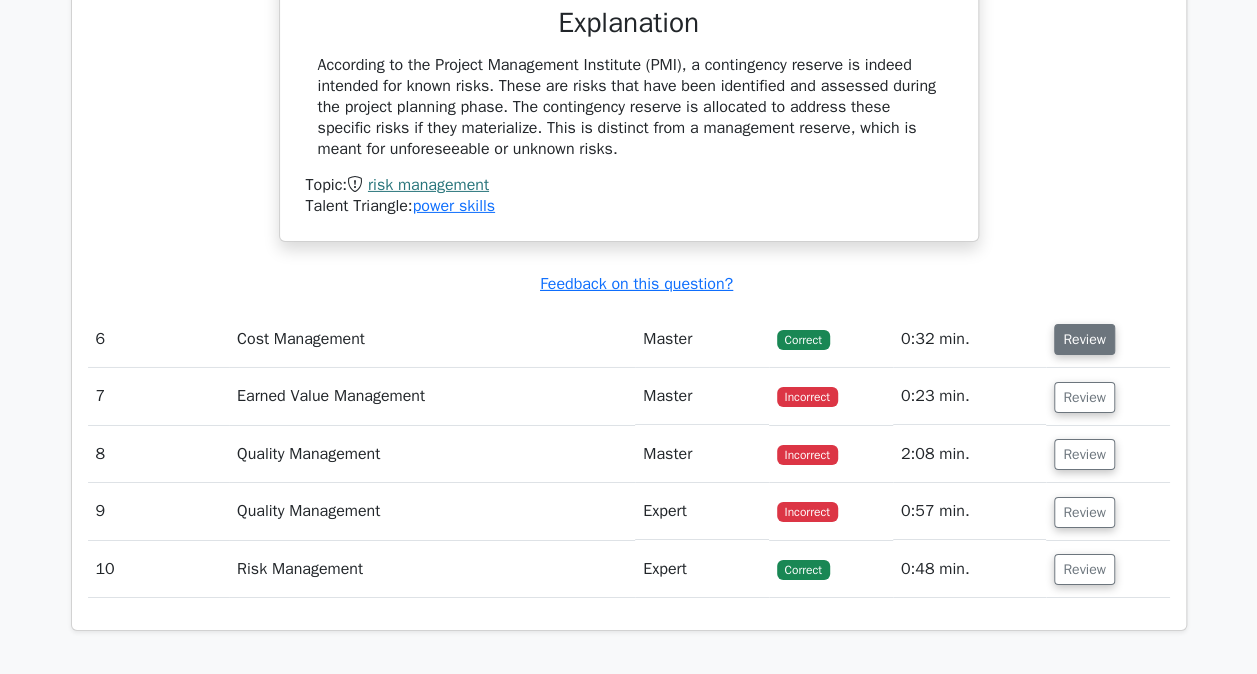 click on "Review" at bounding box center [1084, 339] 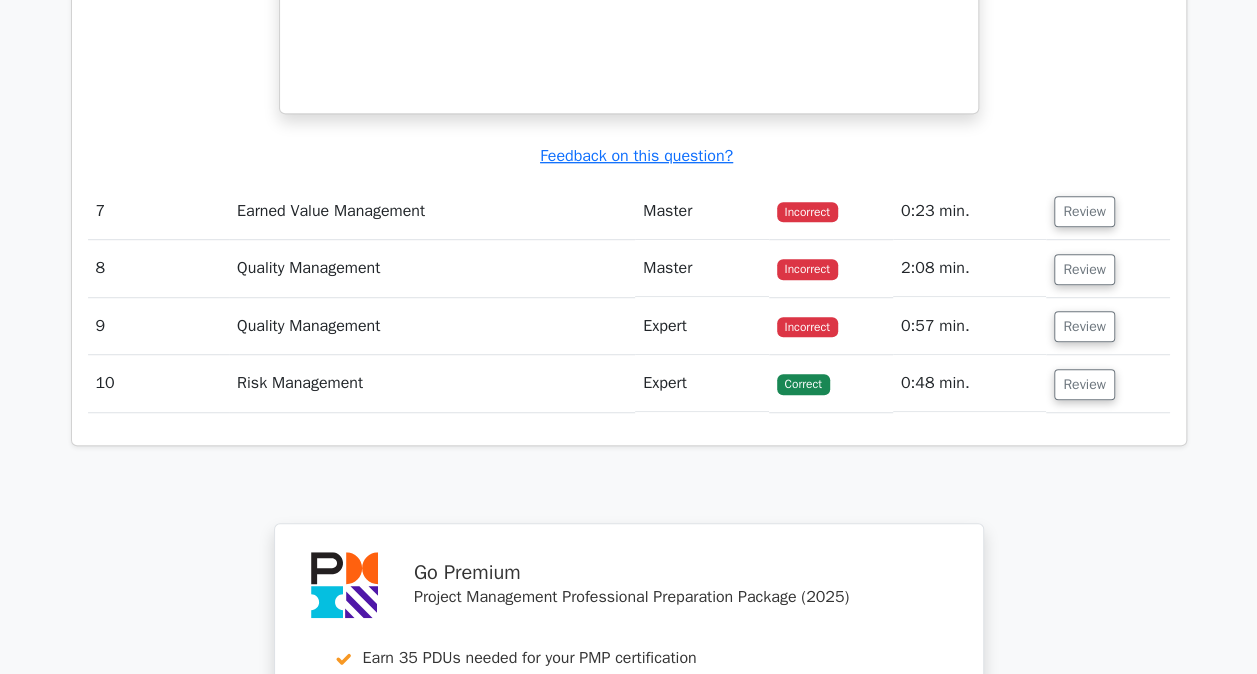 scroll, scrollTop: 8046, scrollLeft: 0, axis: vertical 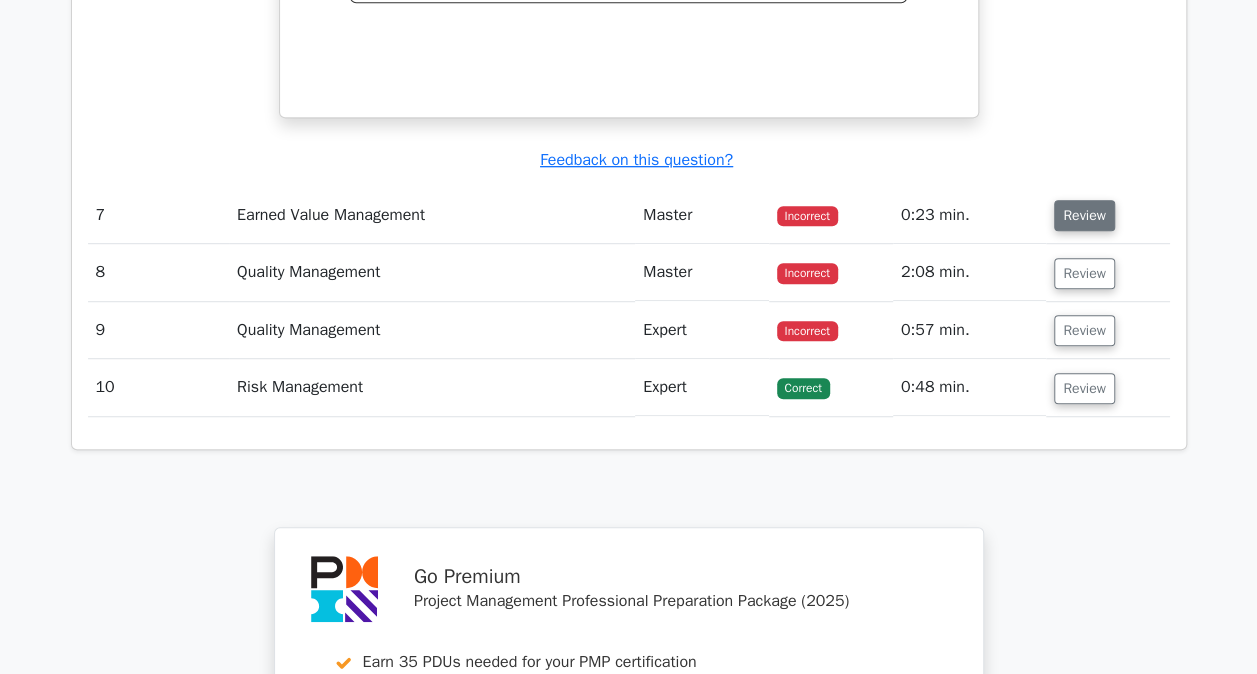 click on "Review" at bounding box center [1084, 215] 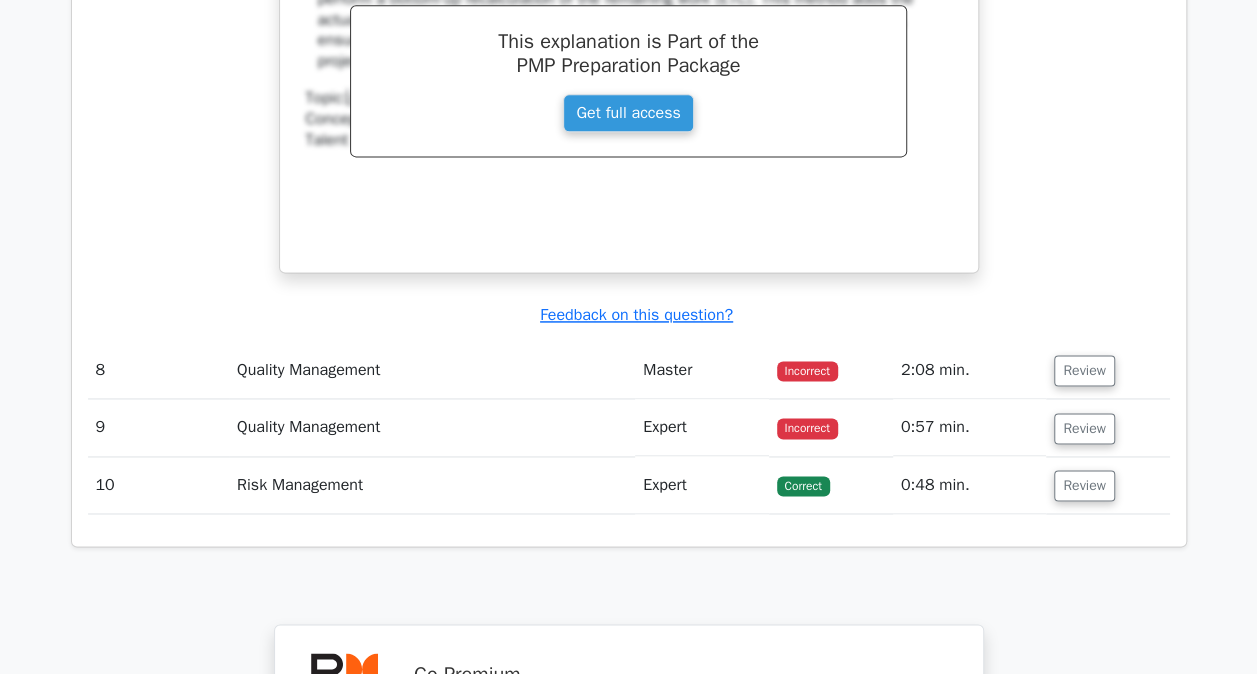 scroll, scrollTop: 8824, scrollLeft: 0, axis: vertical 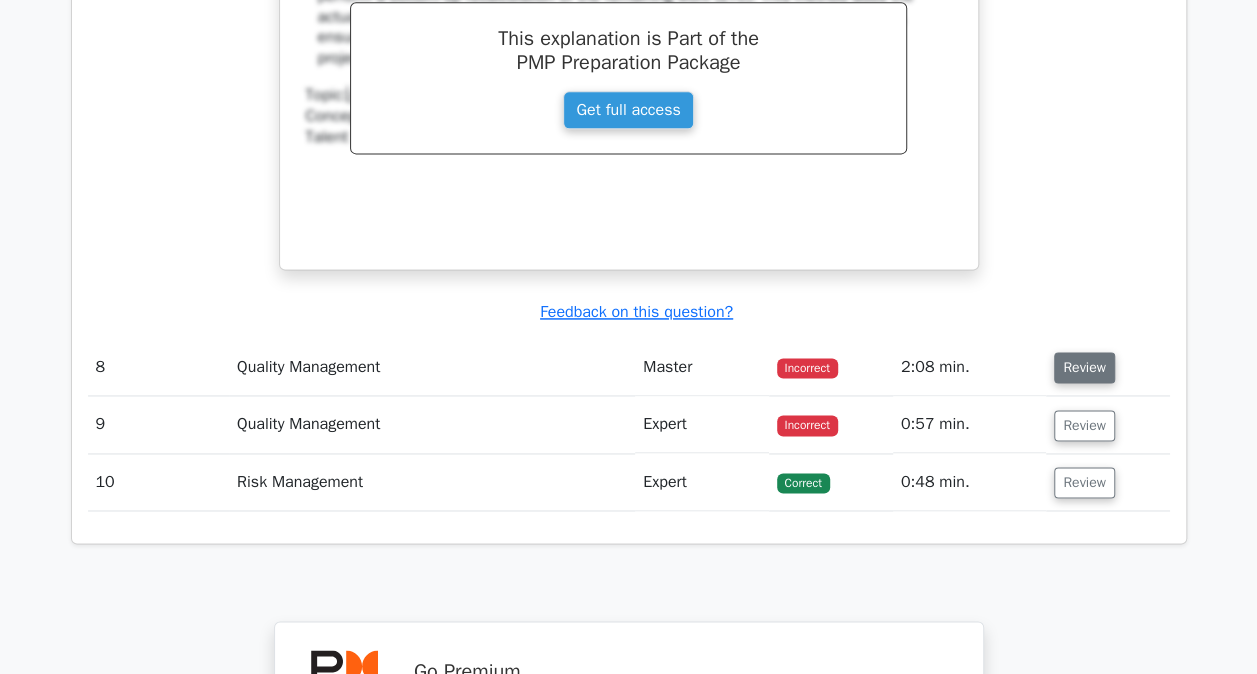 click on "Review" at bounding box center [1084, 367] 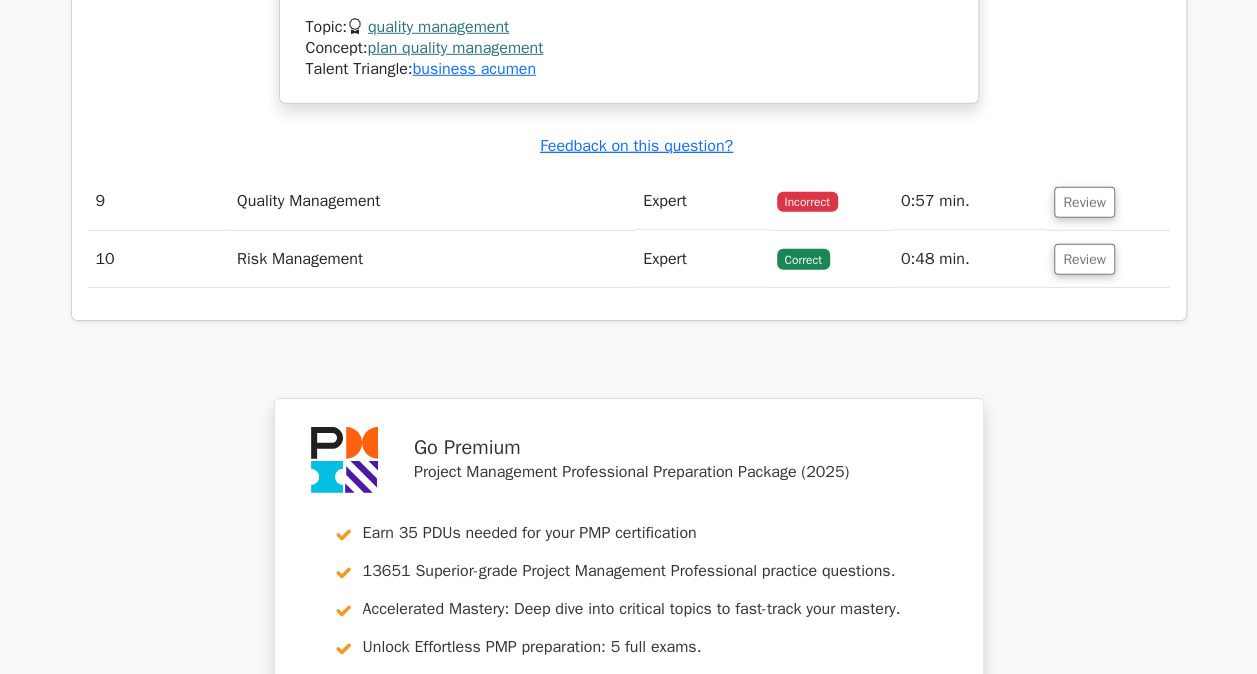 scroll, scrollTop: 10520, scrollLeft: 0, axis: vertical 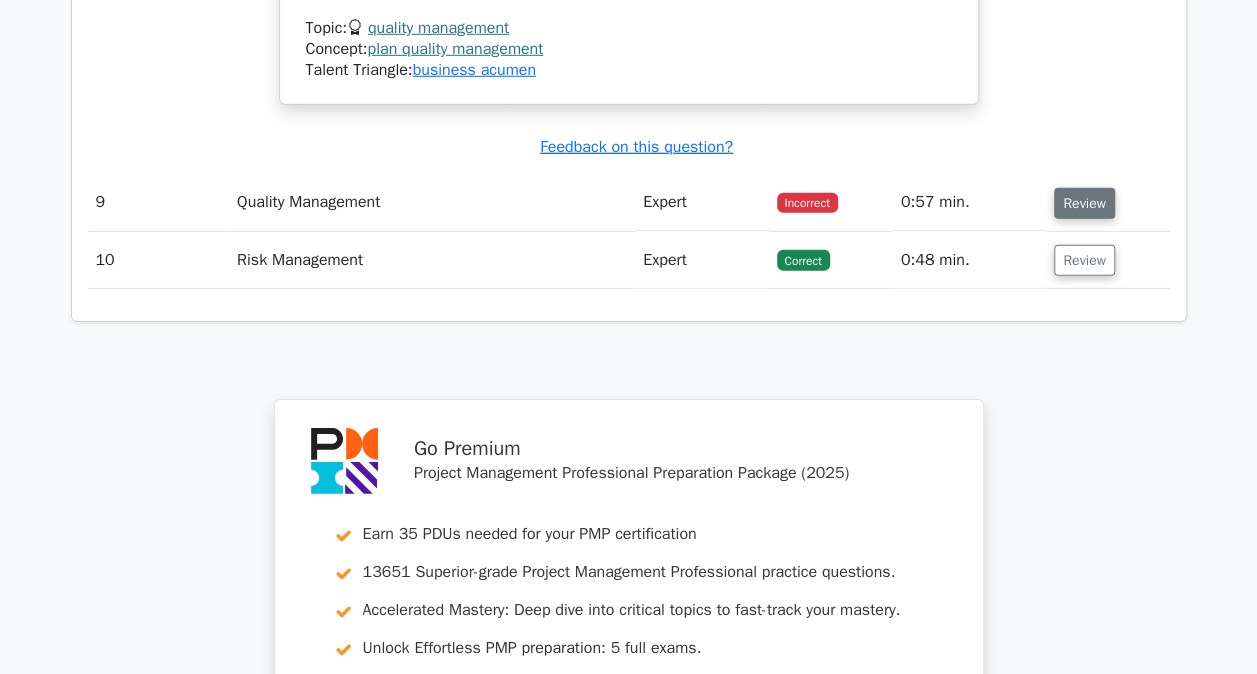 click on "Review" at bounding box center [1084, 203] 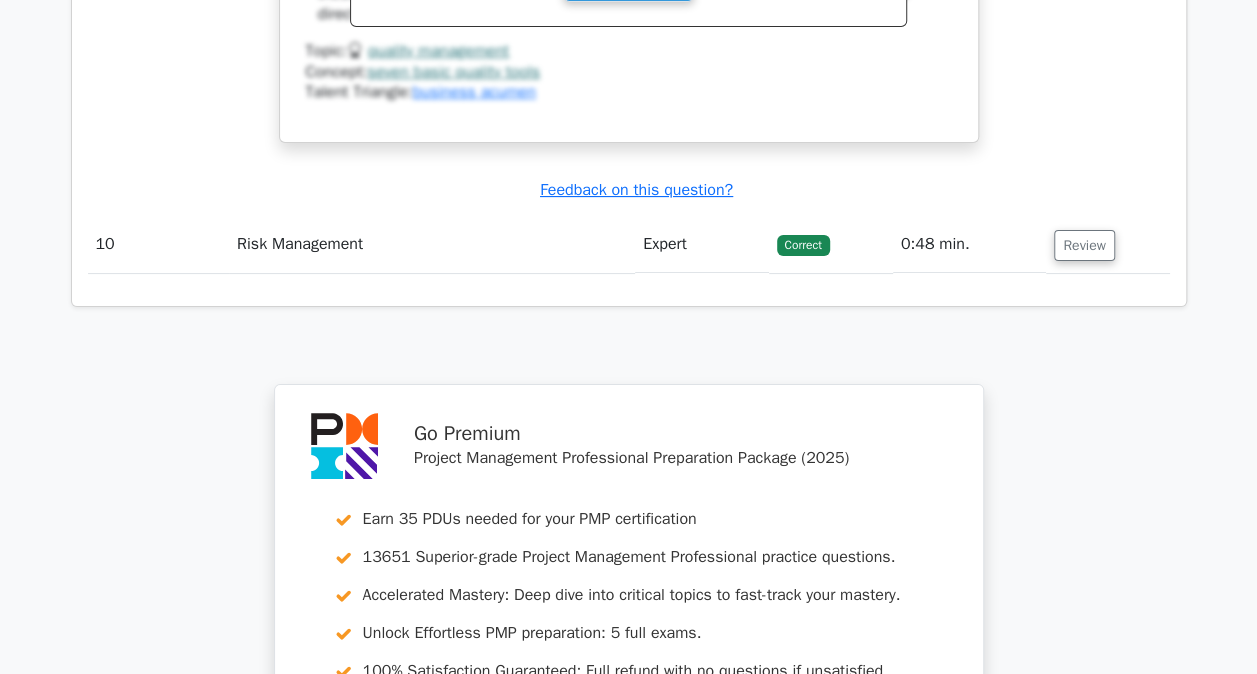 scroll, scrollTop: 11367, scrollLeft: 0, axis: vertical 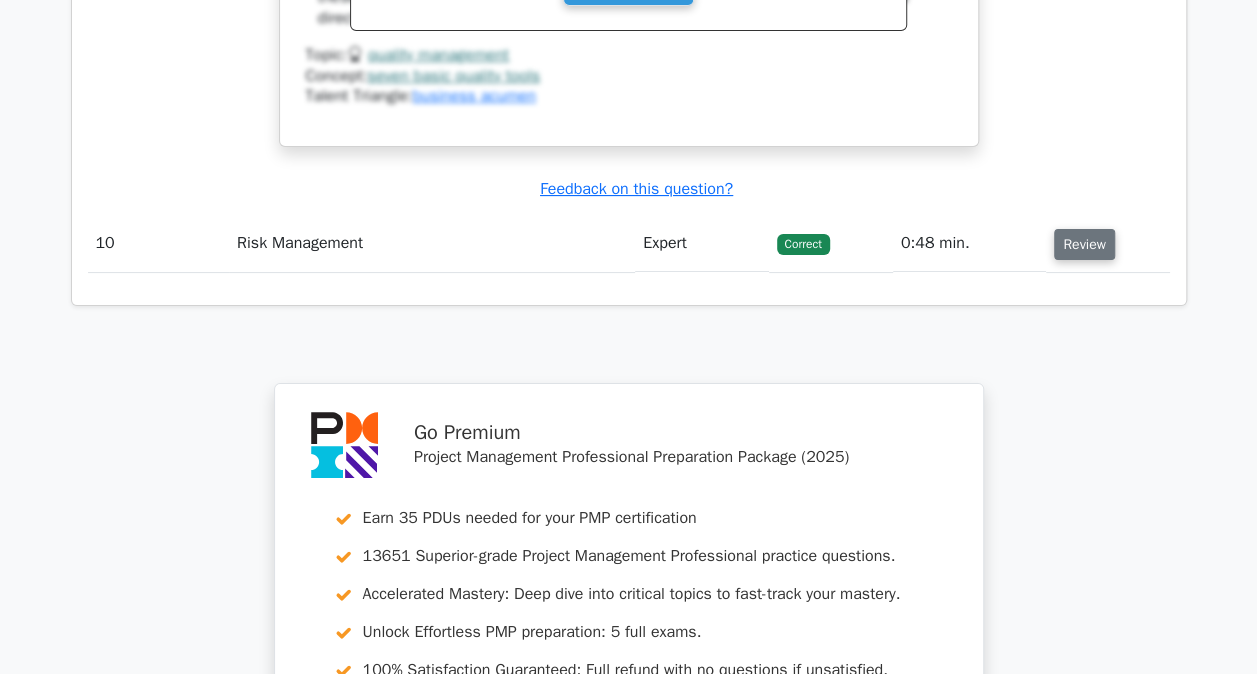 click on "Review" at bounding box center (1084, 244) 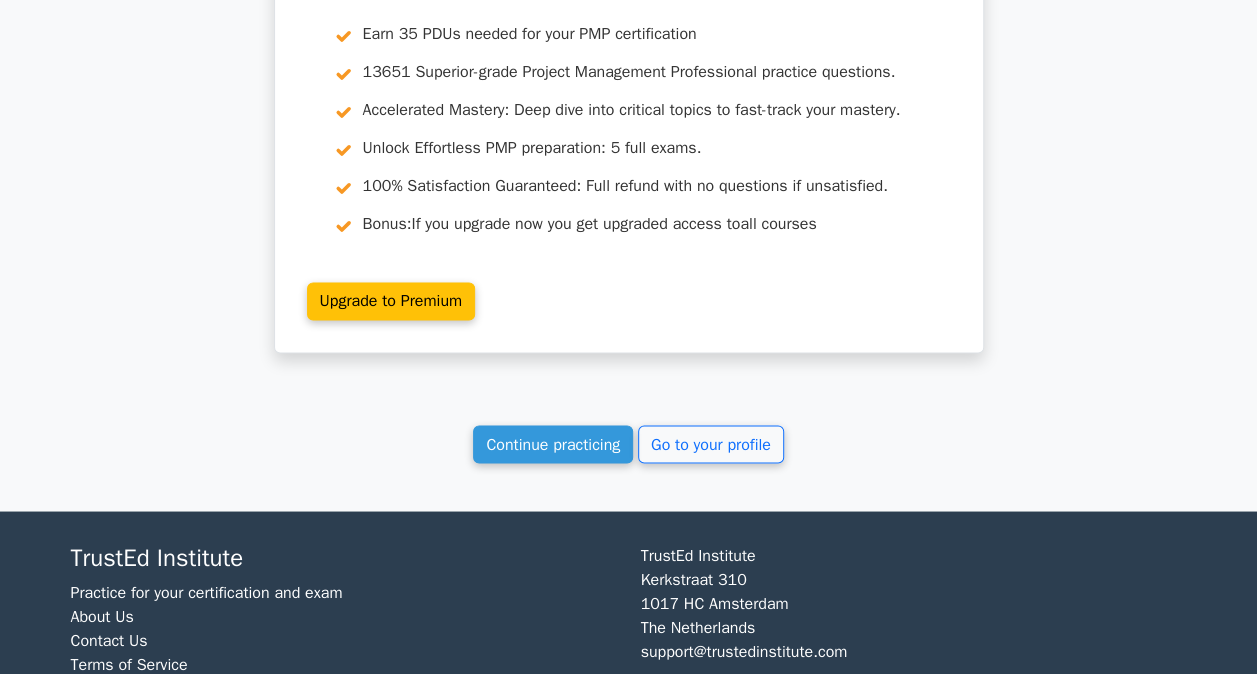 scroll, scrollTop: 12819, scrollLeft: 0, axis: vertical 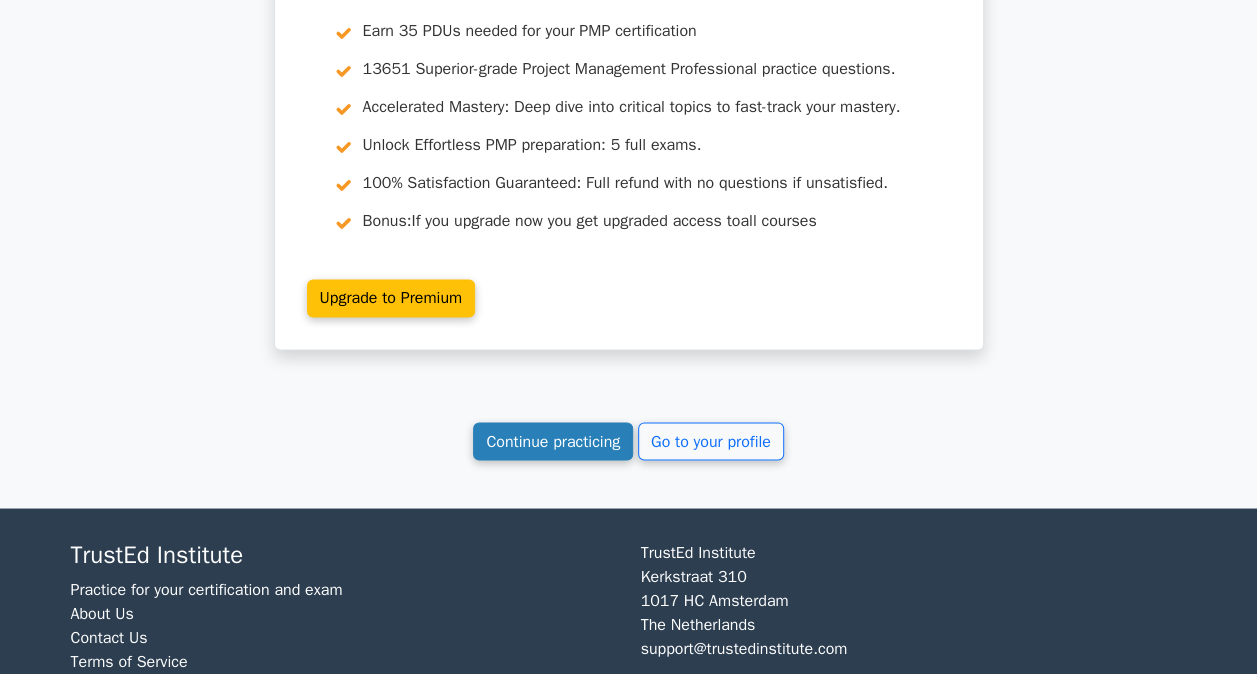 click on "Continue practicing" at bounding box center (553, 441) 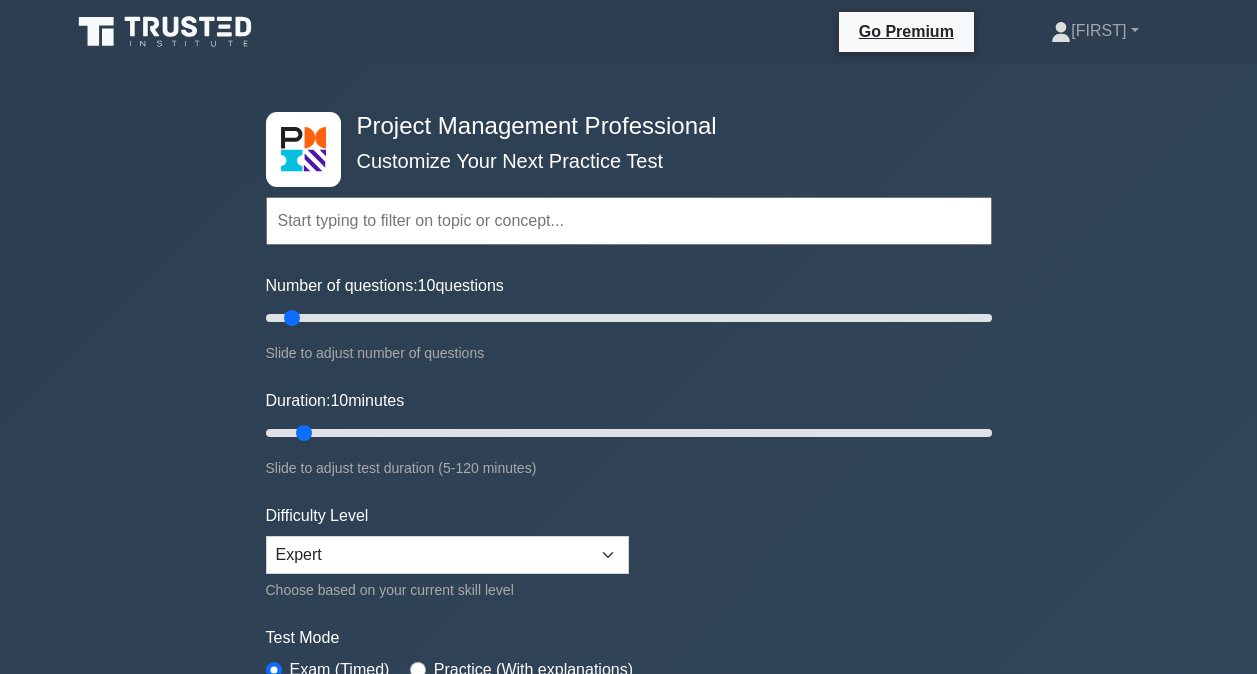 scroll, scrollTop: 0, scrollLeft: 0, axis: both 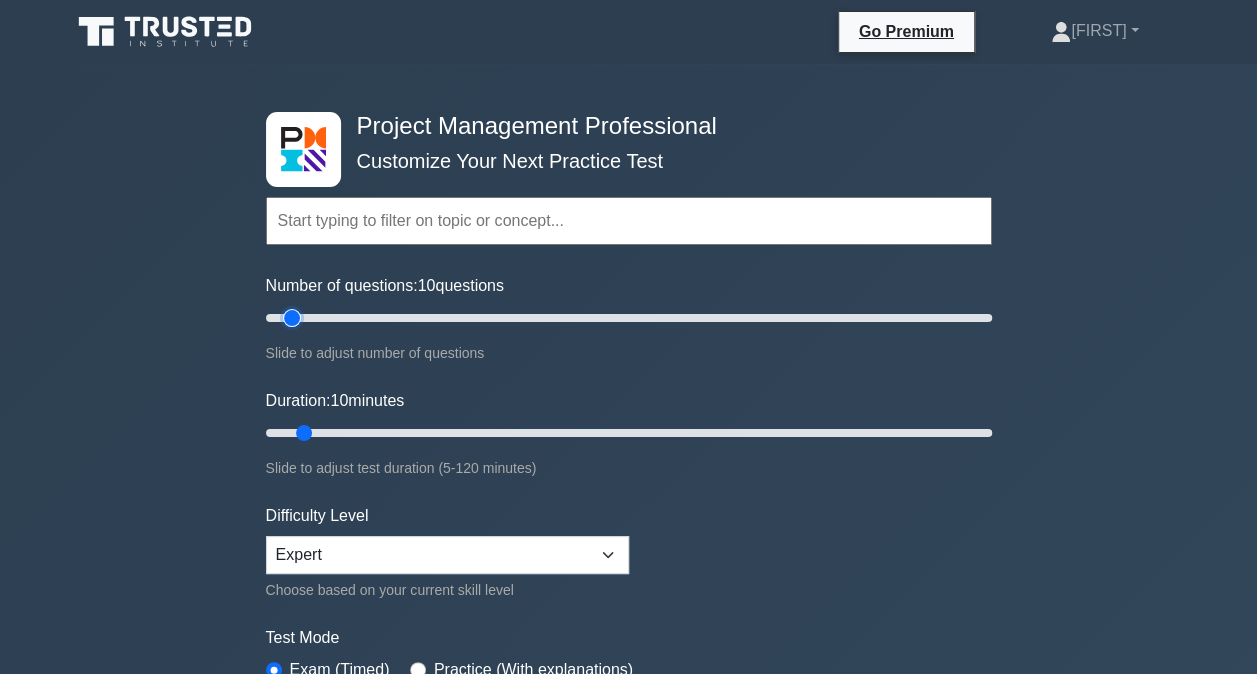 click on "Number of questions:  10  questions" at bounding box center (629, 318) 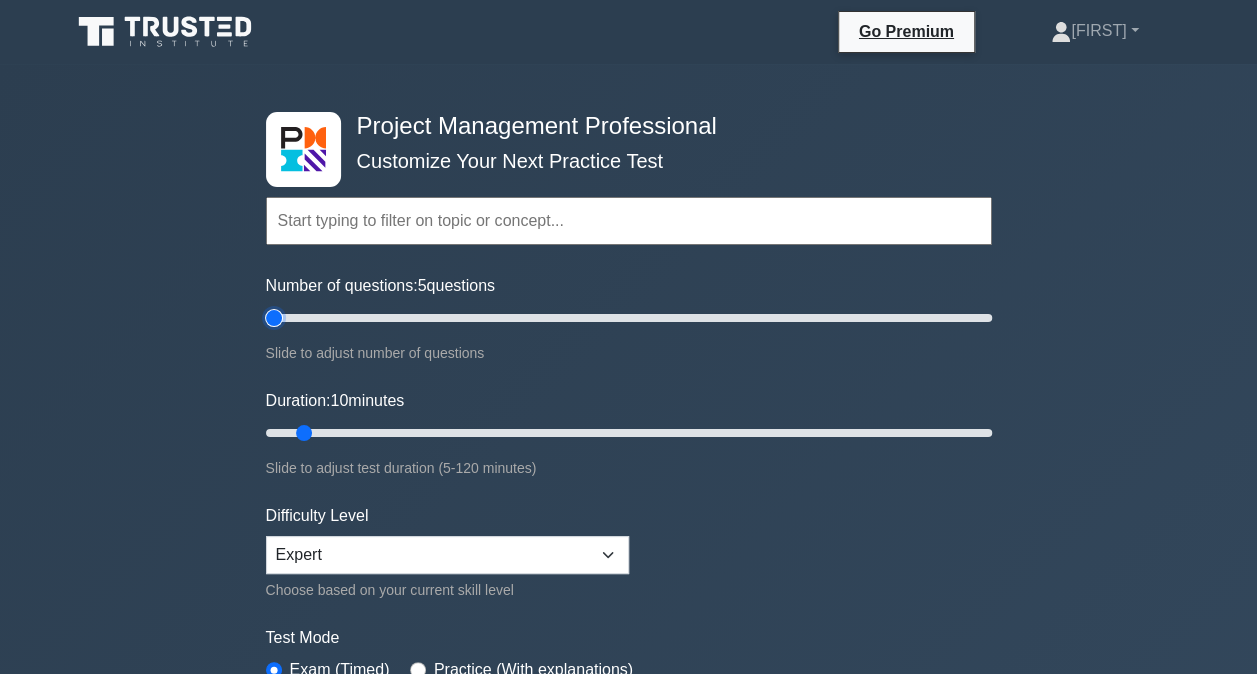 type on "5" 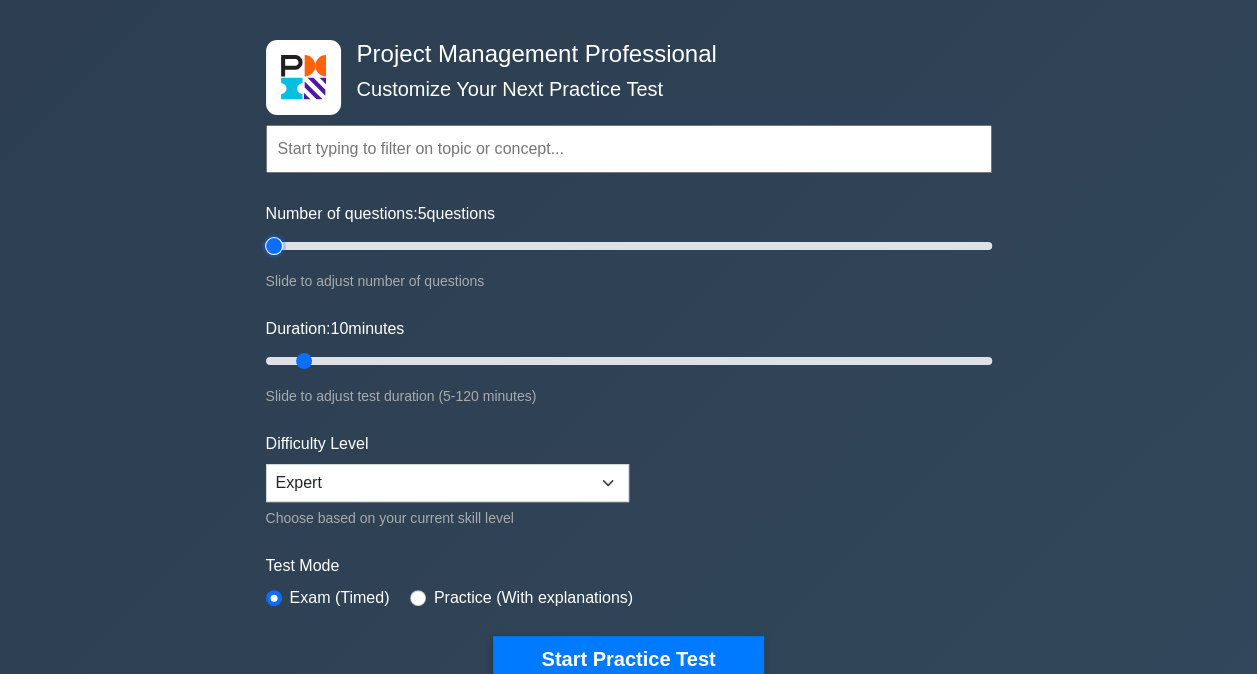 scroll, scrollTop: 92, scrollLeft: 0, axis: vertical 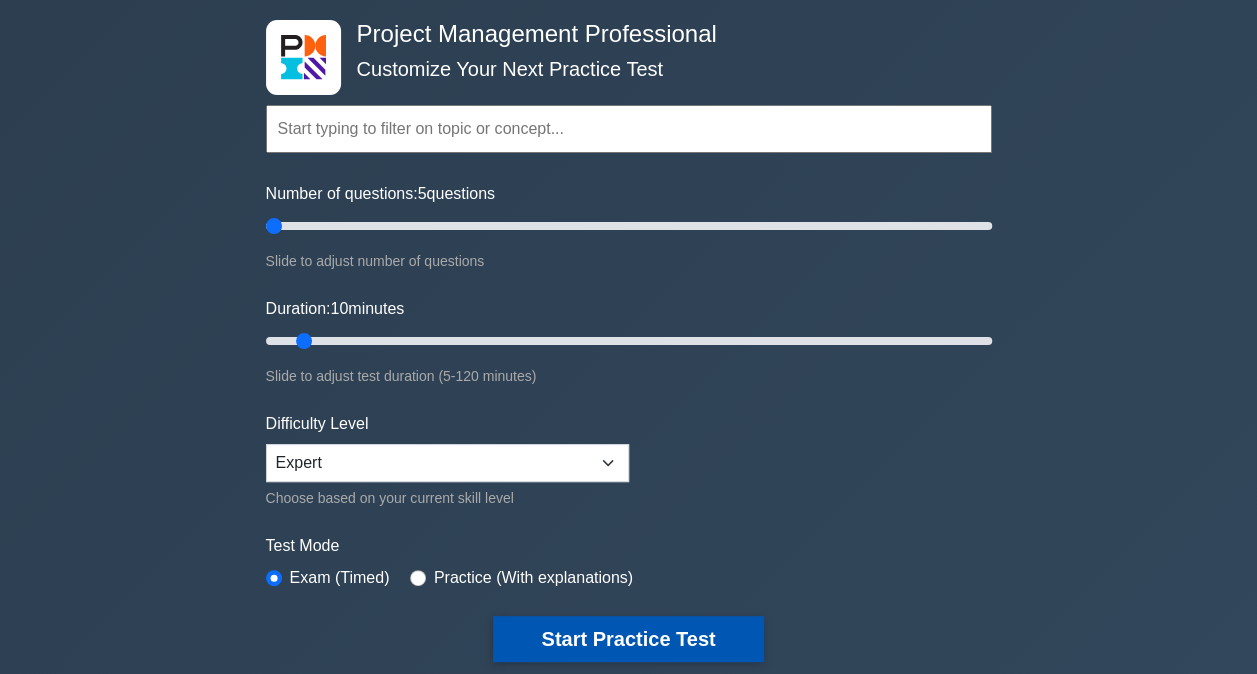 click on "Start Practice Test" at bounding box center [628, 639] 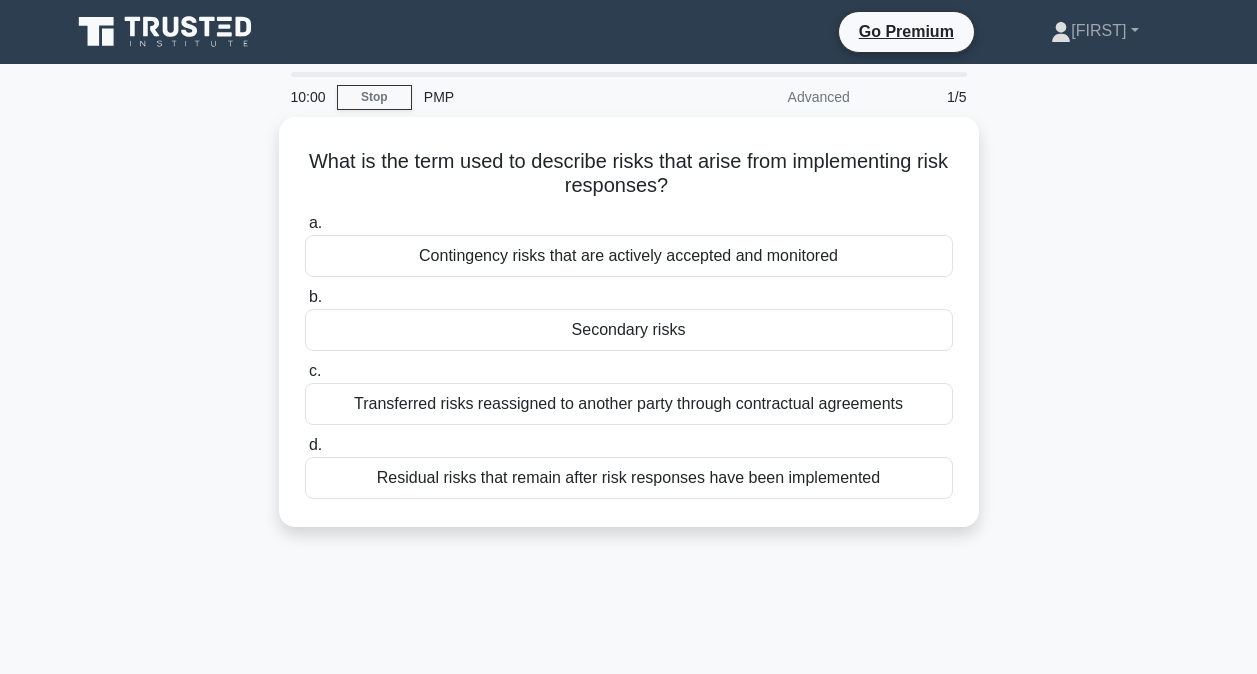 scroll, scrollTop: 0, scrollLeft: 0, axis: both 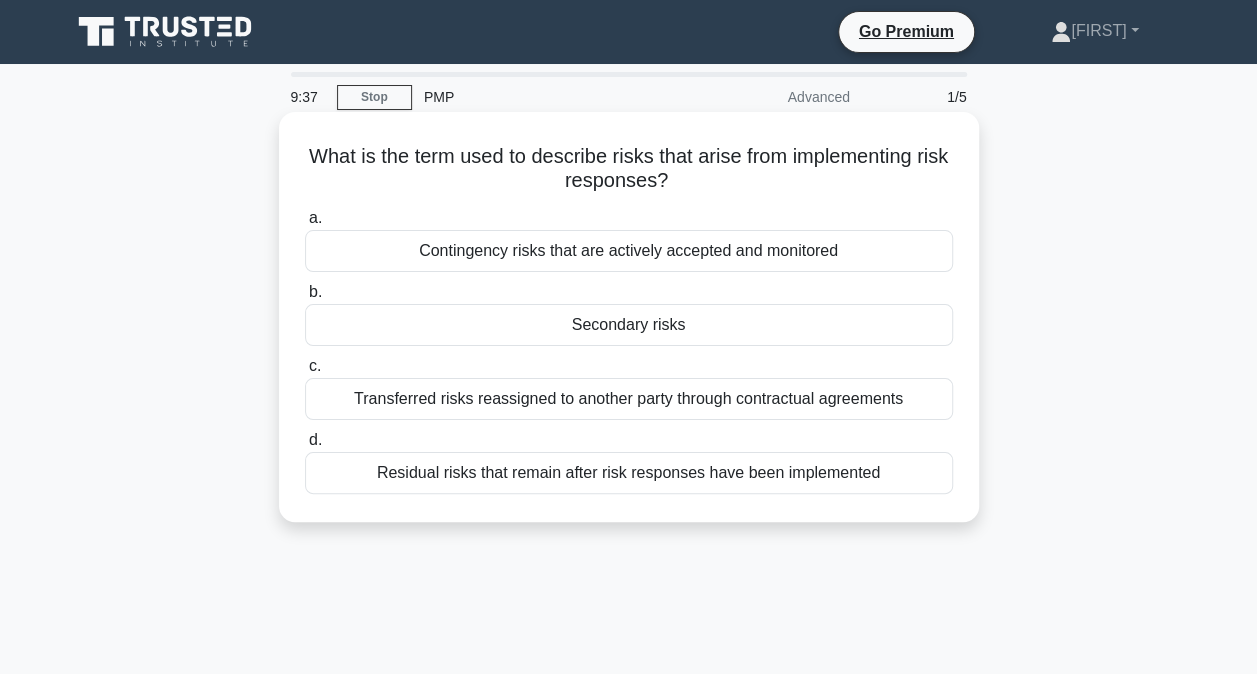 click on "Contingency risks that are actively accepted and monitored" at bounding box center (629, 251) 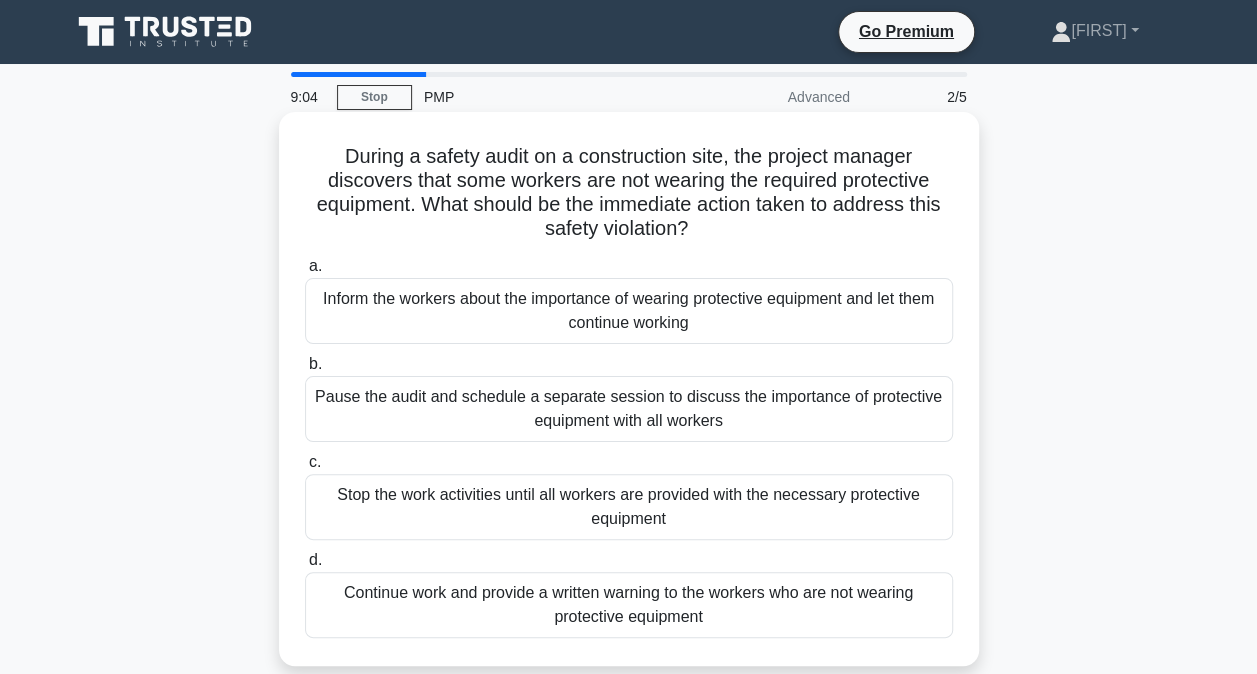 click on "Pause the audit and schedule a separate session to discuss the importance of protective equipment with all workers" at bounding box center (629, 409) 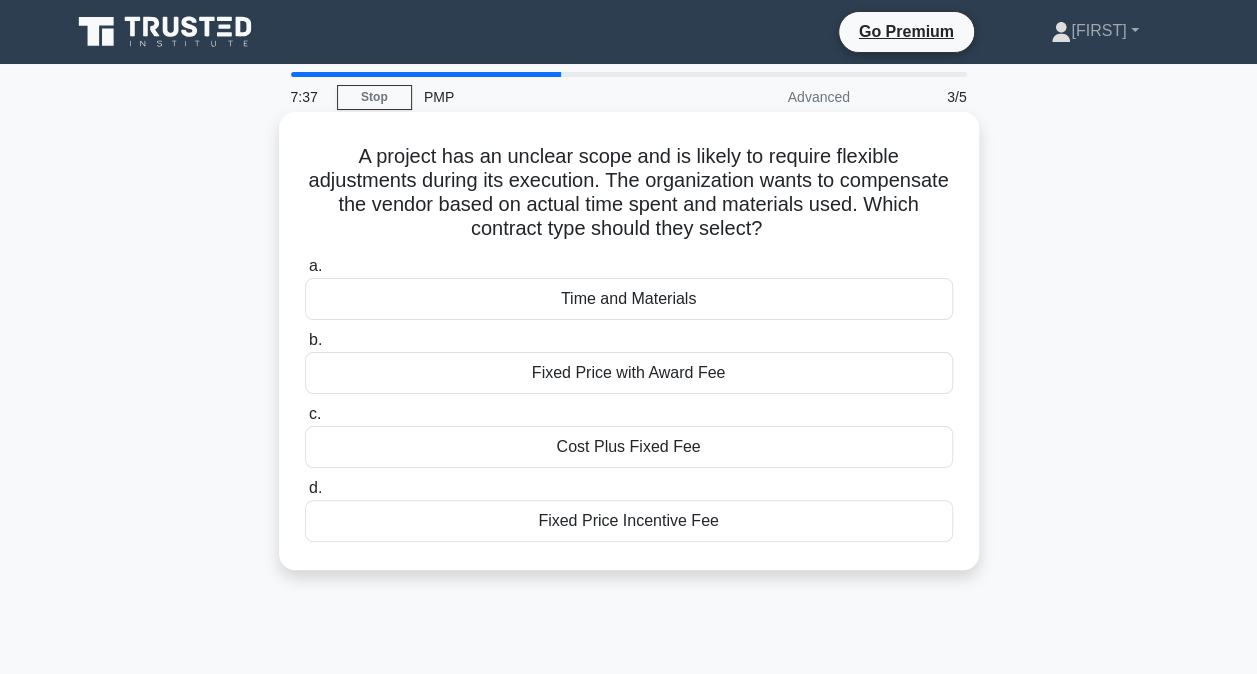 click on "Time and Materials" at bounding box center (629, 299) 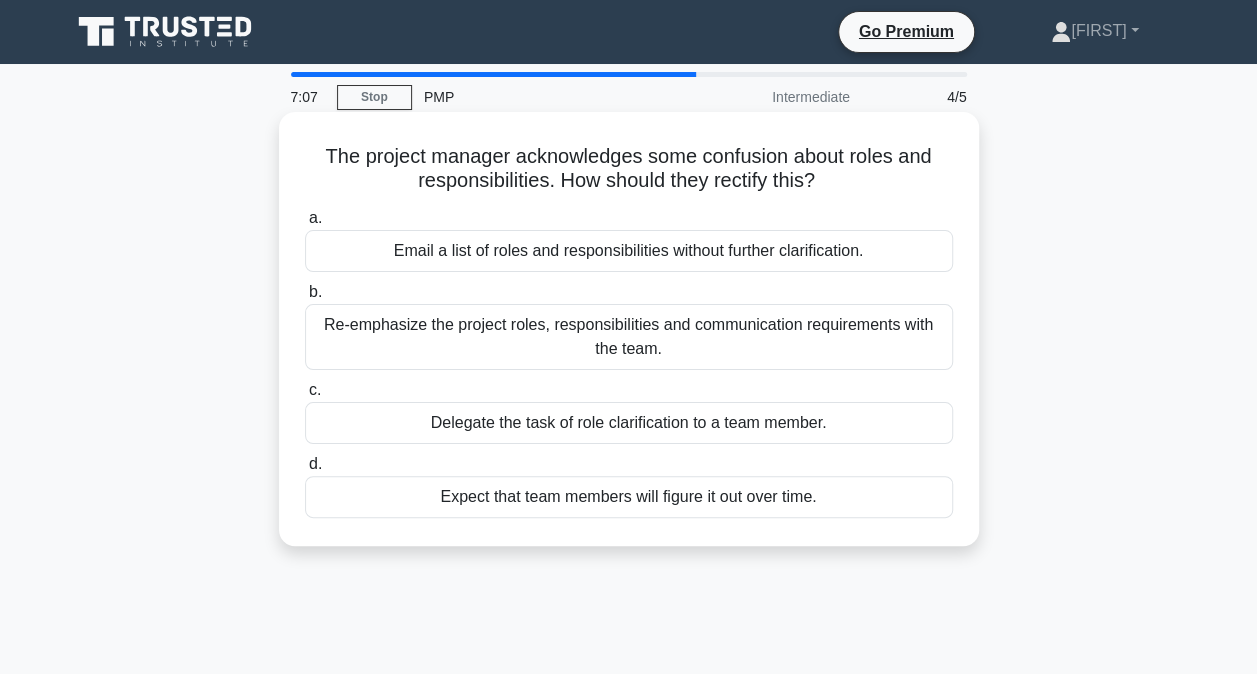 click on "Re-emphasize the project roles, responsibilities and communication requirements with the team." at bounding box center (629, 337) 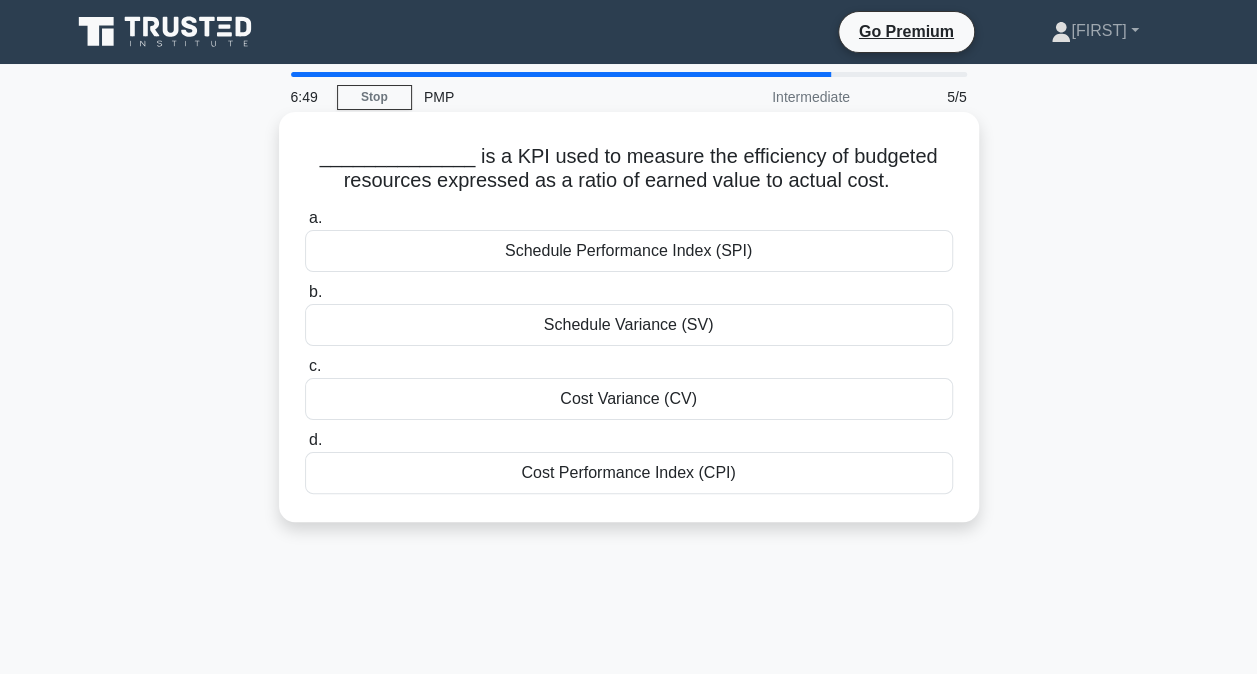 click on "Cost Performance Index (CPI)" at bounding box center (629, 473) 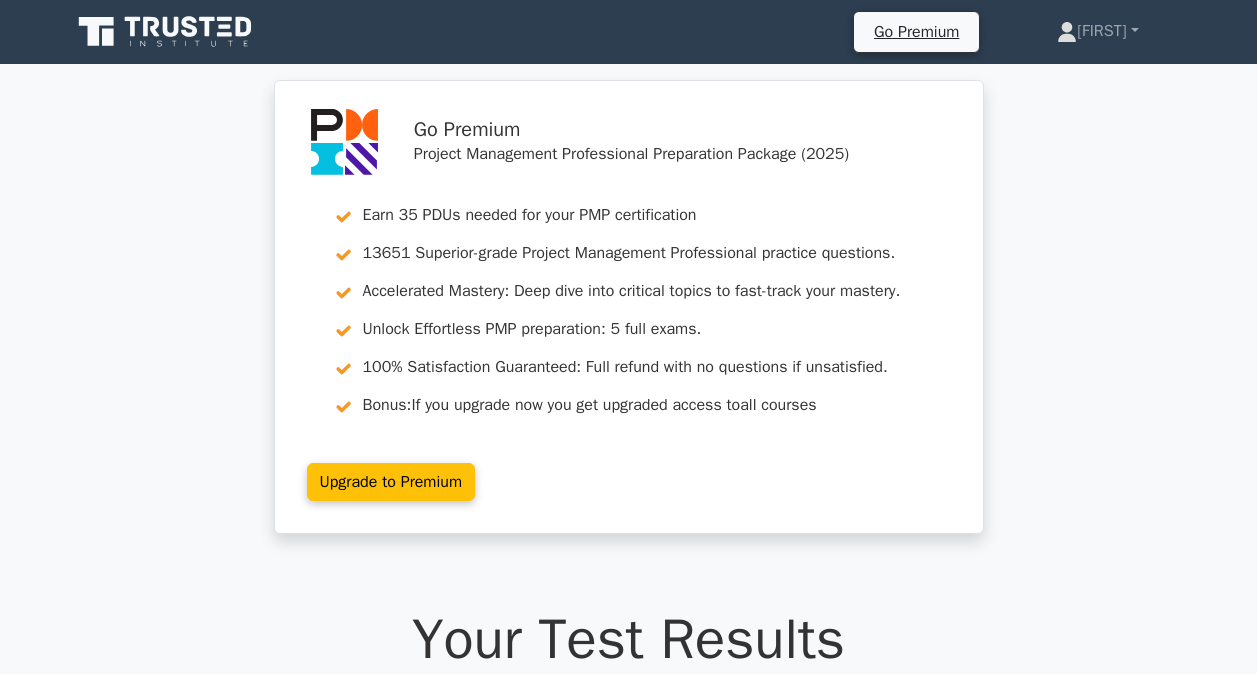 scroll, scrollTop: 0, scrollLeft: 0, axis: both 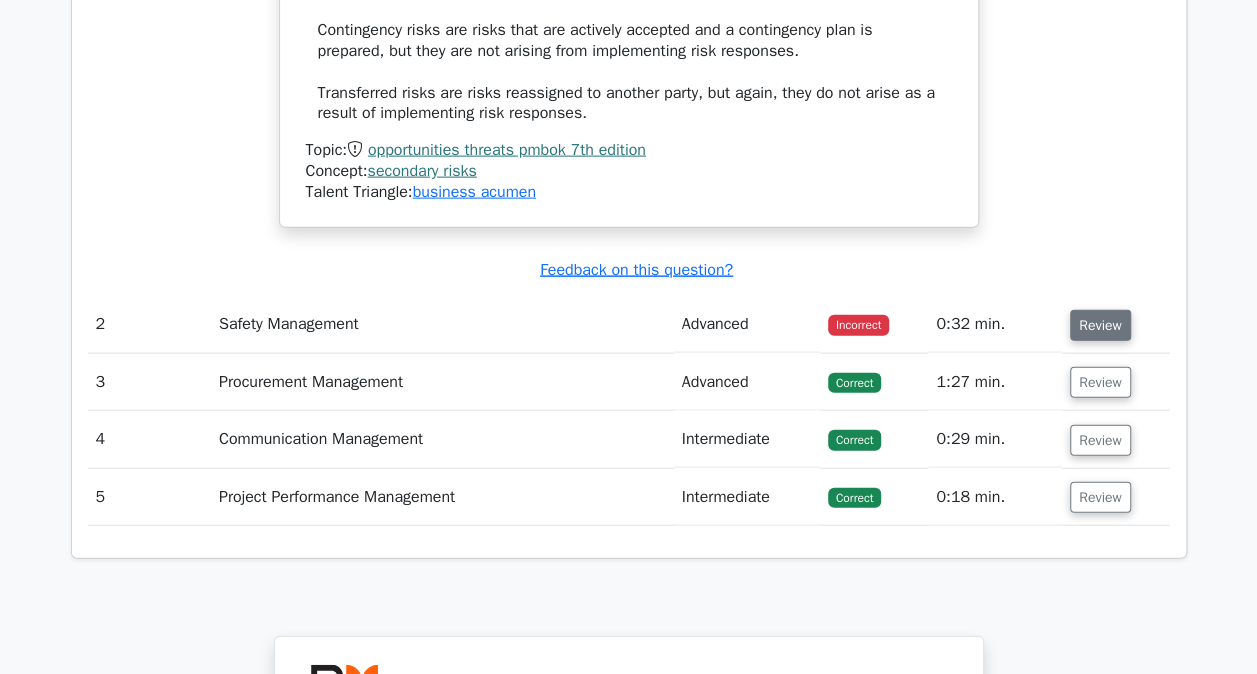 click on "Review" at bounding box center (1100, 325) 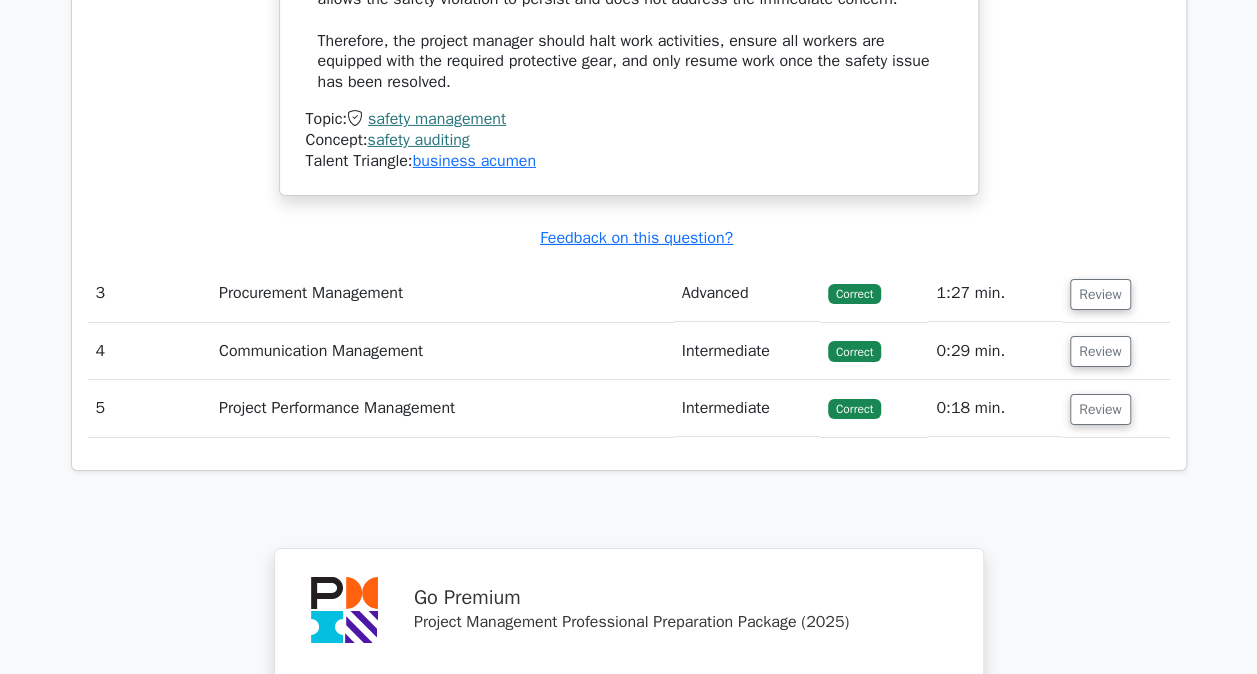 scroll, scrollTop: 3300, scrollLeft: 0, axis: vertical 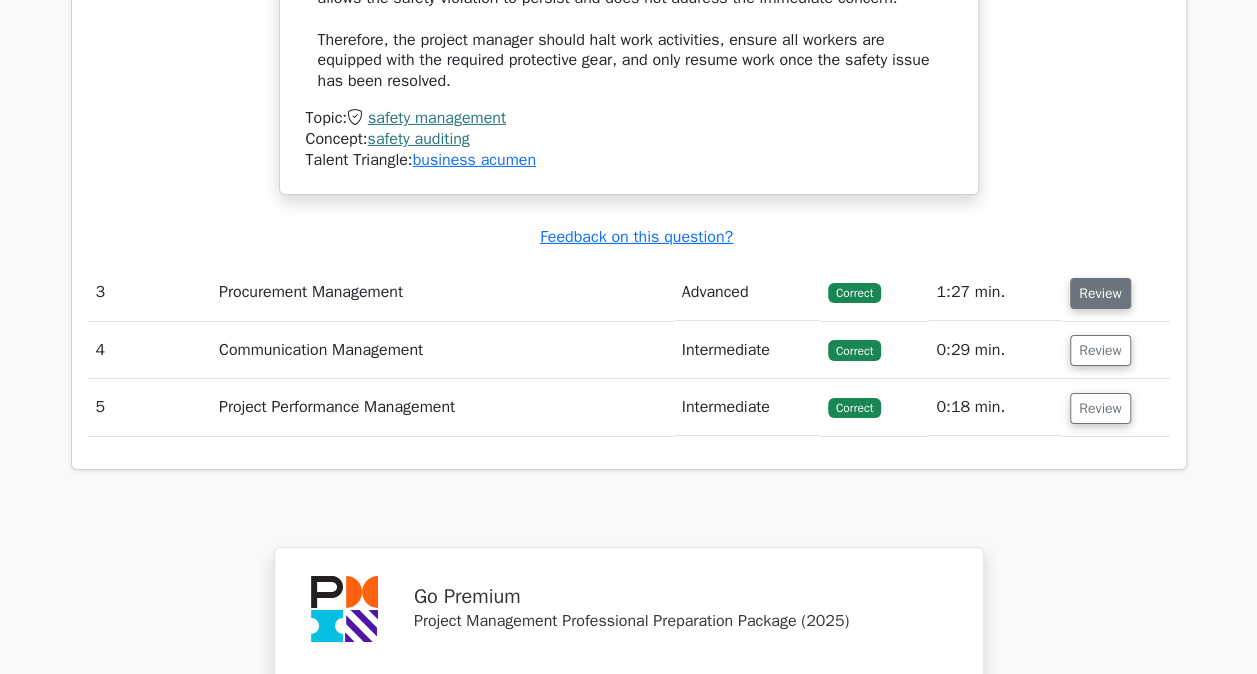 click on "Review" at bounding box center [1100, 293] 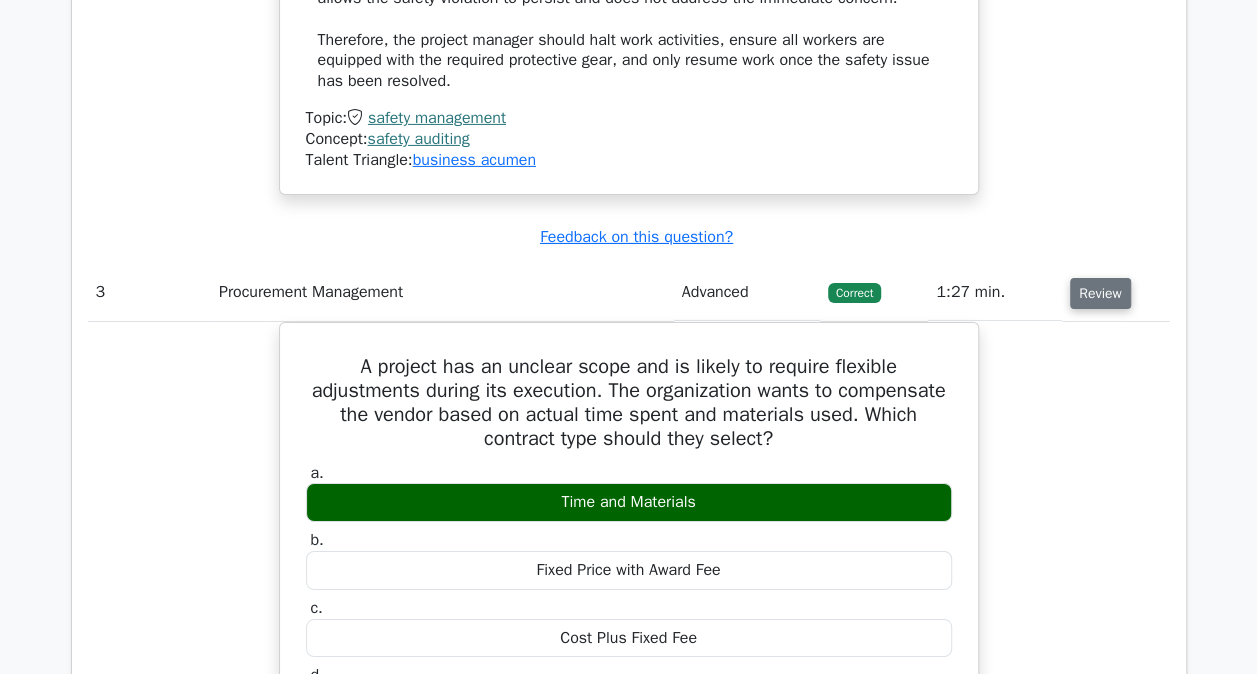 scroll, scrollTop: 0, scrollLeft: 12, axis: horizontal 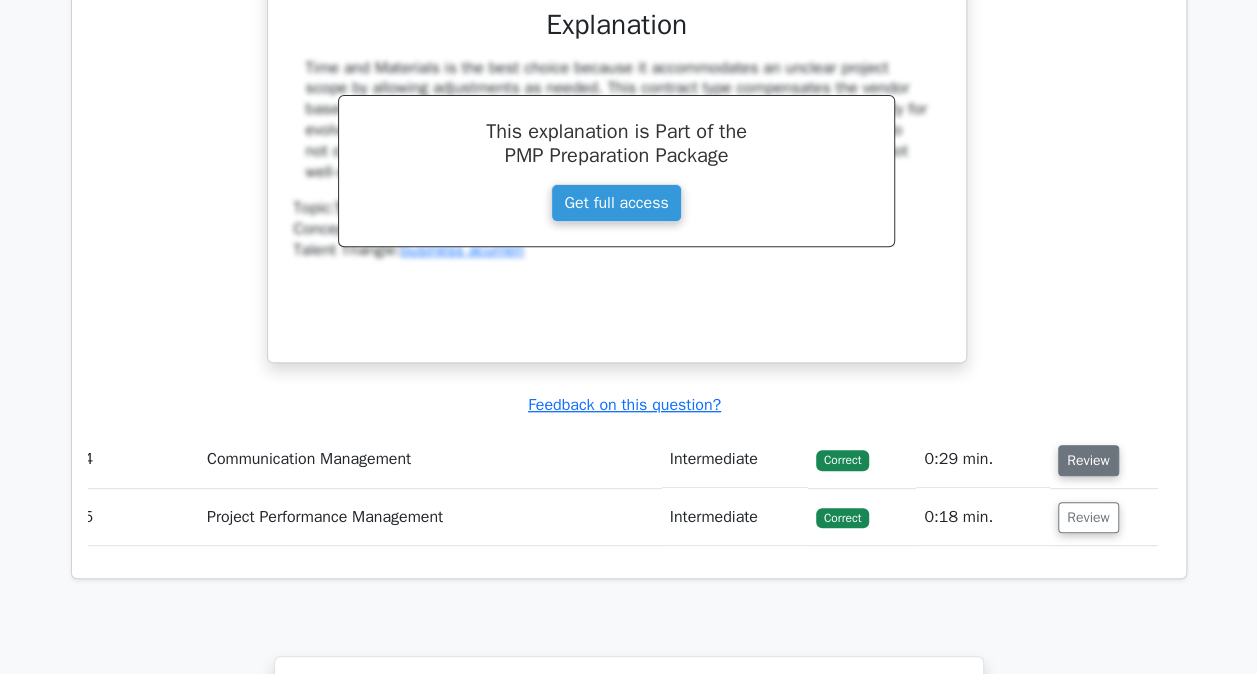 click on "Review" at bounding box center [1088, 460] 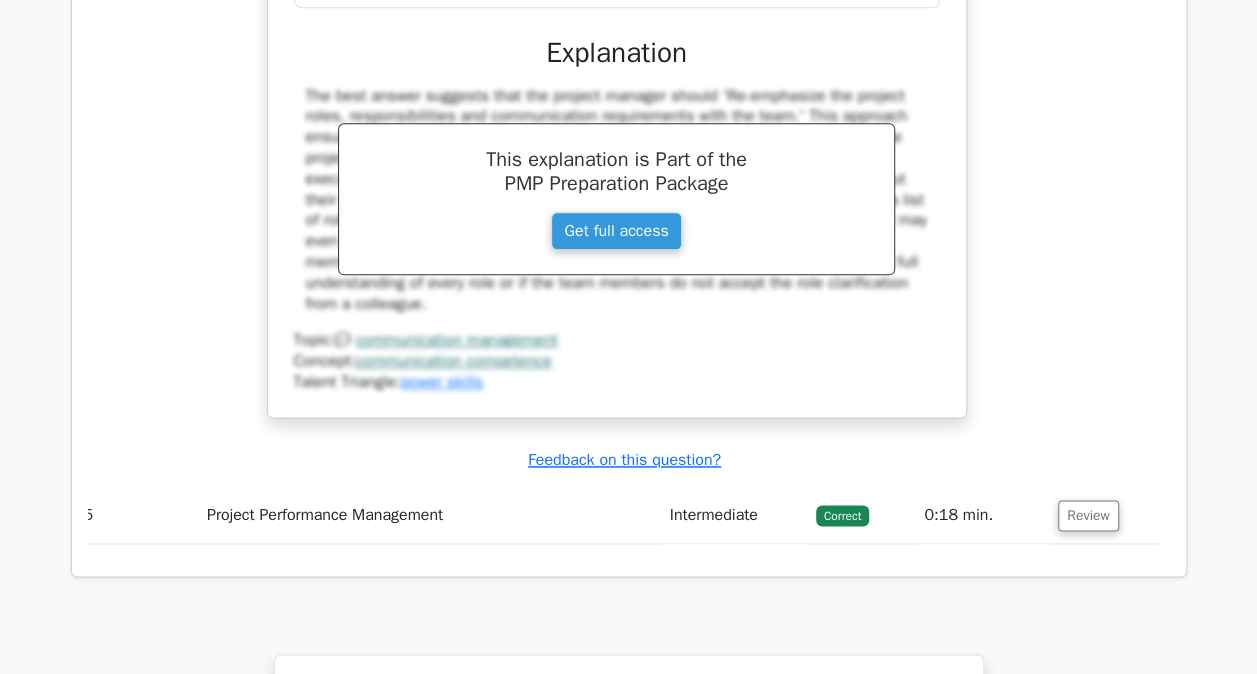 scroll, scrollTop: 4960, scrollLeft: 0, axis: vertical 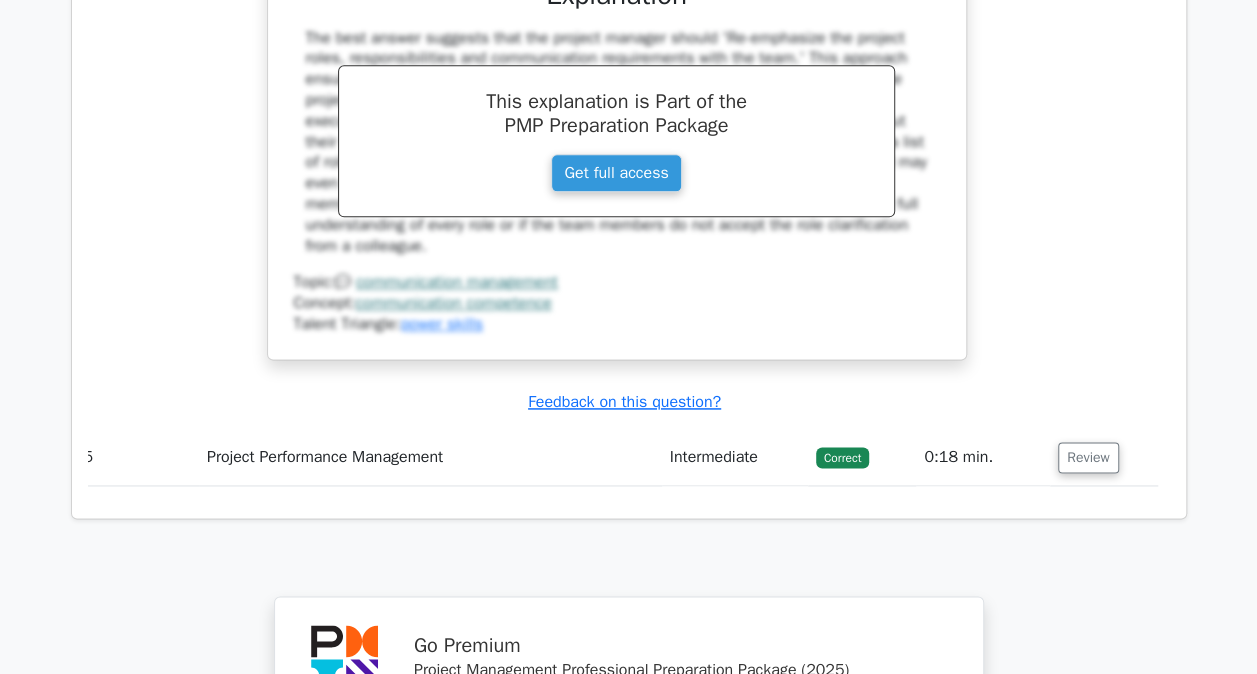 click on "Review" at bounding box center [1088, 457] 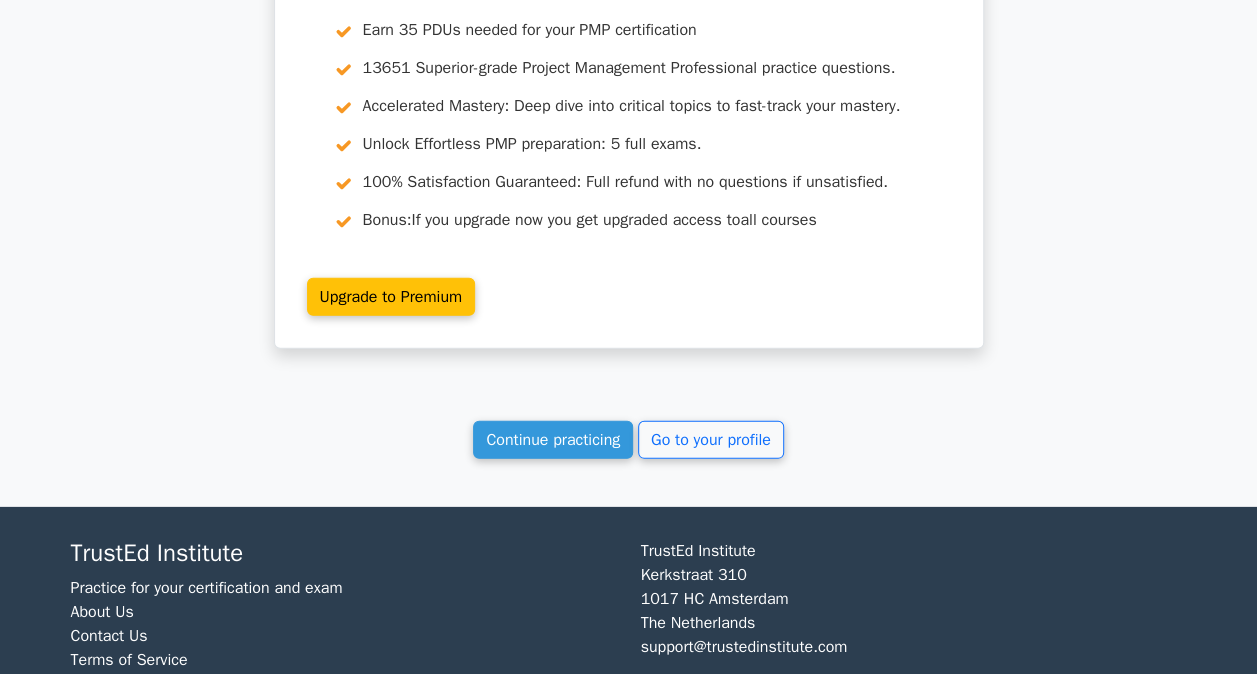 scroll, scrollTop: 6638, scrollLeft: 0, axis: vertical 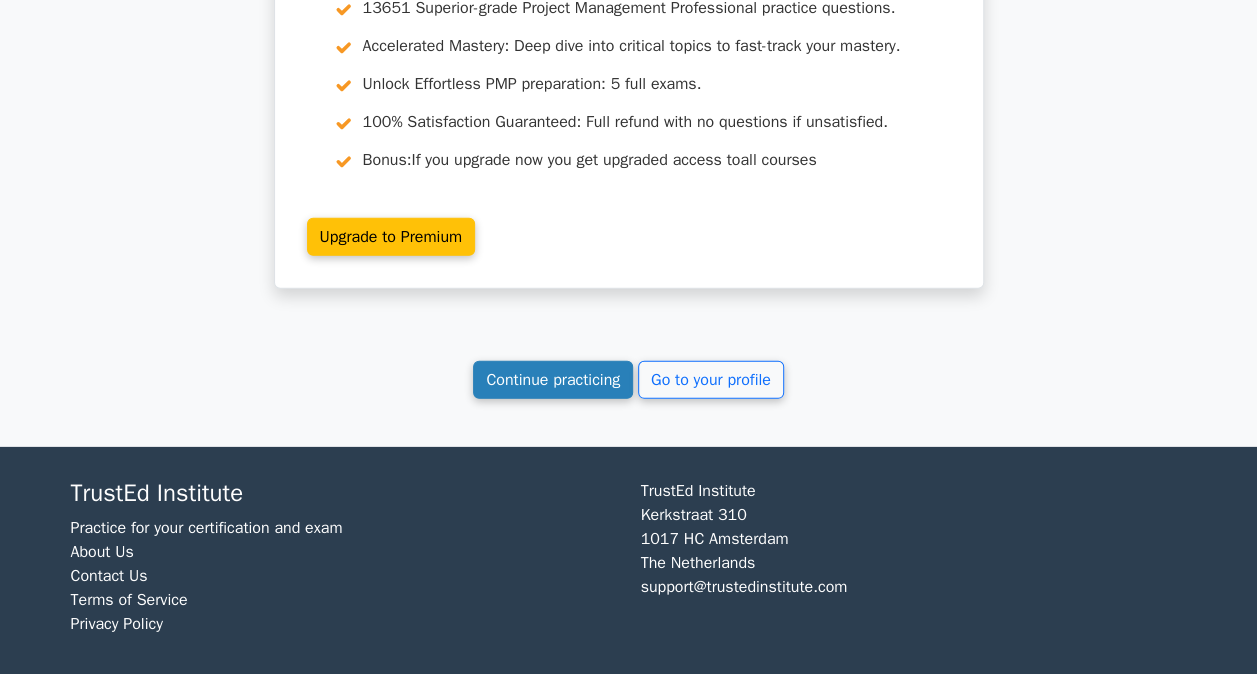click on "Continue practicing" at bounding box center [553, 380] 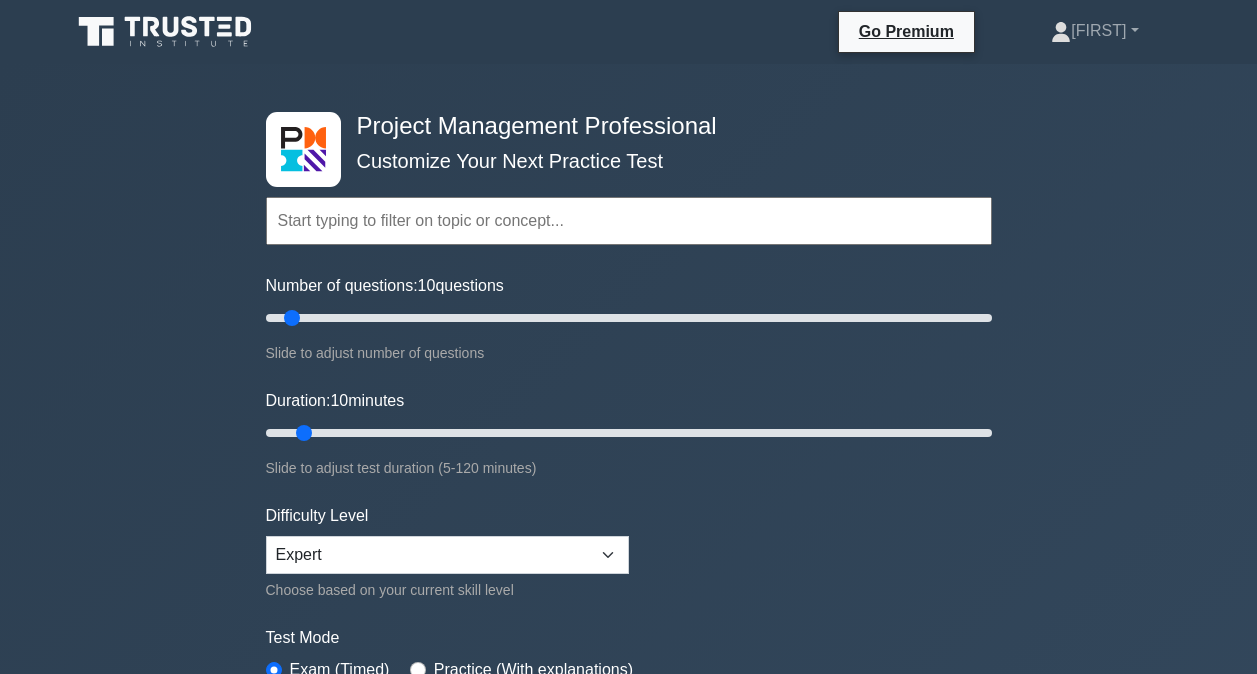 scroll, scrollTop: 0, scrollLeft: 0, axis: both 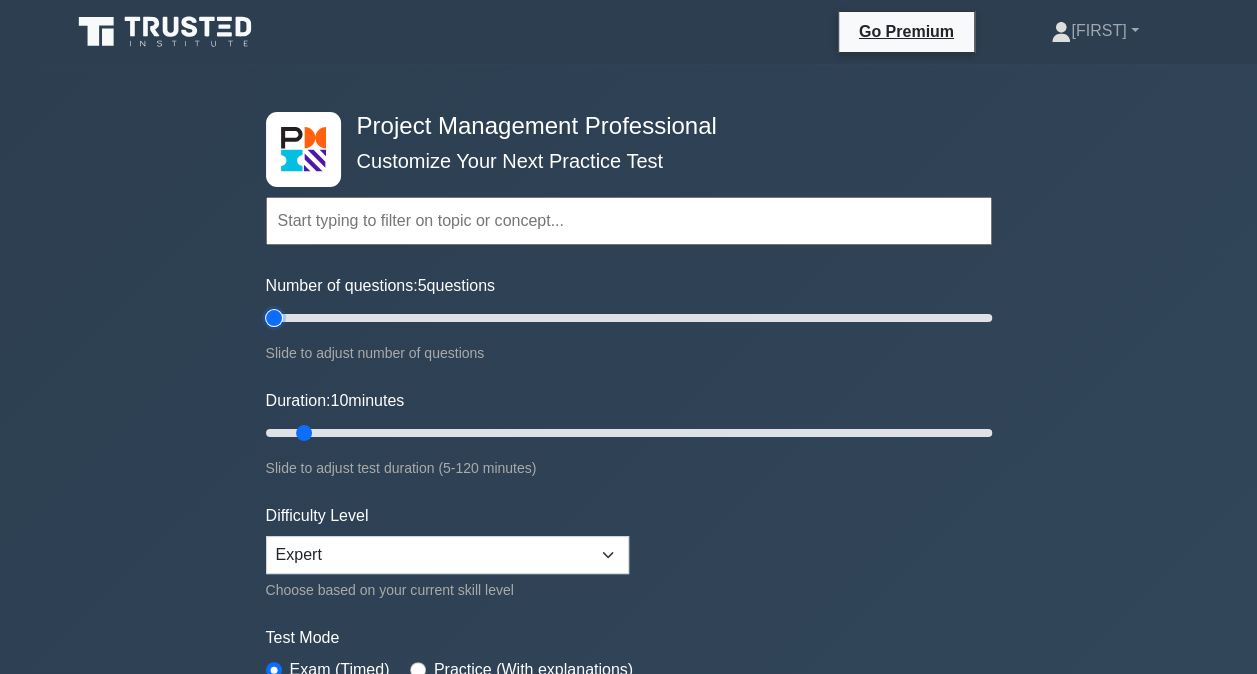 type on "5" 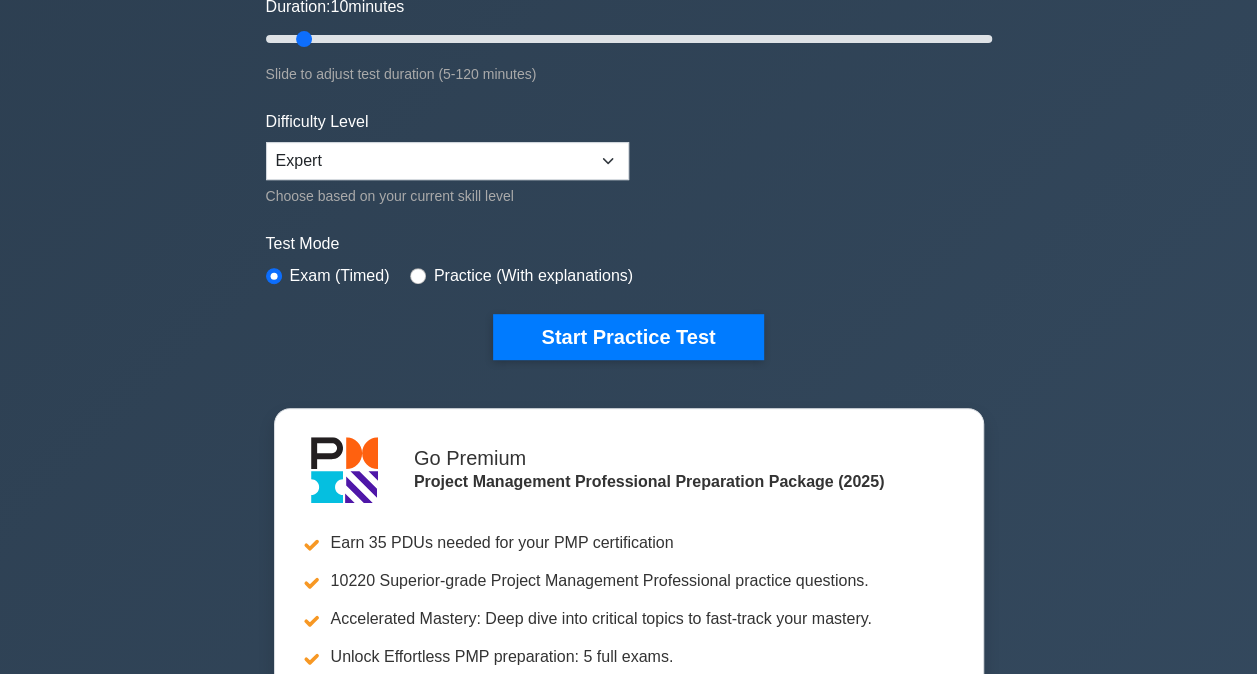 scroll, scrollTop: 388, scrollLeft: 0, axis: vertical 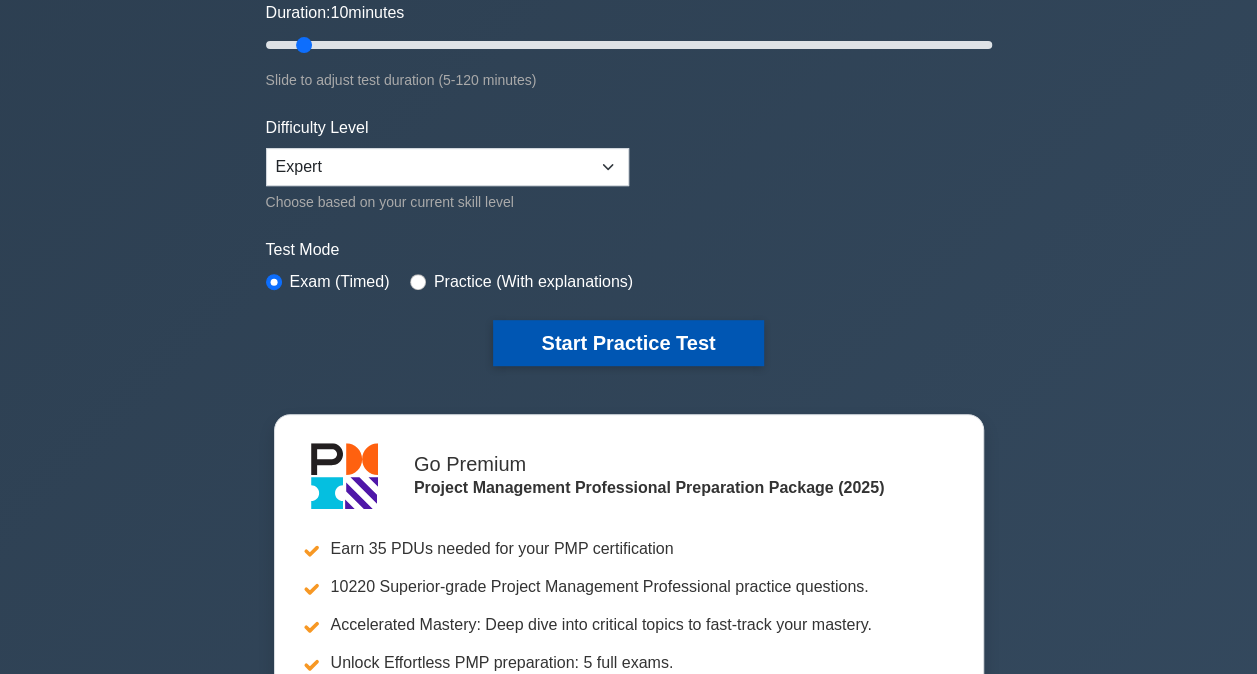 click on "Start Practice Test" at bounding box center [628, 343] 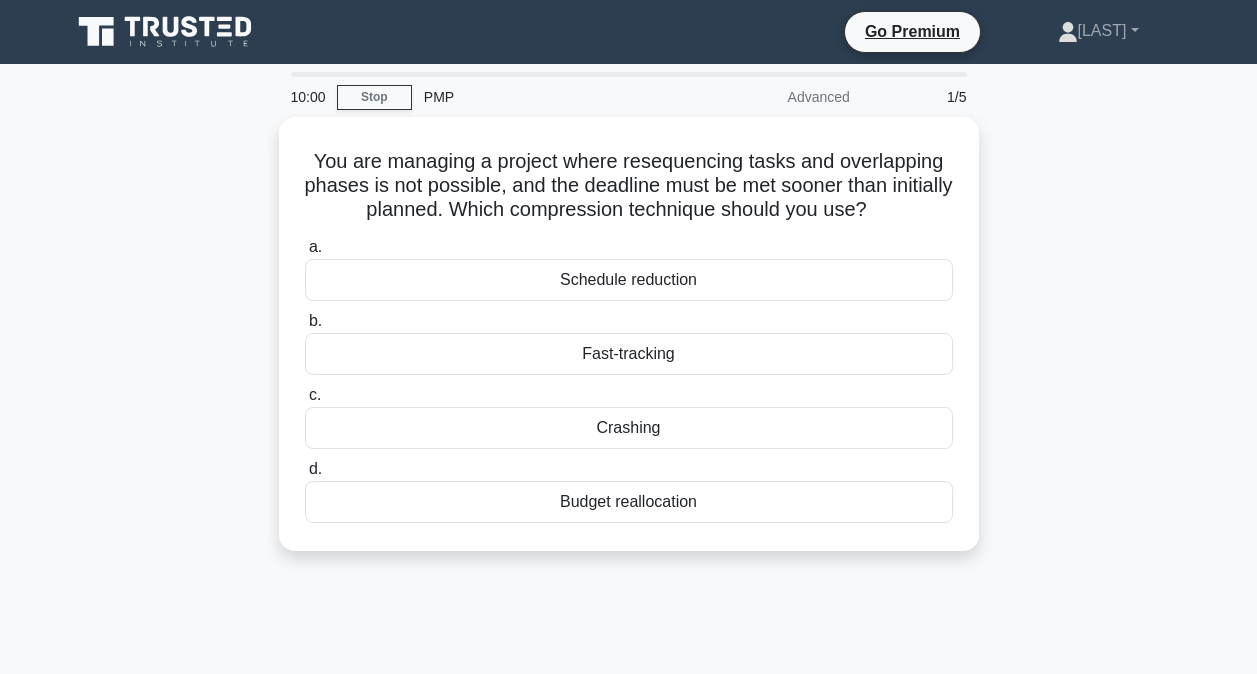 scroll, scrollTop: 0, scrollLeft: 0, axis: both 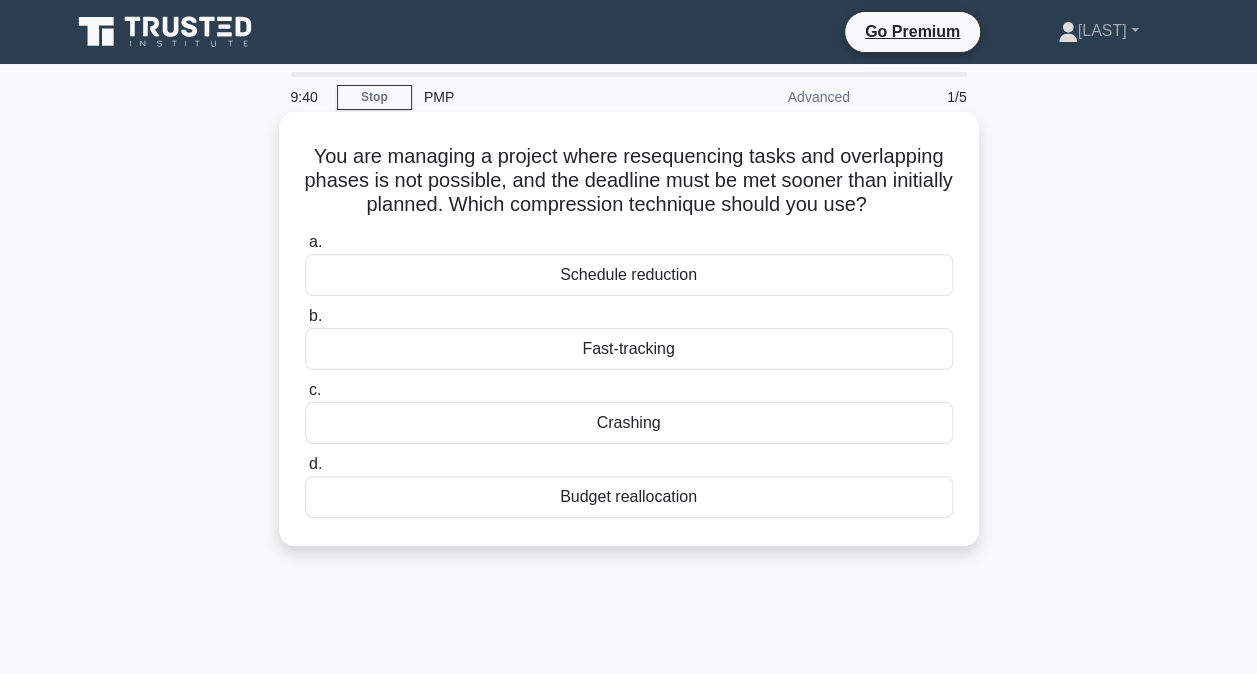 click on "Schedule reduction" at bounding box center (629, 275) 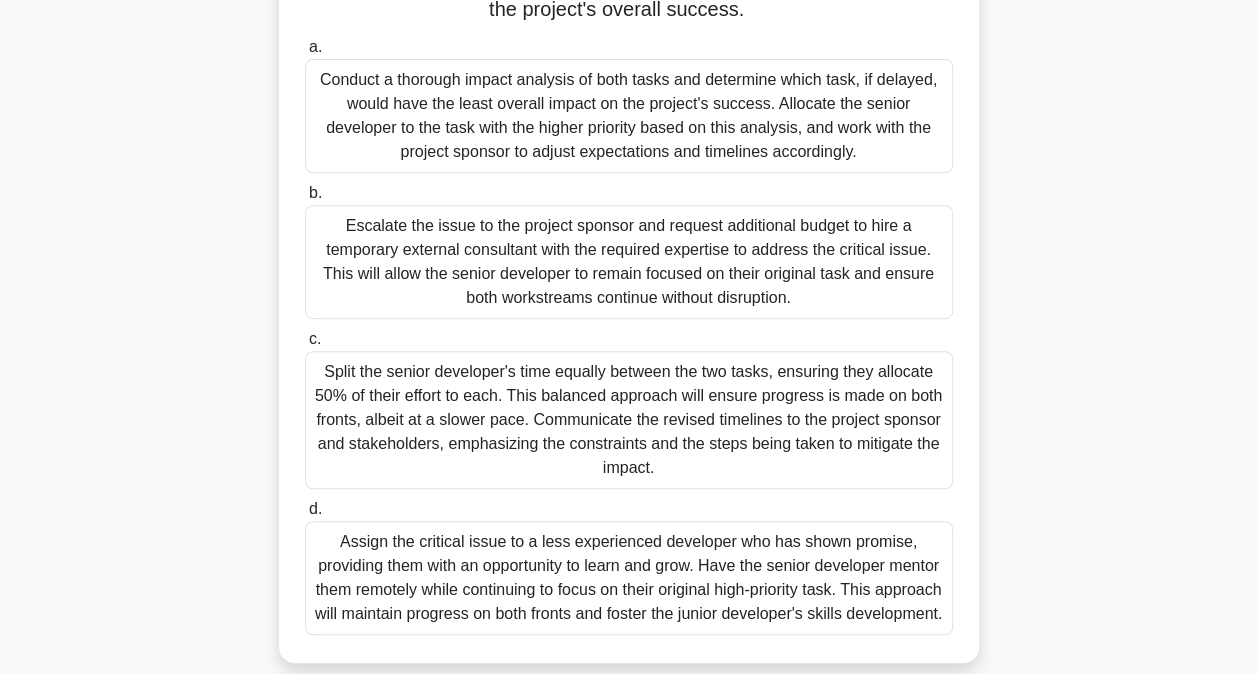 scroll, scrollTop: 393, scrollLeft: 0, axis: vertical 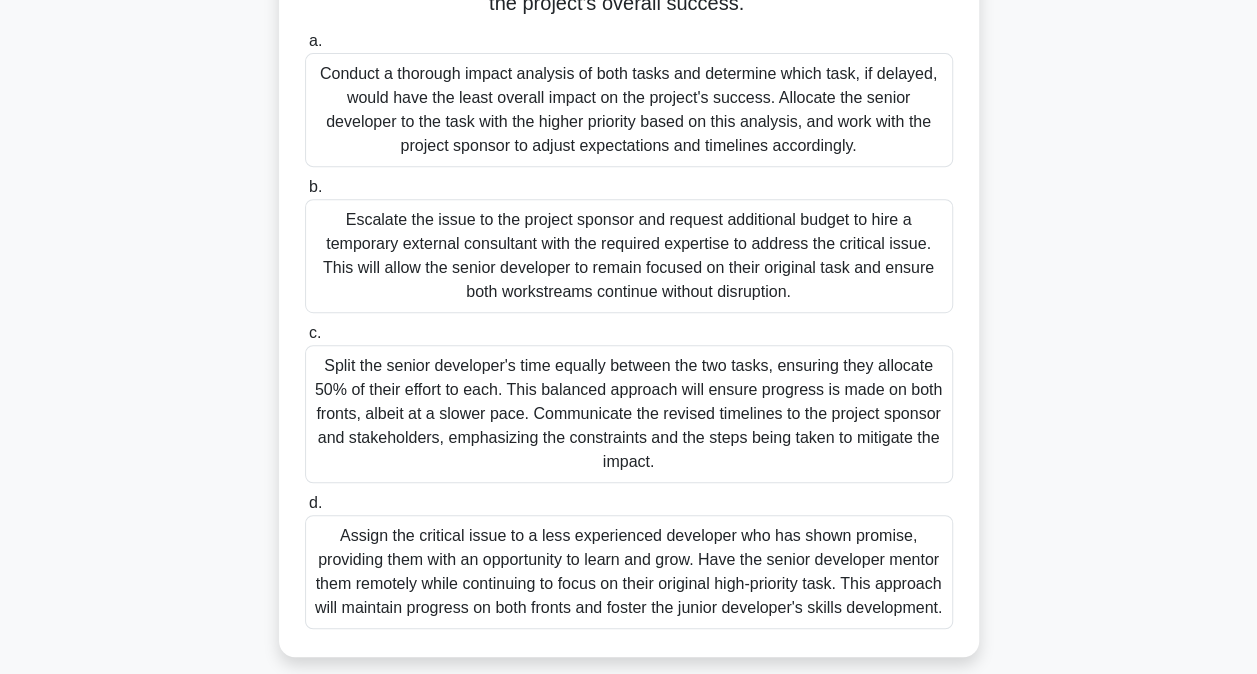 click on "Conduct a thorough impact analysis of both tasks and determine which task, if delayed, would have the least overall impact on the project's success. Allocate the senior developer to the task with the higher priority based on this analysis, and work with the project sponsor to adjust expectations and timelines accordingly." at bounding box center [629, 110] 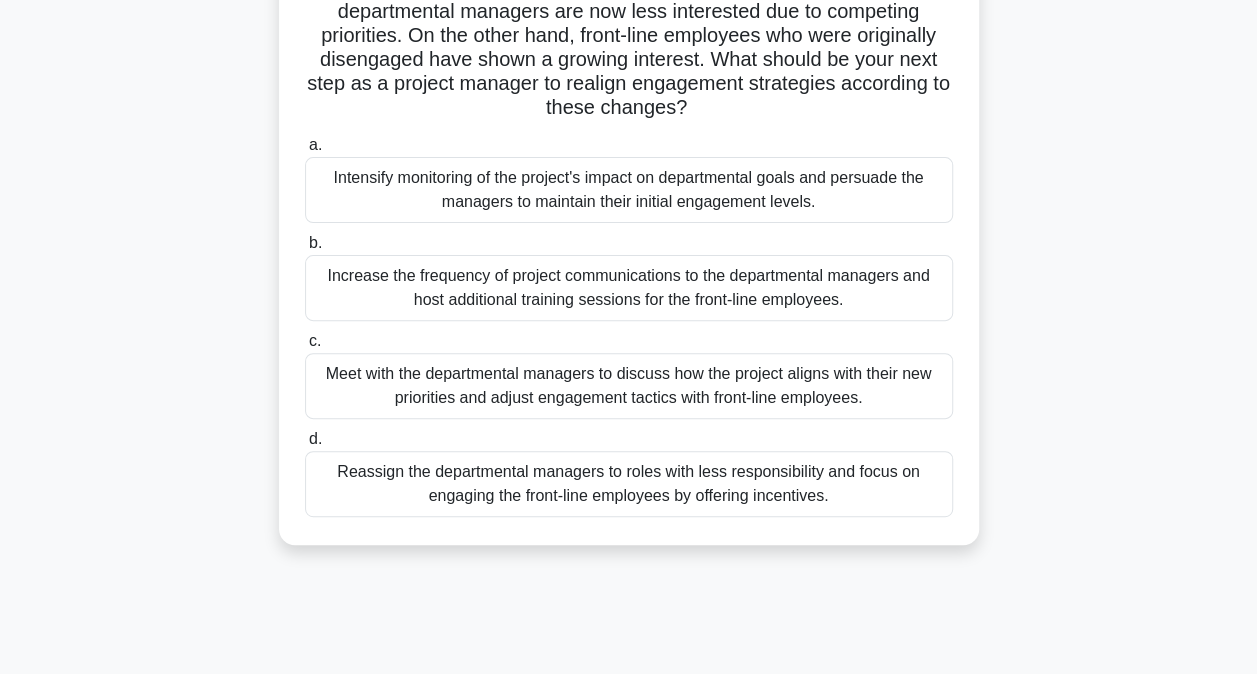 scroll, scrollTop: 200, scrollLeft: 0, axis: vertical 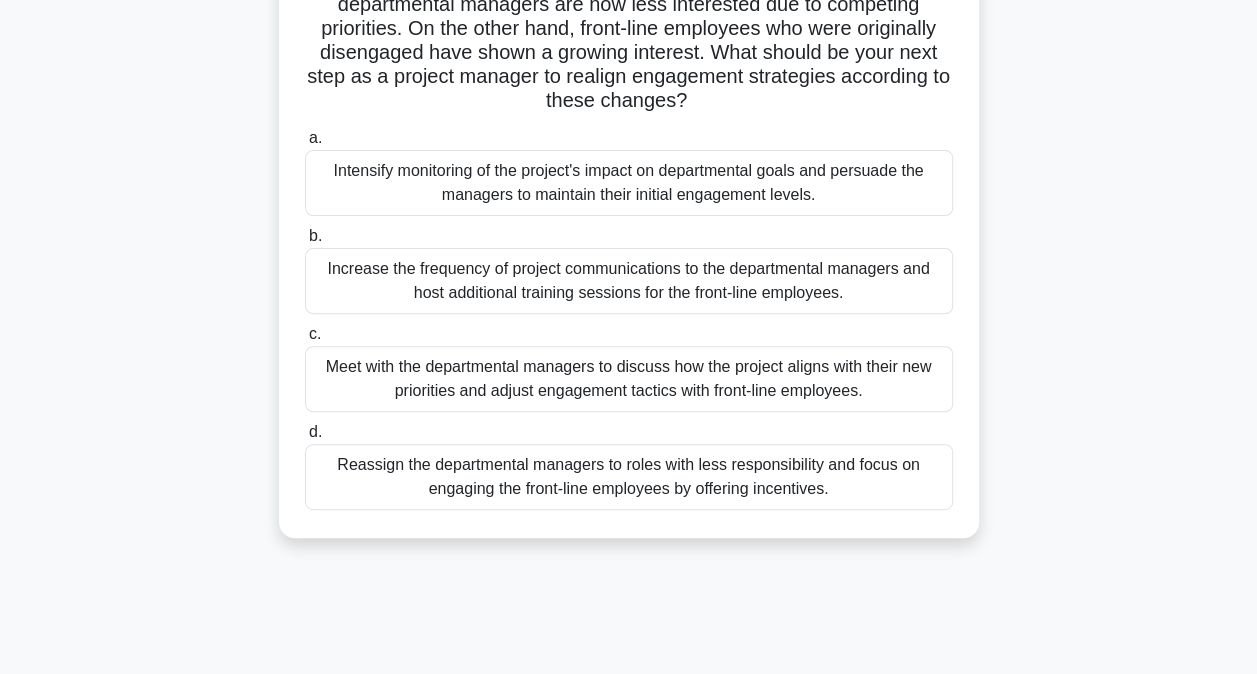 click on "Meet with the departmental managers to discuss how the project aligns with their new priorities and adjust engagement tactics with front-line employees." at bounding box center [629, 379] 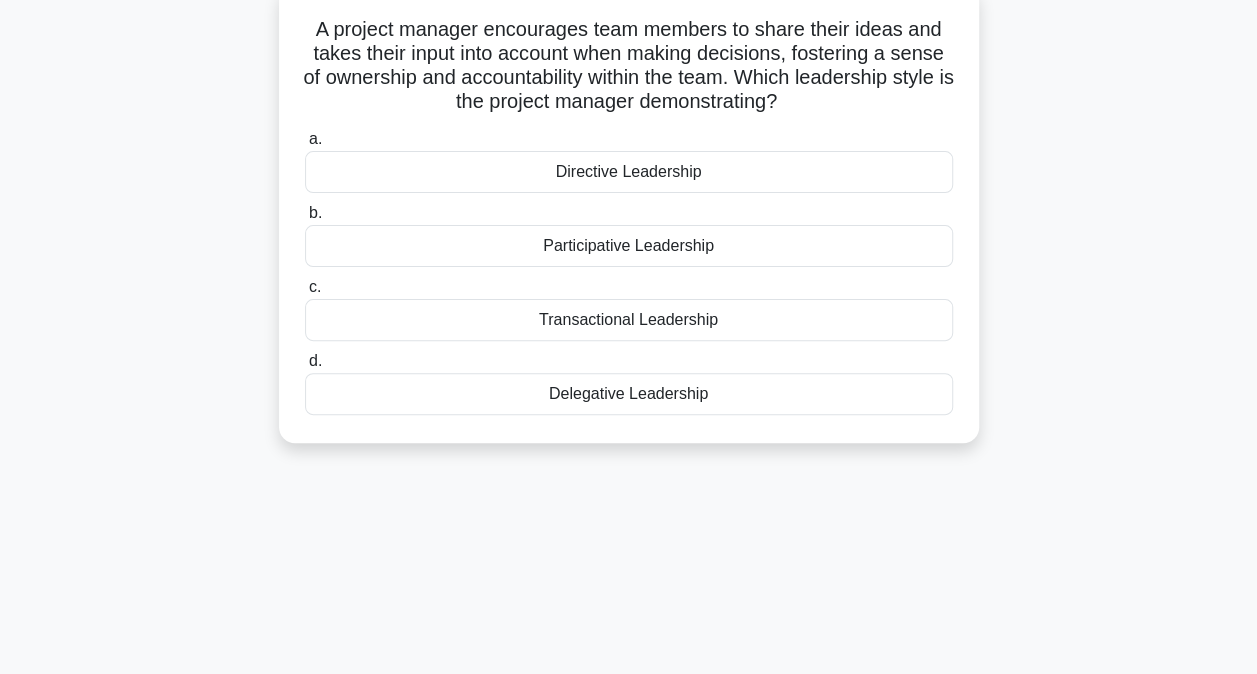 scroll, scrollTop: 0, scrollLeft: 0, axis: both 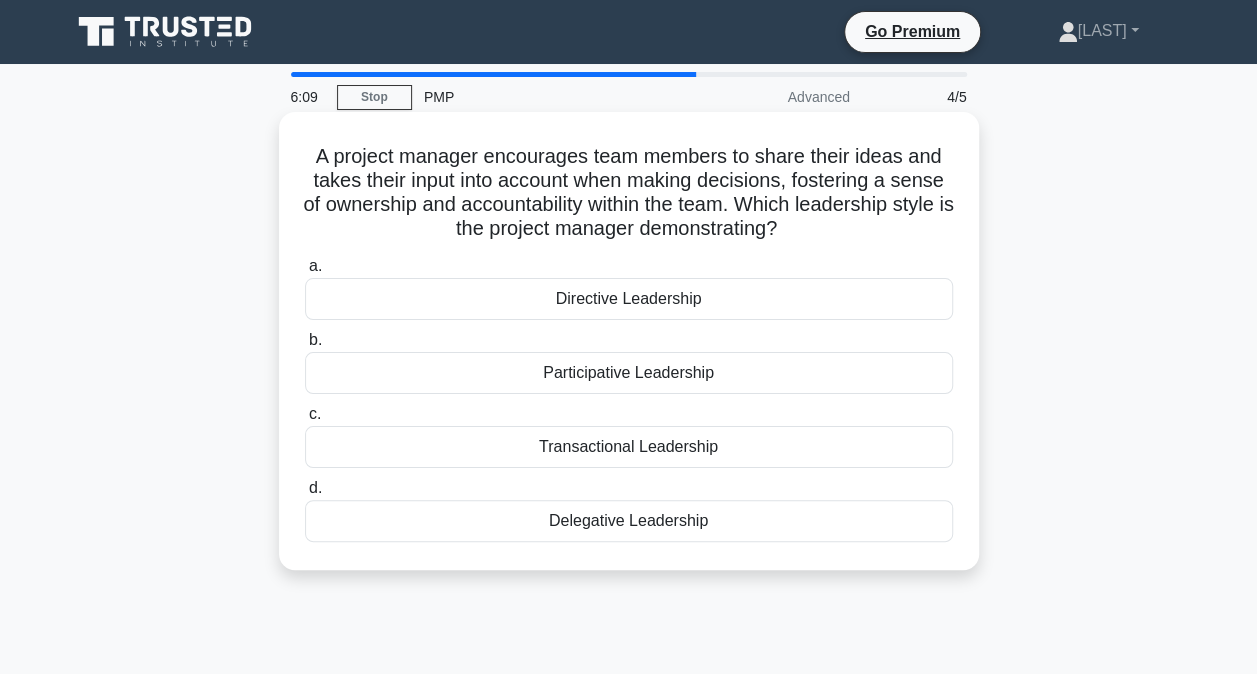click on "Participative Leadership" at bounding box center (629, 373) 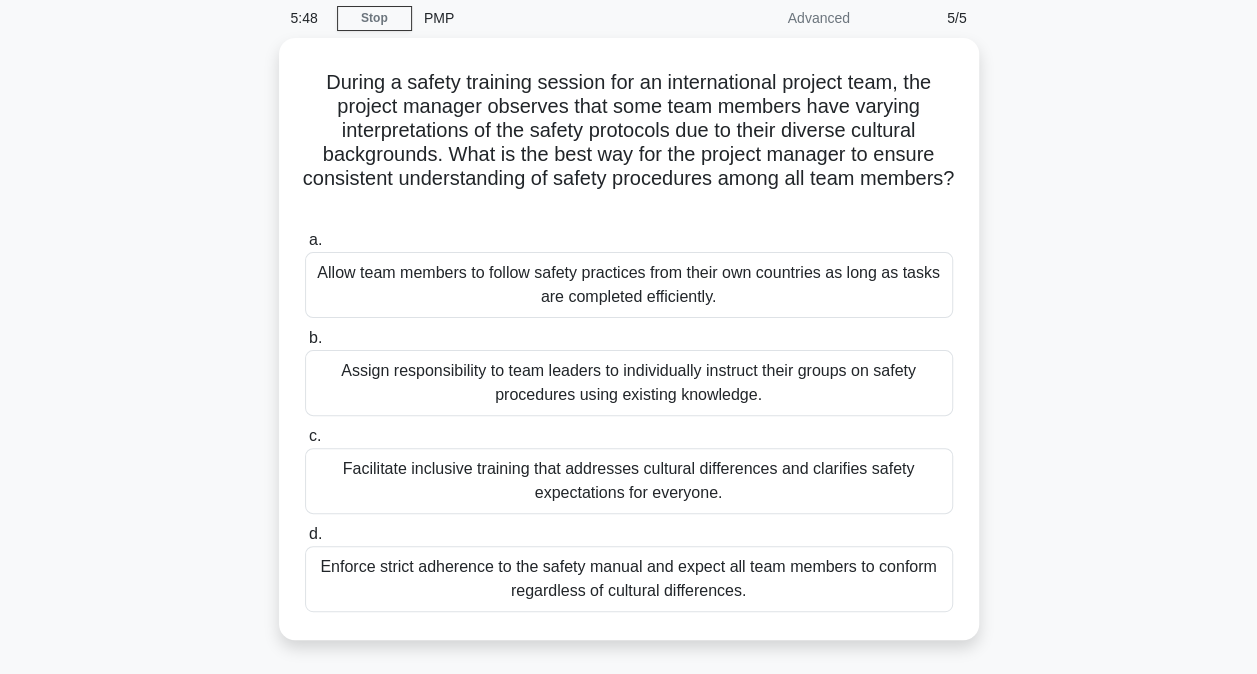 scroll, scrollTop: 83, scrollLeft: 0, axis: vertical 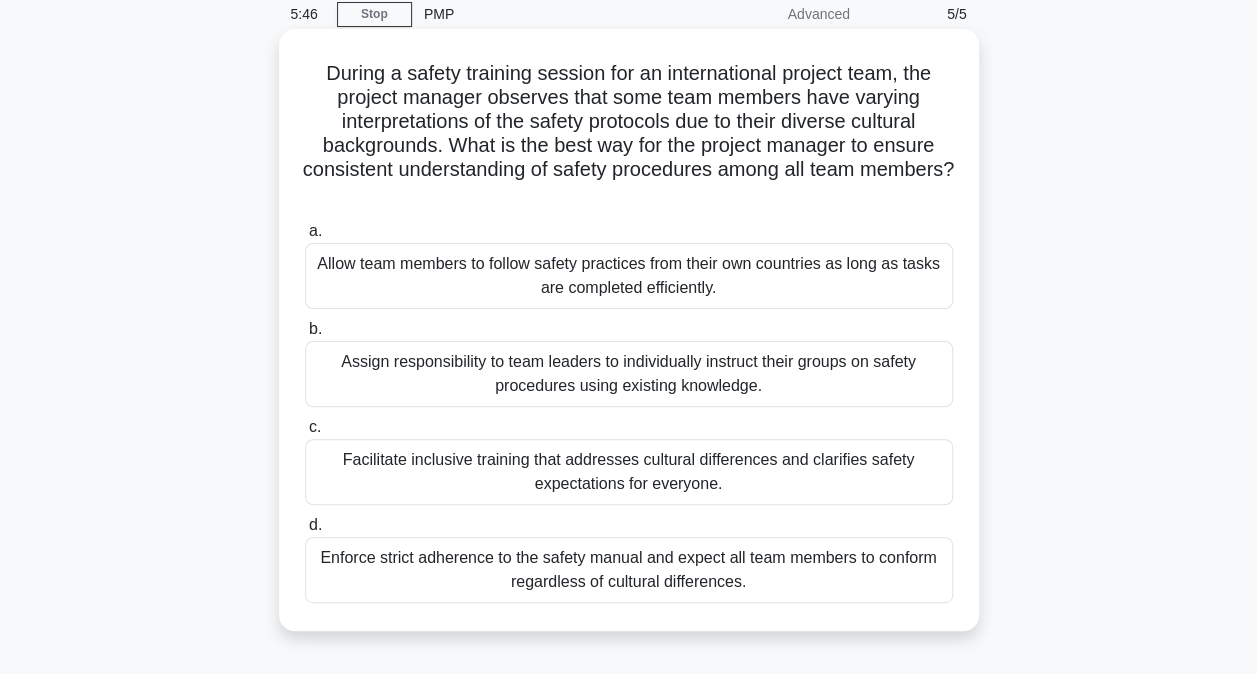 click on "Facilitate inclusive training that addresses cultural differences and clarifies safety expectations for everyone." at bounding box center (629, 472) 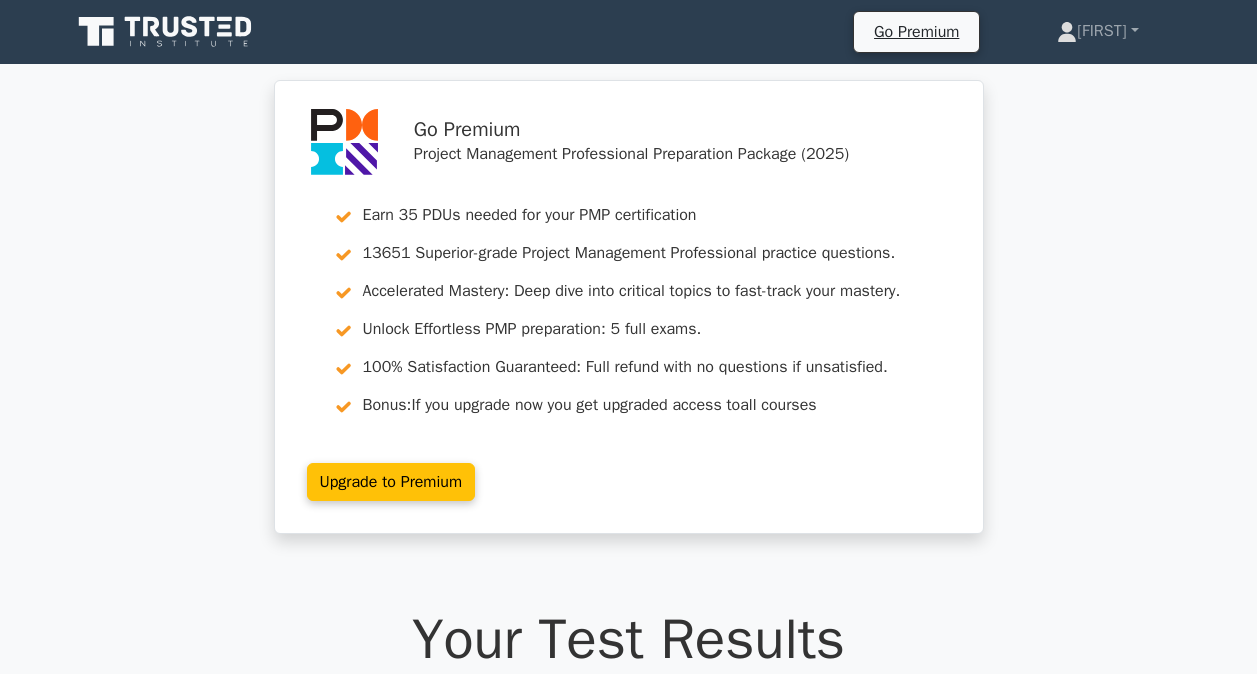 scroll, scrollTop: 0, scrollLeft: 0, axis: both 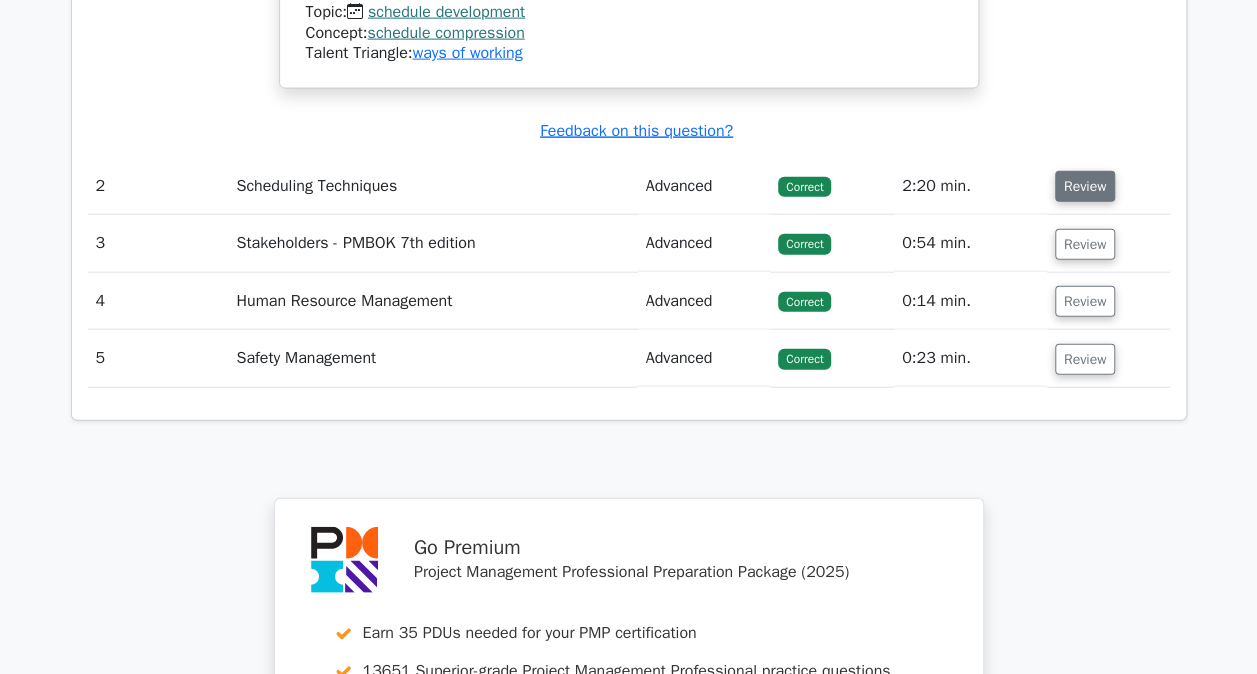 click on "Review" at bounding box center [1085, 186] 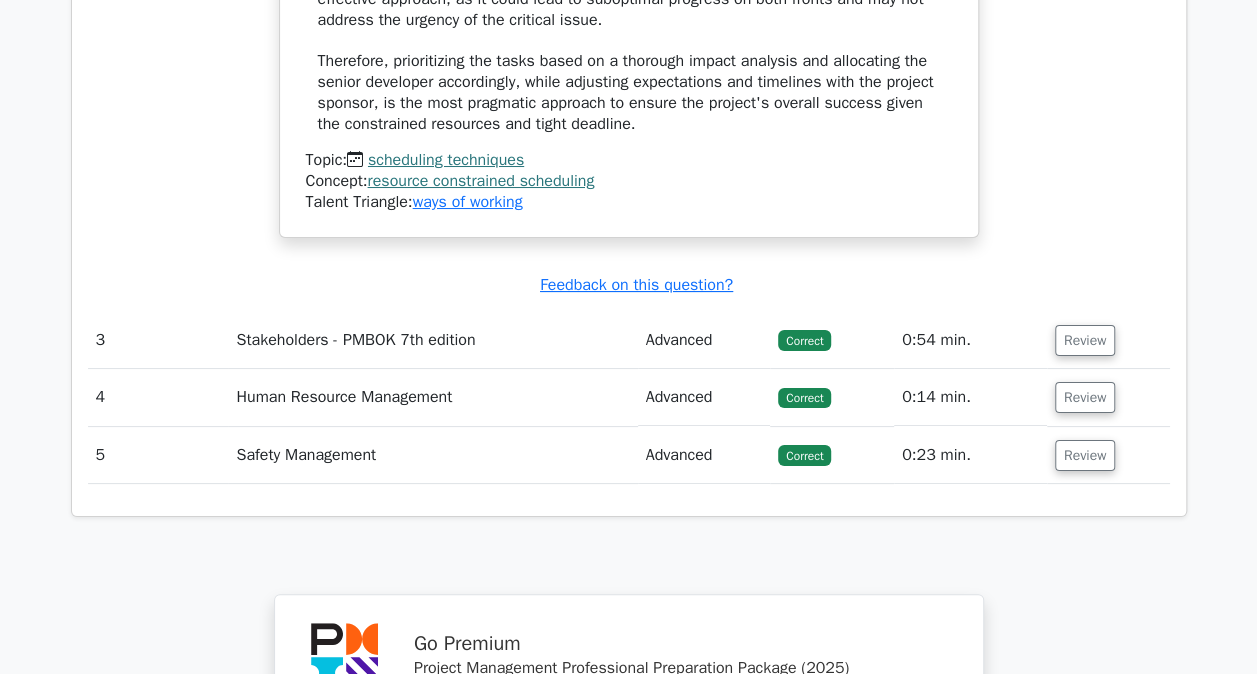scroll, scrollTop: 3716, scrollLeft: 0, axis: vertical 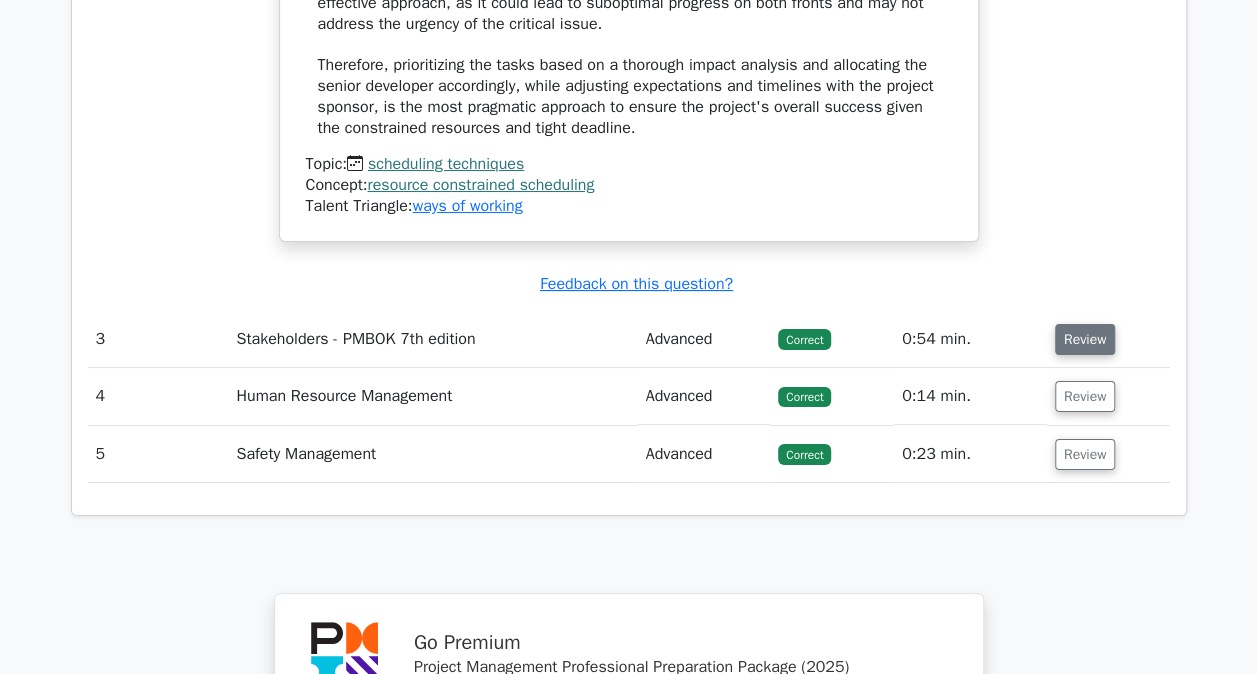 click on "Review" at bounding box center (1085, 339) 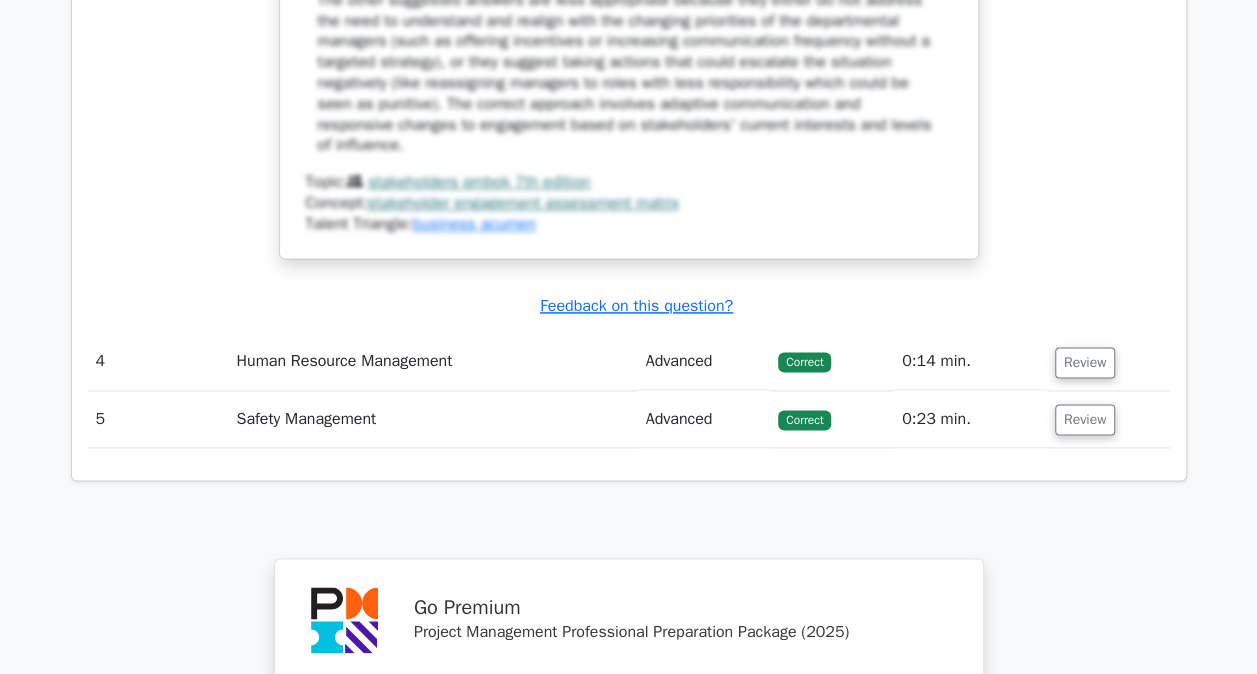 scroll, scrollTop: 4975, scrollLeft: 0, axis: vertical 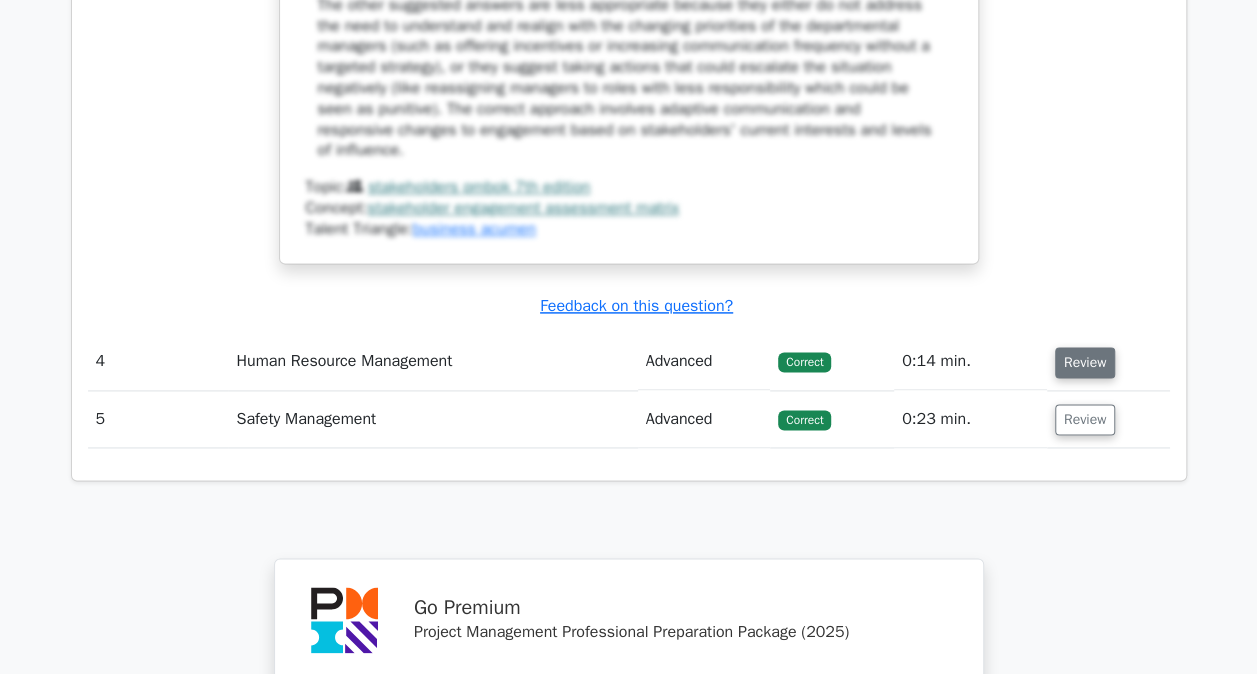click on "Review" at bounding box center (1085, 362) 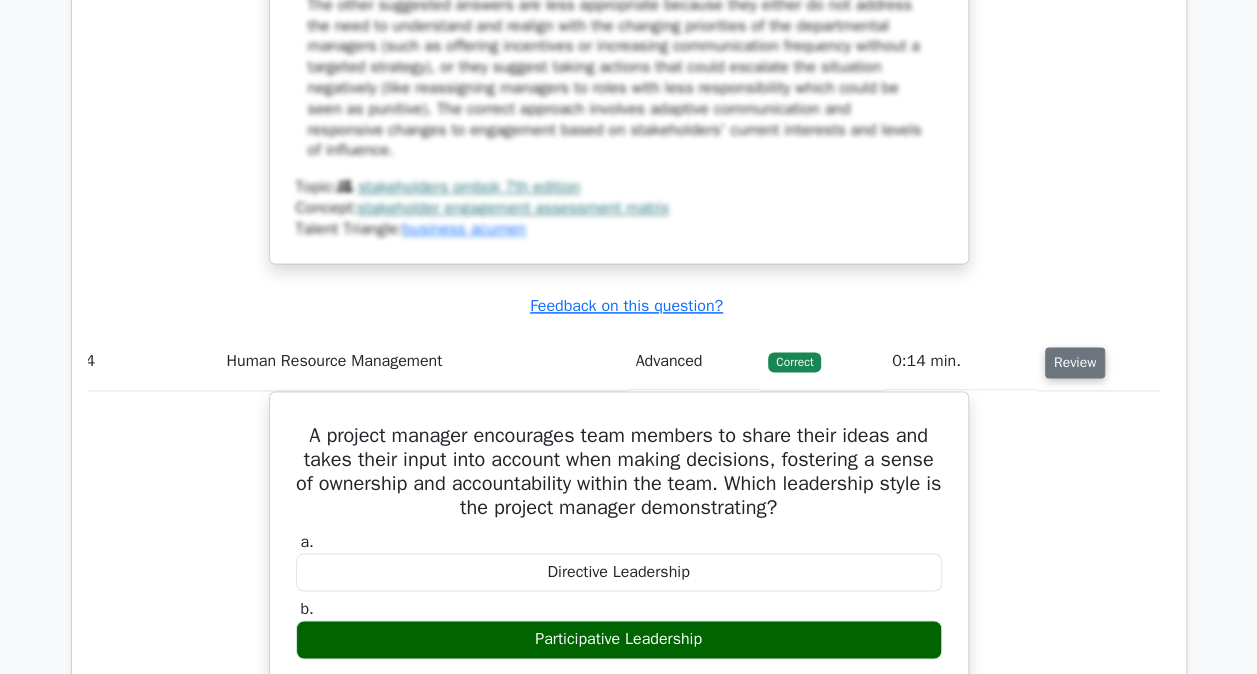 scroll, scrollTop: 0, scrollLeft: 9, axis: horizontal 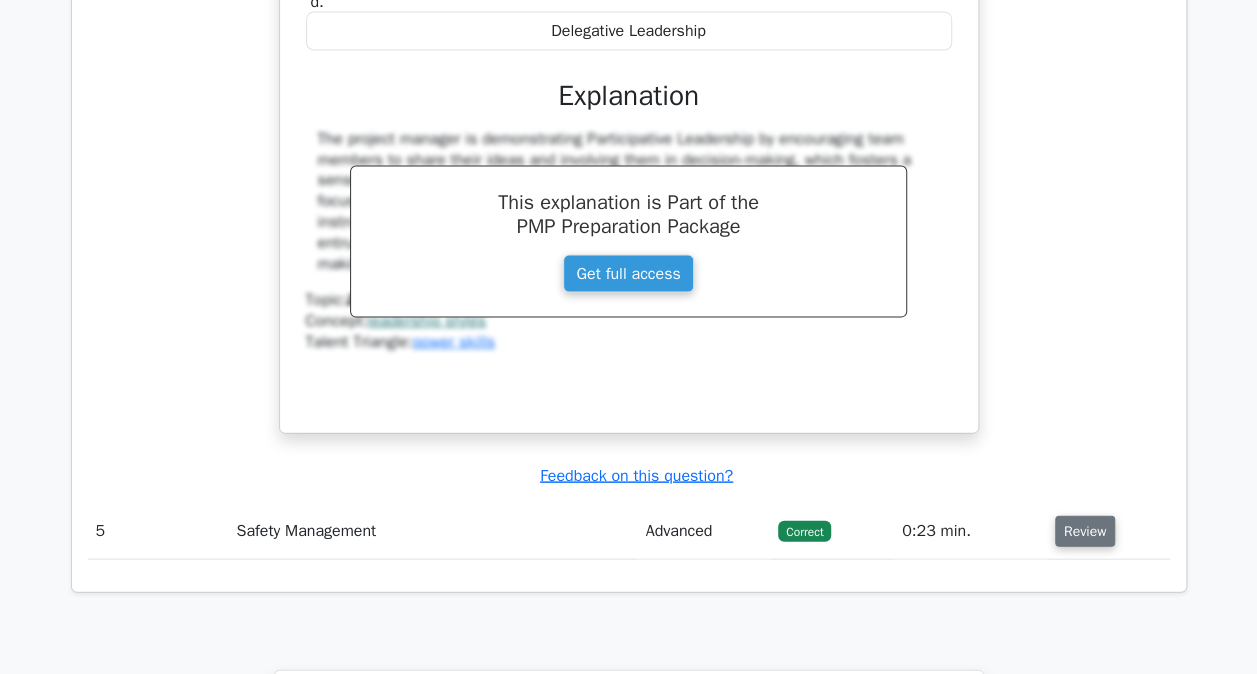 click on "Review" at bounding box center [1085, 531] 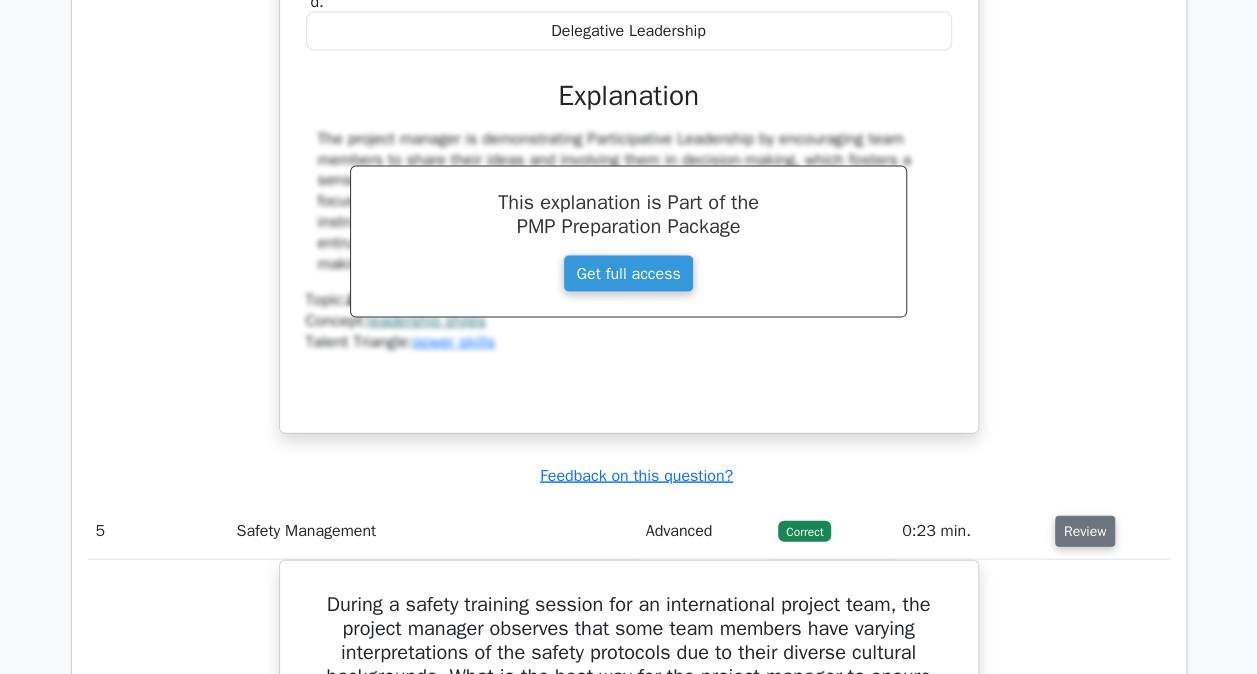 click on "Review" at bounding box center [1085, 531] 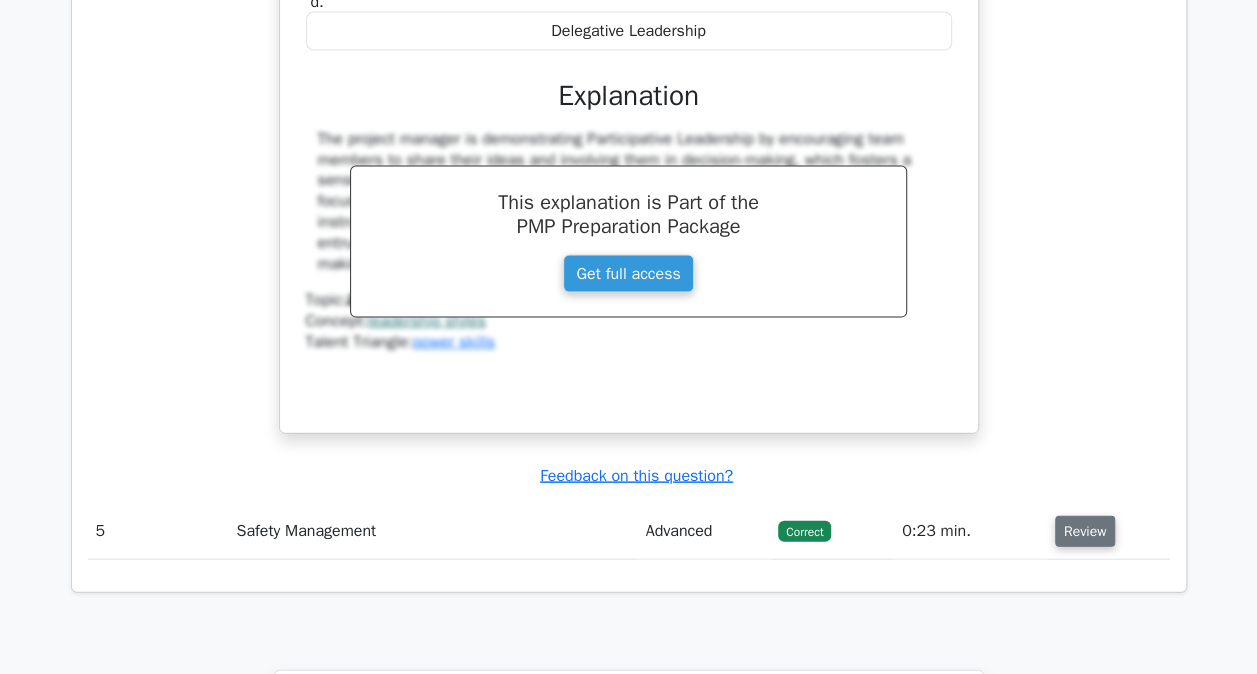 click on "Review" at bounding box center [1085, 531] 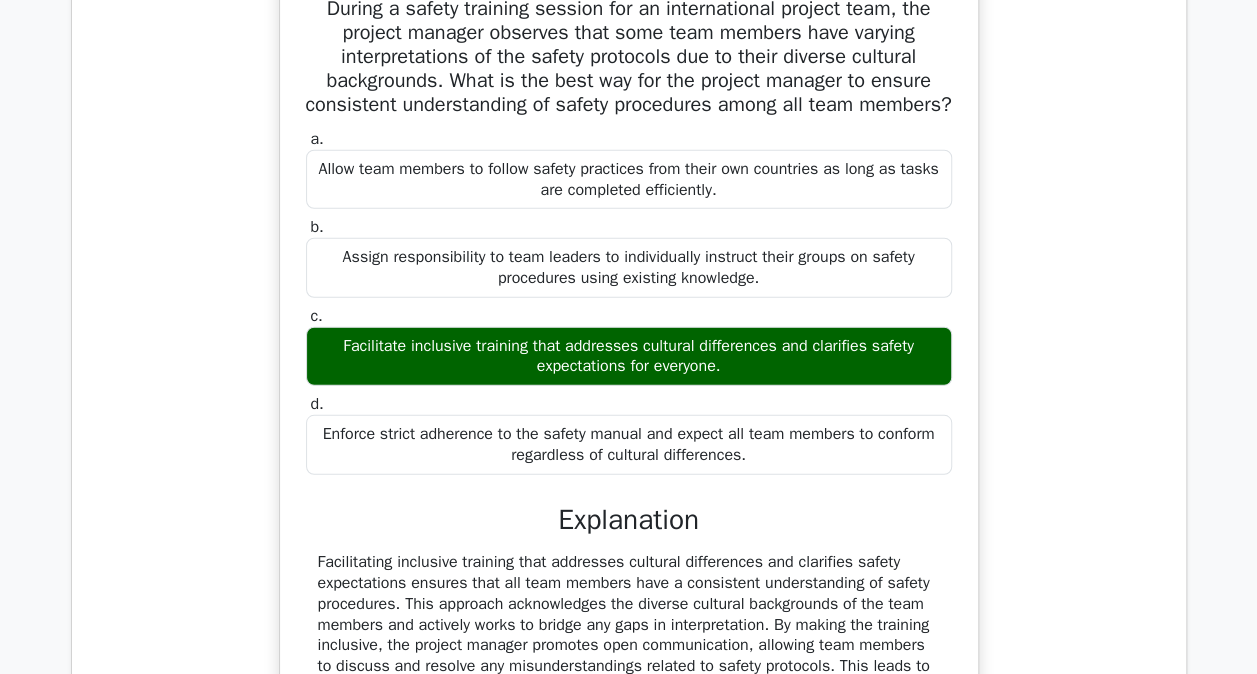 scroll, scrollTop: 6315, scrollLeft: 0, axis: vertical 